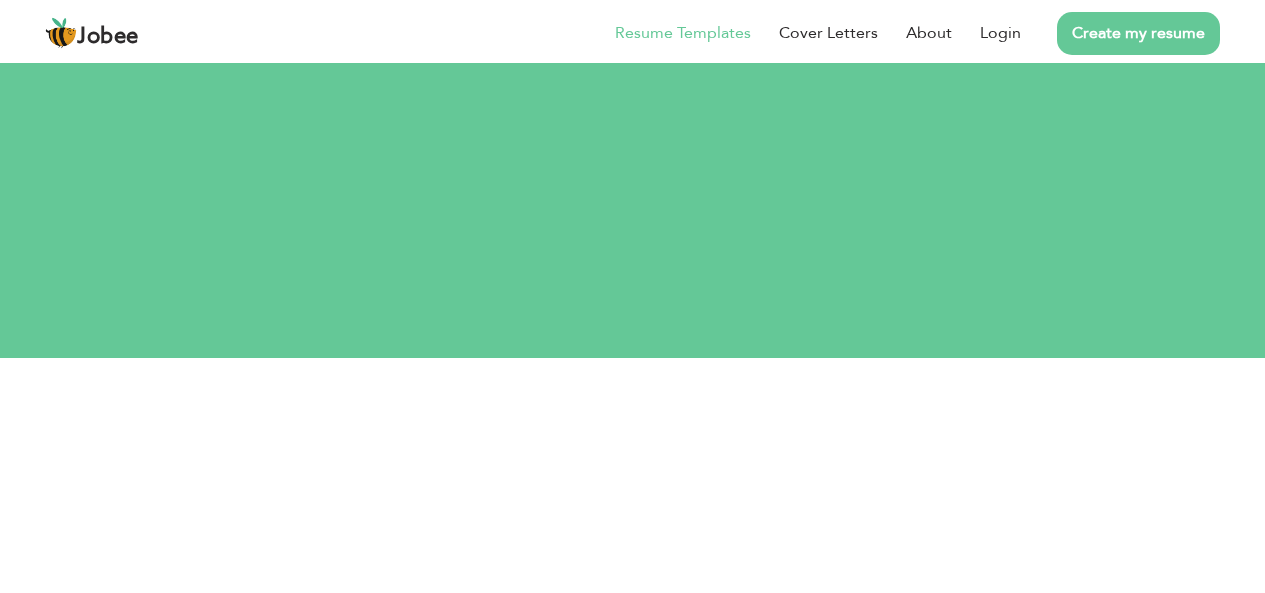 scroll, scrollTop: 0, scrollLeft: 0, axis: both 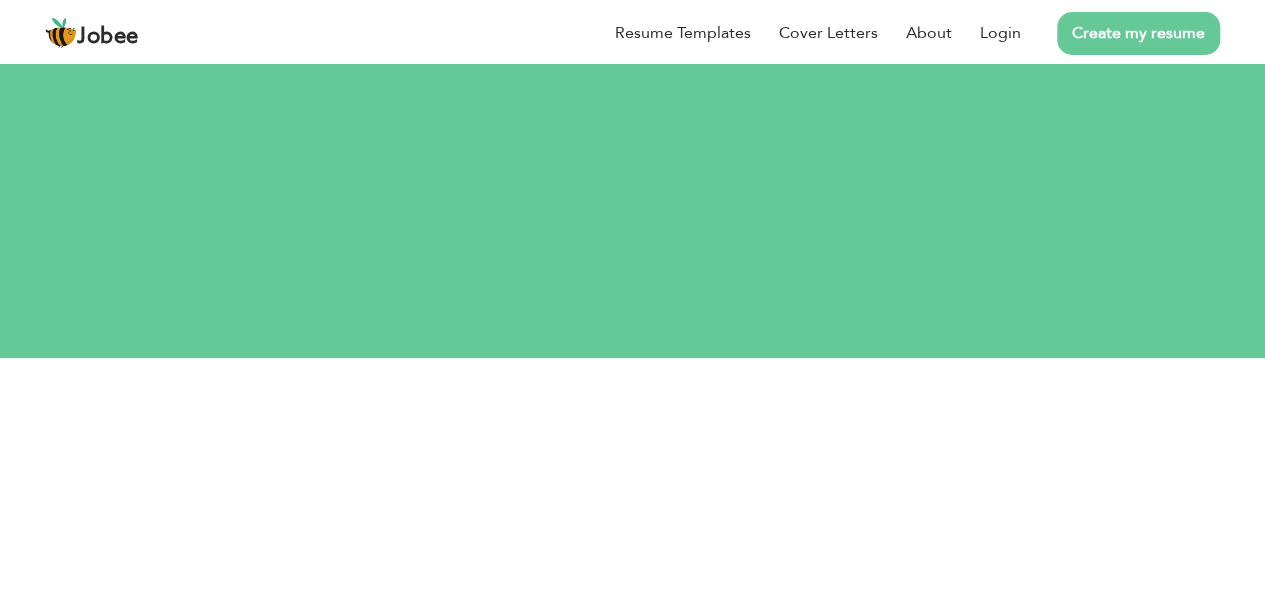 click on "Create my resume" at bounding box center [1138, 33] 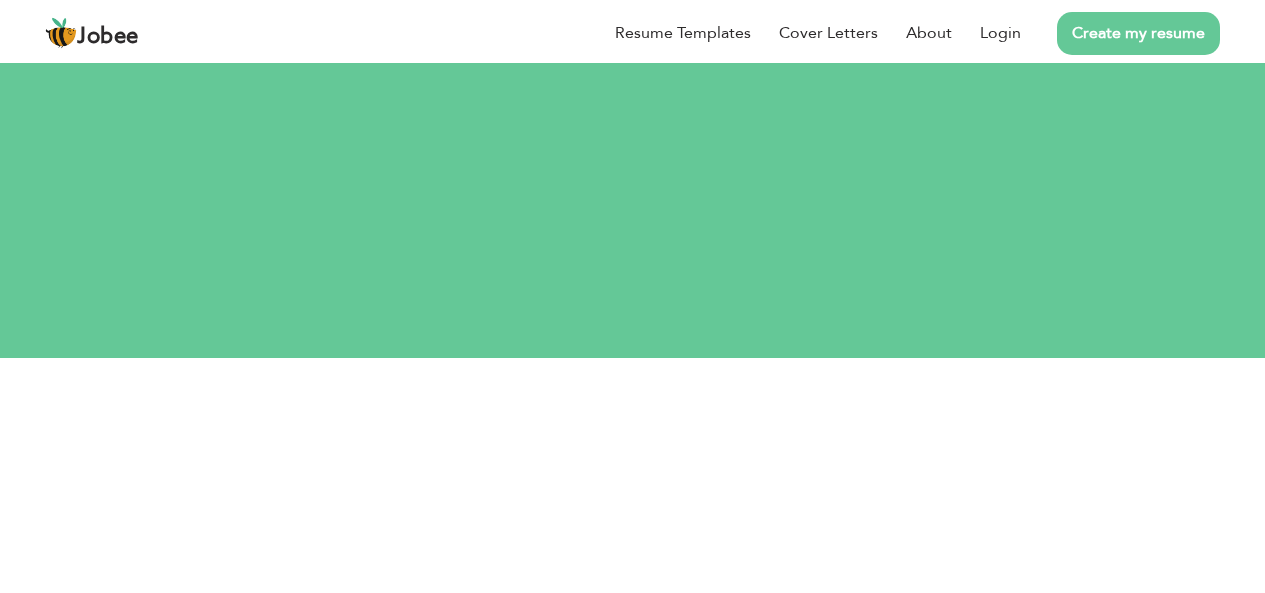 scroll, scrollTop: 0, scrollLeft: 0, axis: both 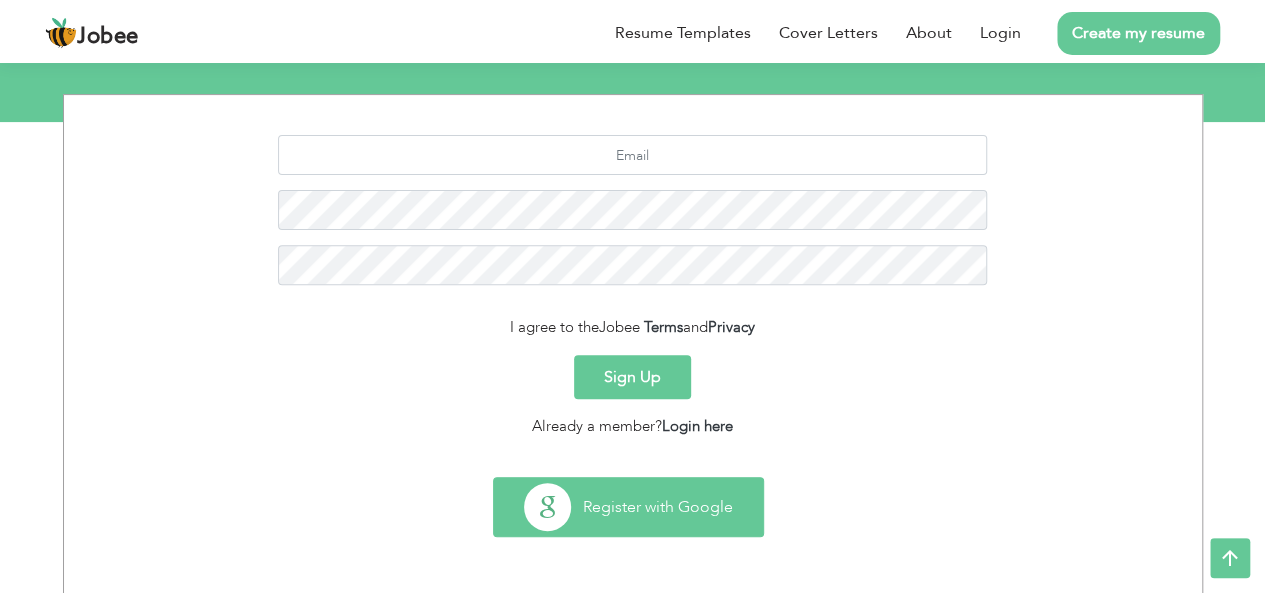 click on "Register with Google" at bounding box center [628, 507] 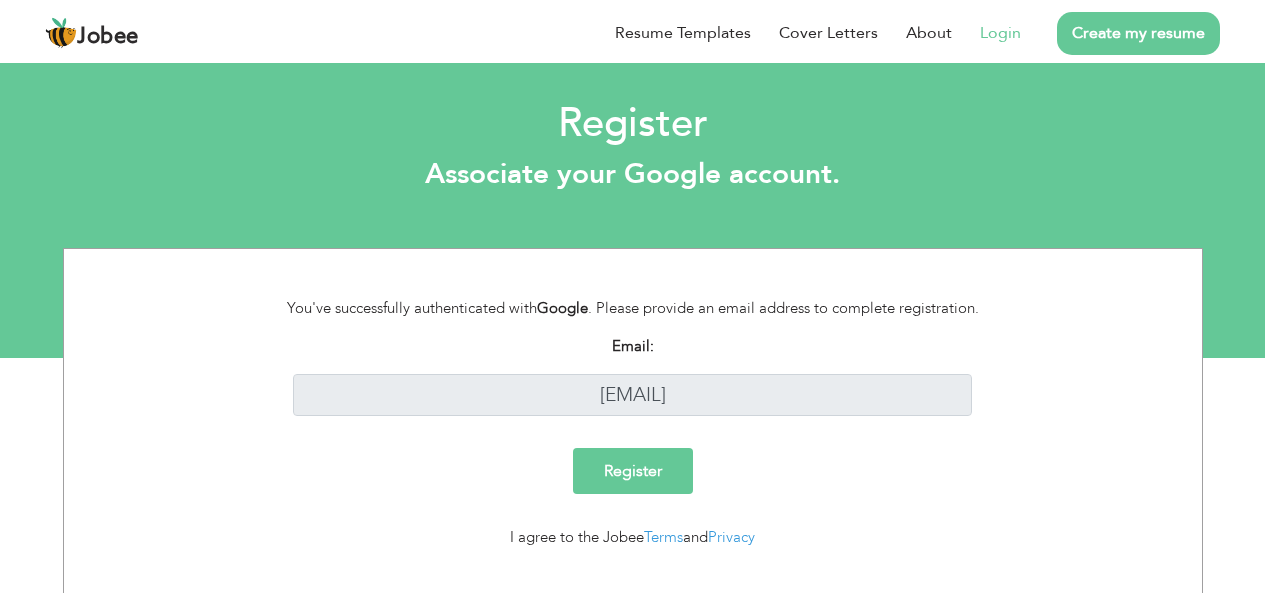 scroll, scrollTop: 0, scrollLeft: 0, axis: both 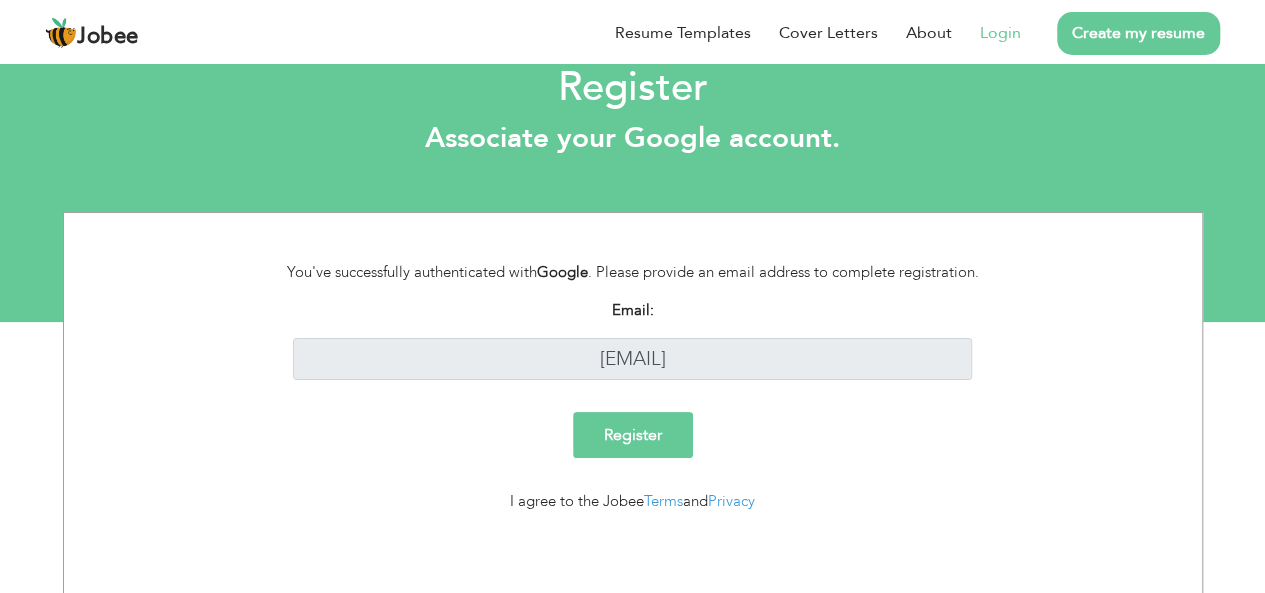 click on "Register" at bounding box center [633, 435] 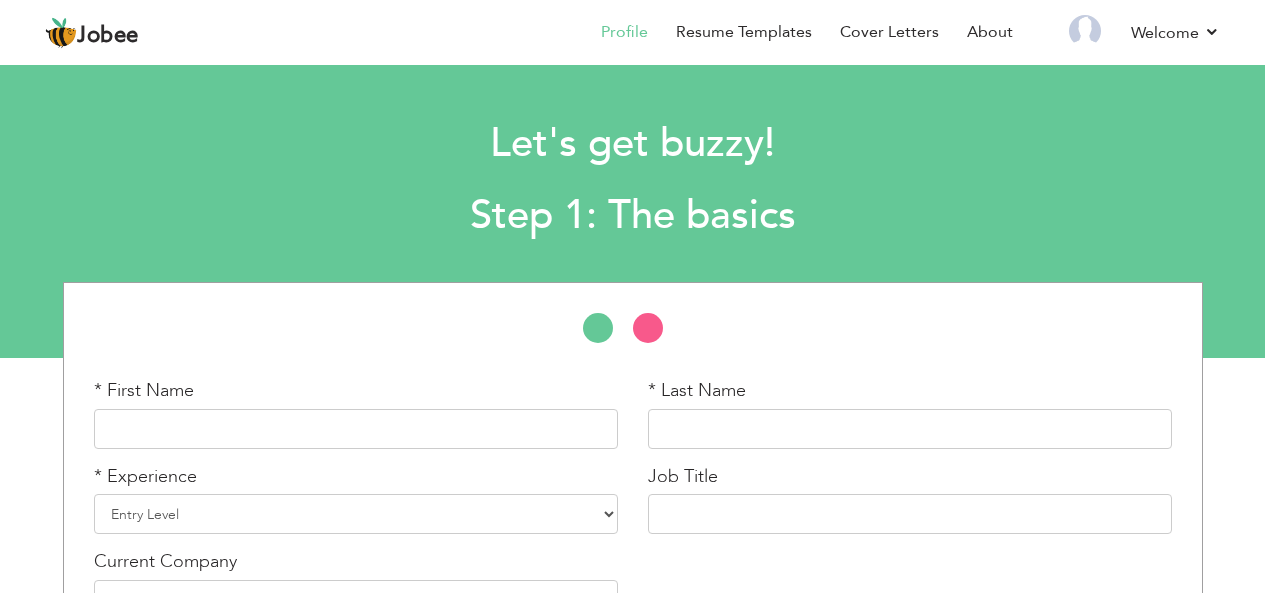 scroll, scrollTop: 0, scrollLeft: 0, axis: both 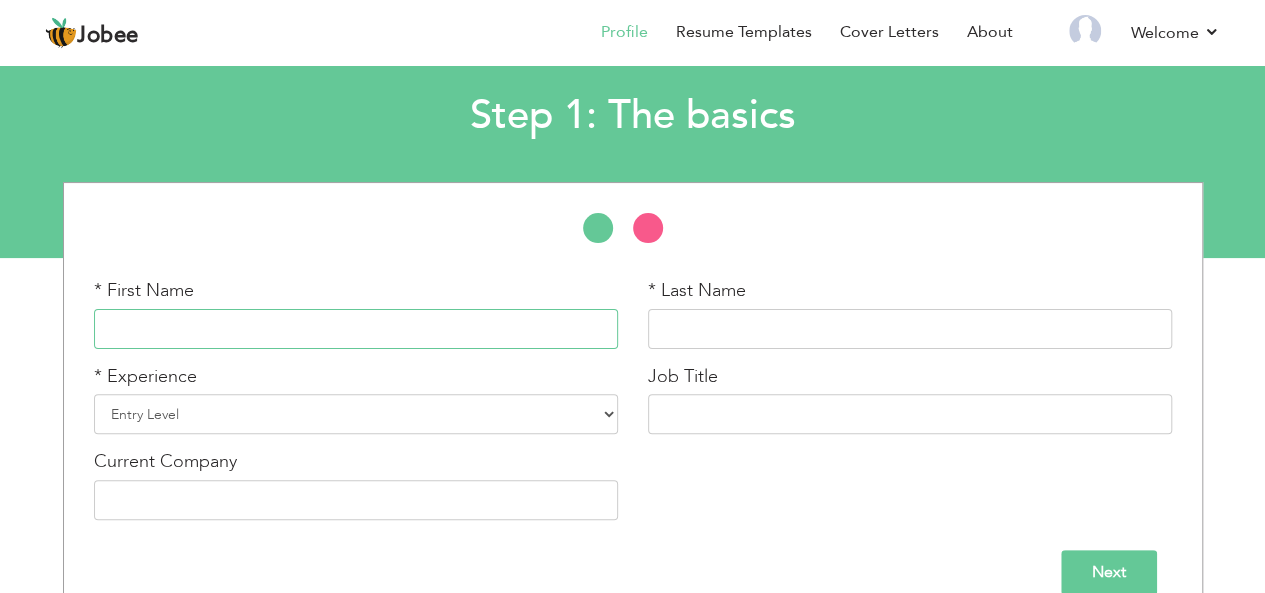 click at bounding box center (356, 329) 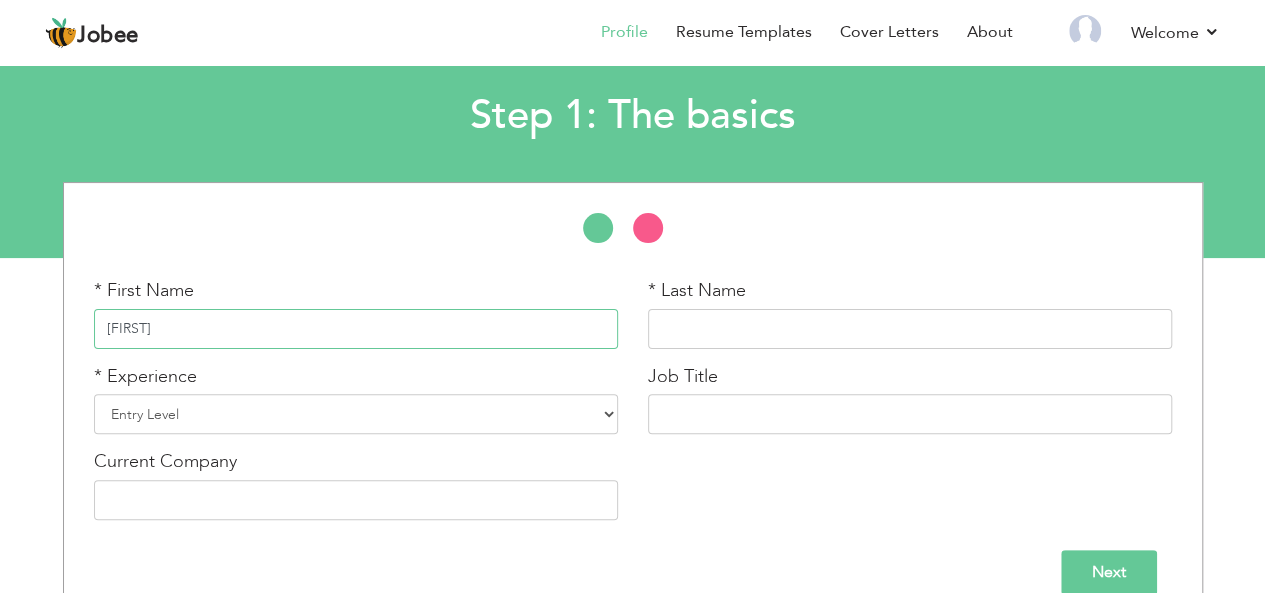 type on "[FIRST]" 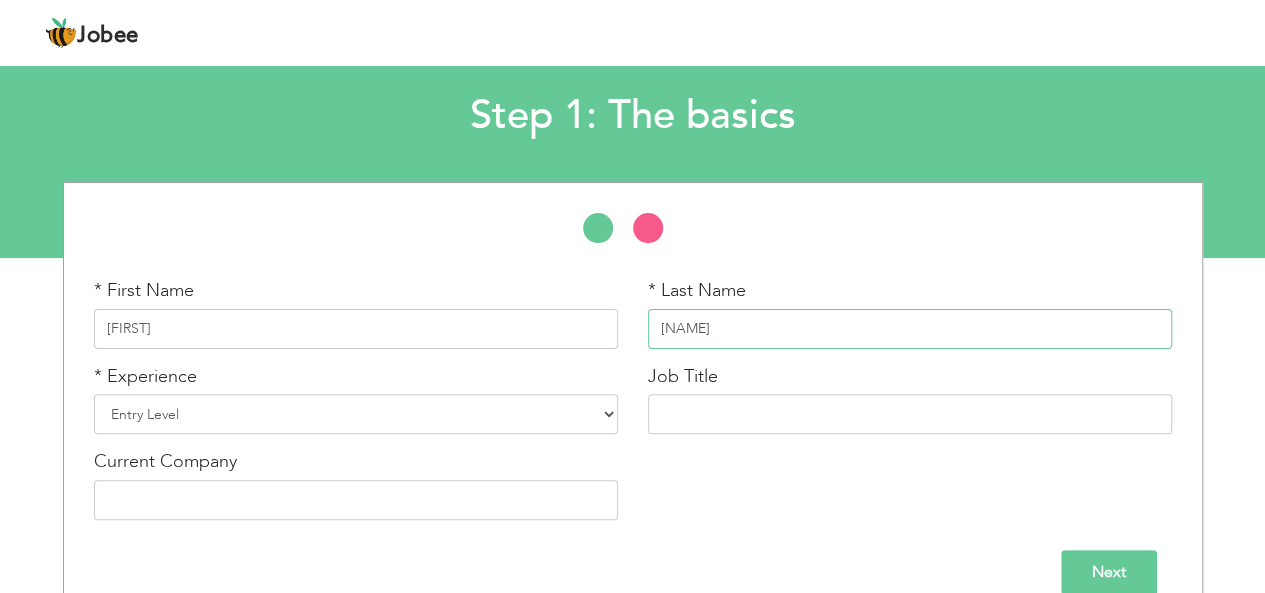 type on "[LAST]" 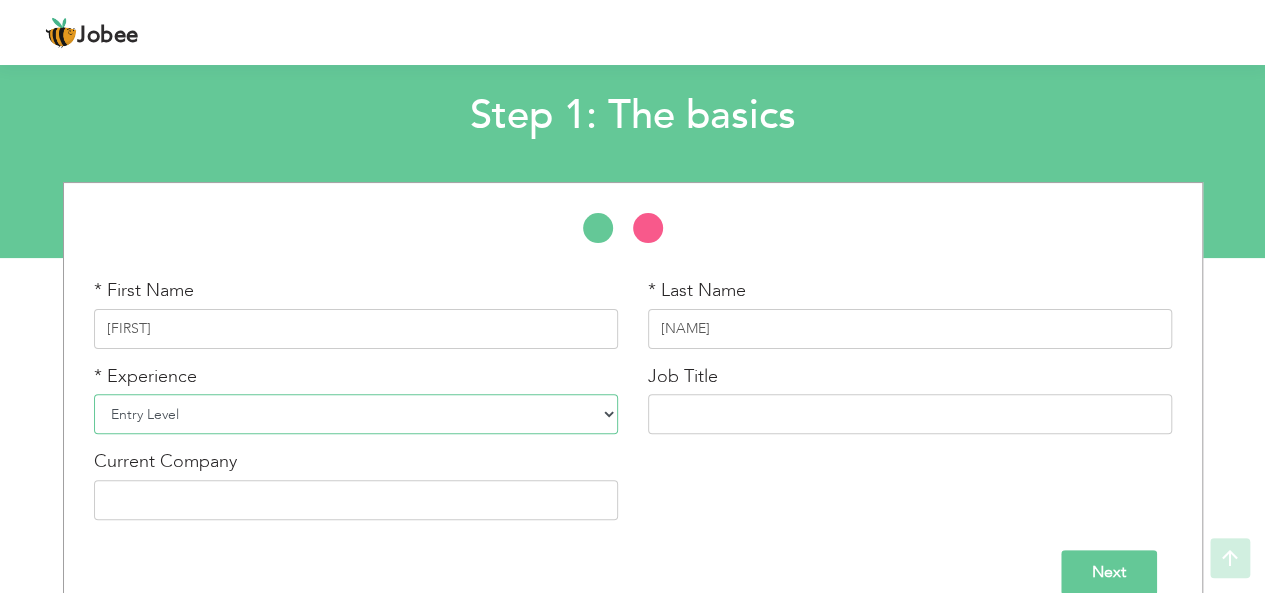 scroll, scrollTop: 131, scrollLeft: 0, axis: vertical 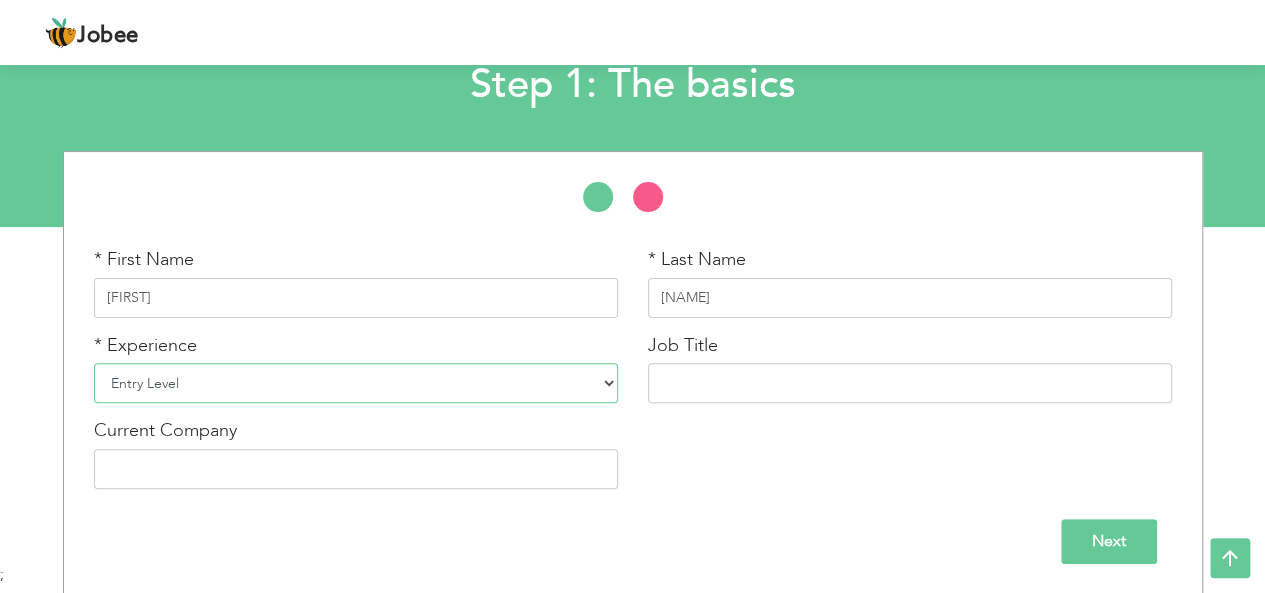 click on "Entry Level
Less than 1 Year
1 Year
2 Years
3 Years
4 Years
5 Years
6 Years
7 Years
8 Years
9 Years
10 Years
11 Years
12 Years
13 Years
14 Years
15 Years
16 Years
17 Years
18 Years
19 Years
20 Years
21 Years
22 Years
23 Years
24 Years
25 Years
26 Years
27 Years
28 Years
29 Years
30 Years
31 Years
32 Years
33 Years
34 Years
35 Years
More than 35 Years" at bounding box center (356, 383) 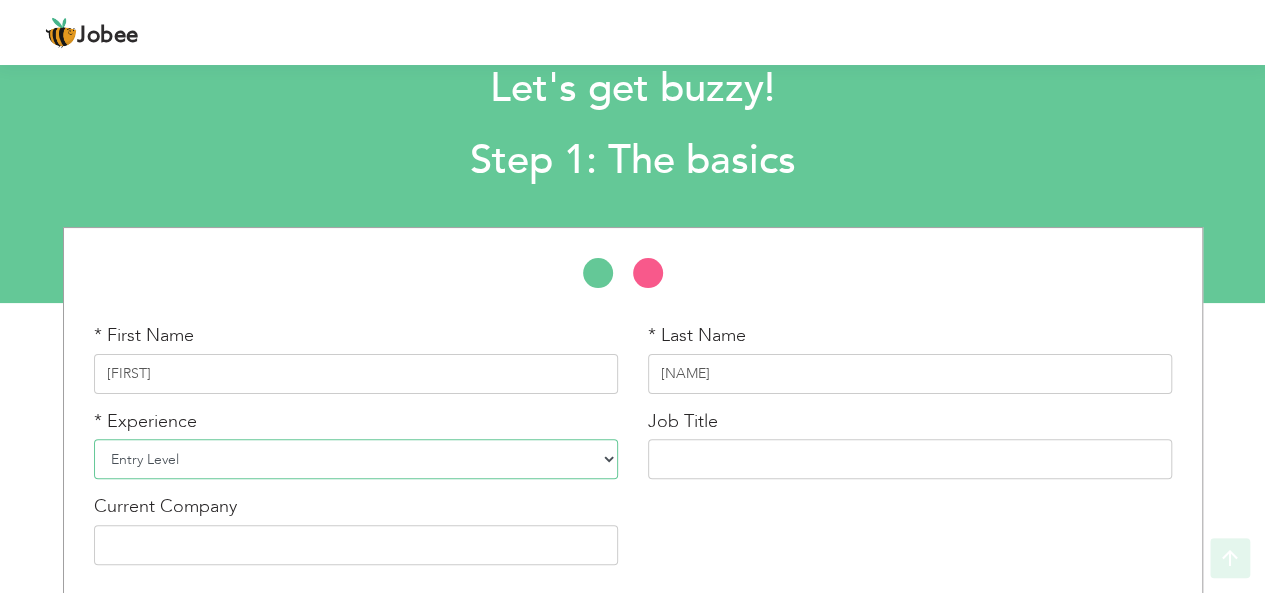 scroll, scrollTop: 131, scrollLeft: 0, axis: vertical 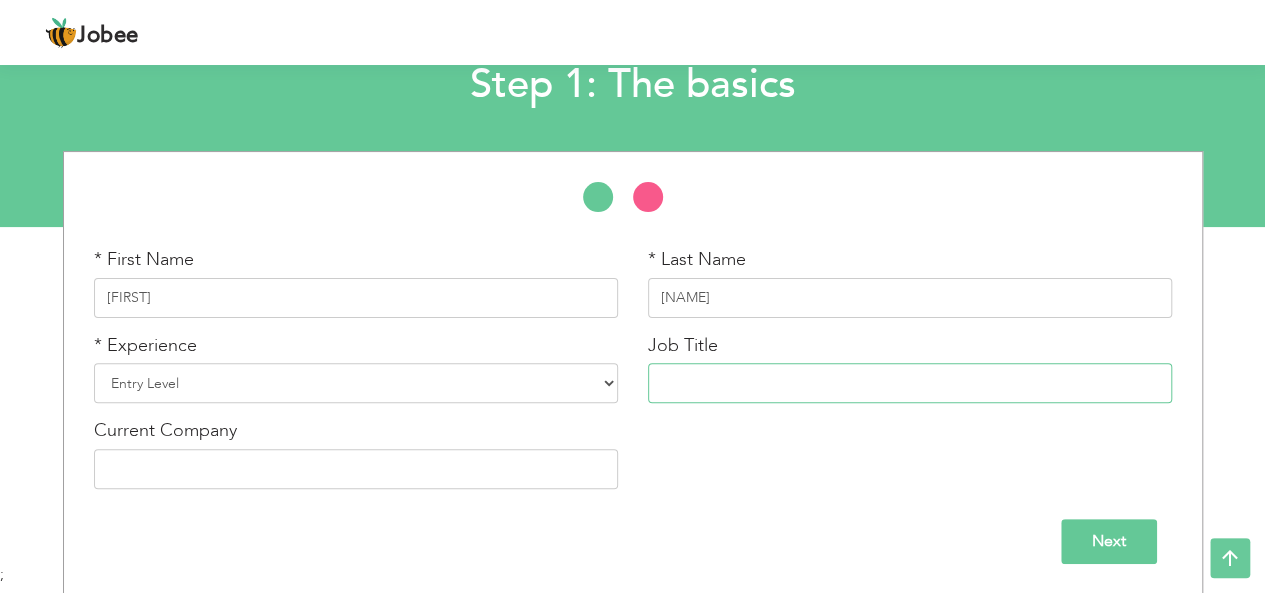 click at bounding box center (910, 383) 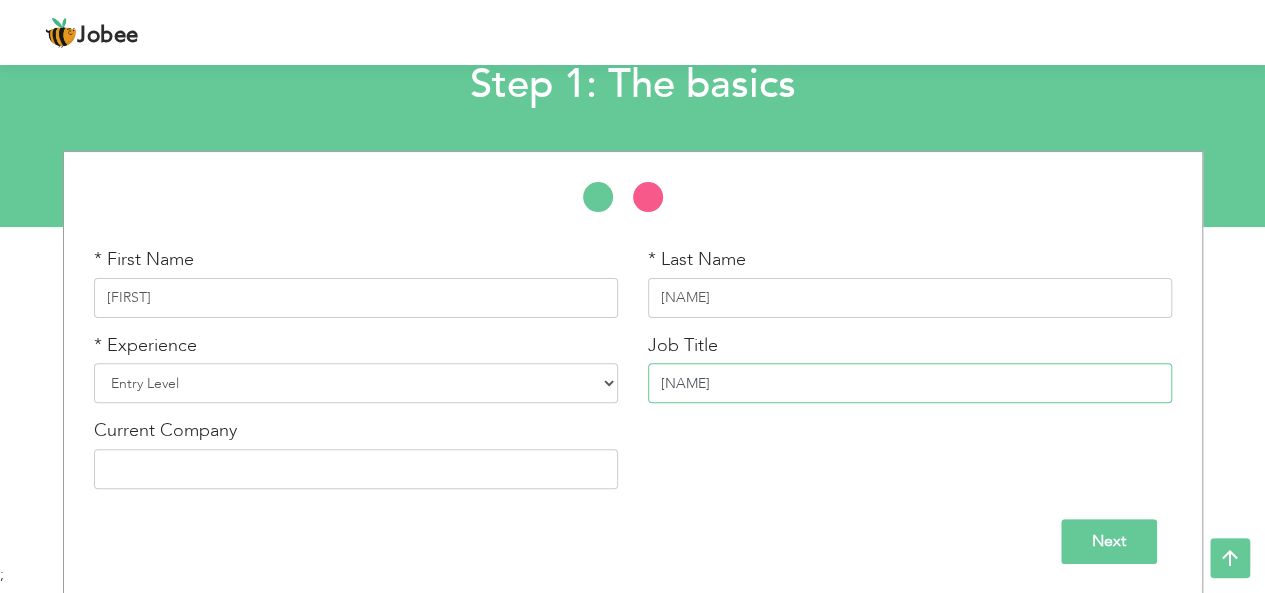 type on "Fresher" 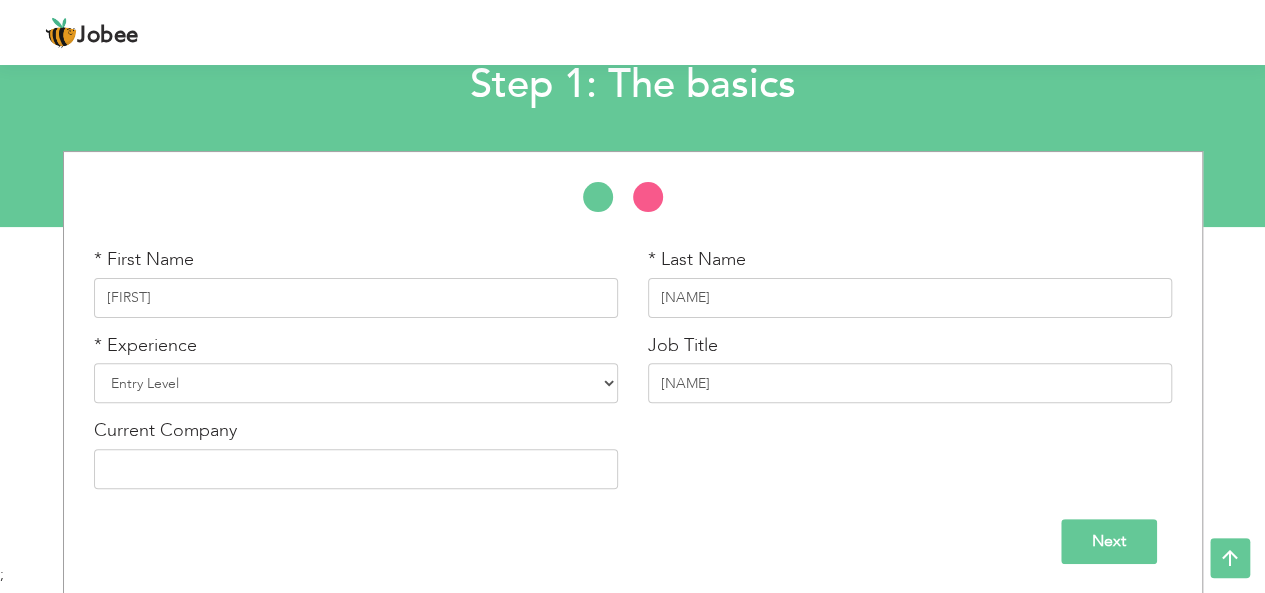 click on "Next" at bounding box center (1109, 541) 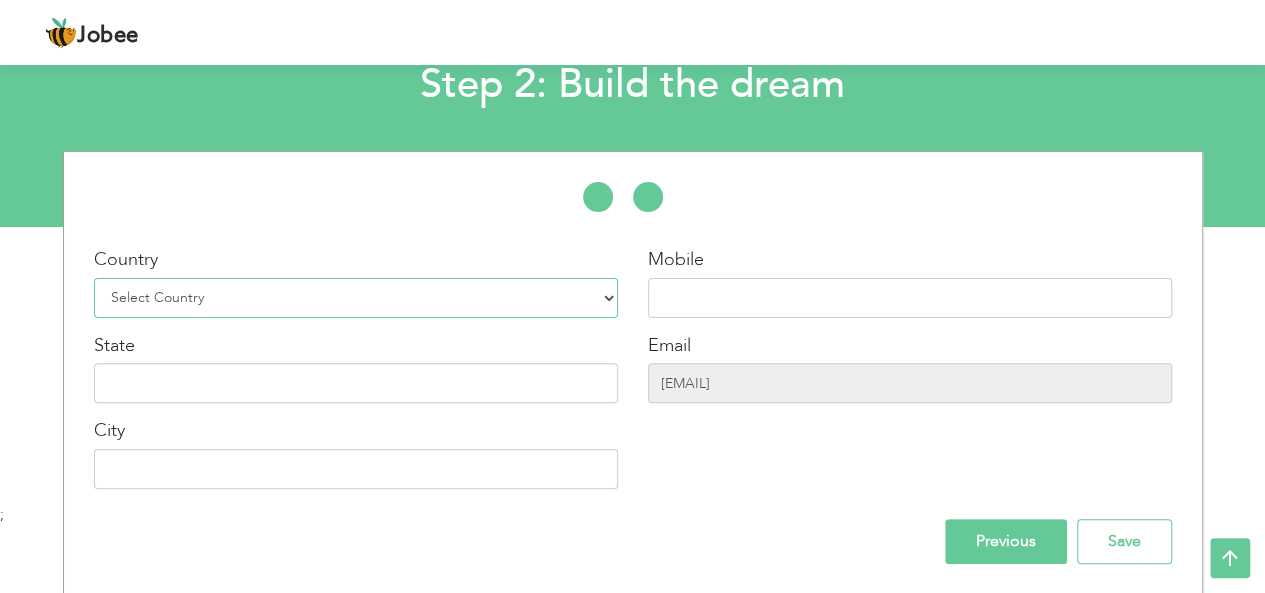 click on "Select Country
Afghanistan
Albania
Algeria
American Samoa
Andorra
Angola
Anguilla
Antarctica
Antigua and Barbuda
Argentina
Armenia
Aruba
Australia
Austria
Azerbaijan
Bahamas
Bahrain
Bangladesh
Barbados
Belarus
Belgium
Belize
Benin
Bermuda
Bhutan
Bolivia
Bosnia-Herzegovina
Botswana
Bouvet Island
Brazil
British Indian Ocean Territory
Brunei Darussalam
Bulgaria
Burkina Faso
Burundi
Cambodia
Cameroon
Canada
Cape Verde
Cayman Islands
Central African Republic
Chad
Chile
China
Christmas Island
Cocos (Keeling) Islands
Colombia
Comoros
Congo
Congo, Dem. Republic
Cook Islands
Costa Rica
Croatia
Cuba
Cyprus
Czech Rep
Denmark
Djibouti
Dominica
Dominican Republic
Ecuador
Egypt
El Salvador
Equatorial Guinea
Eritrea
Estonia
Ethiopia
European Union
Falkland Islands (Malvinas)
Faroe Islands
Fiji
Finland
France
French Guiana
French Southern Territories
Gabon
Gambia
Georgia" at bounding box center [356, 298] 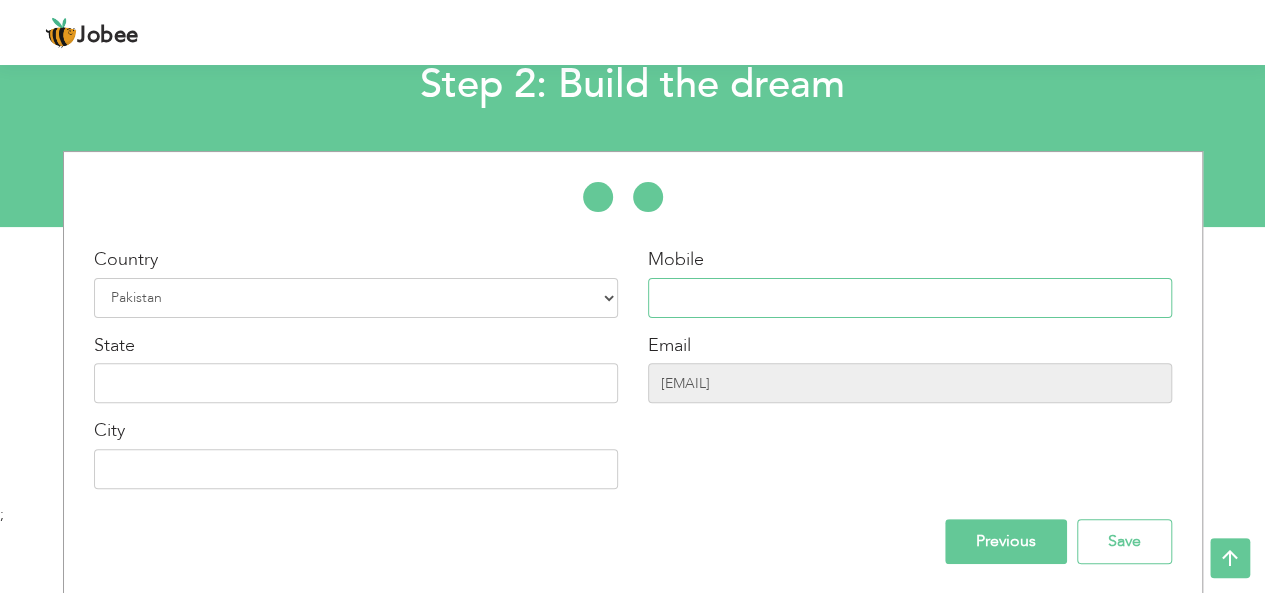 click at bounding box center (910, 298) 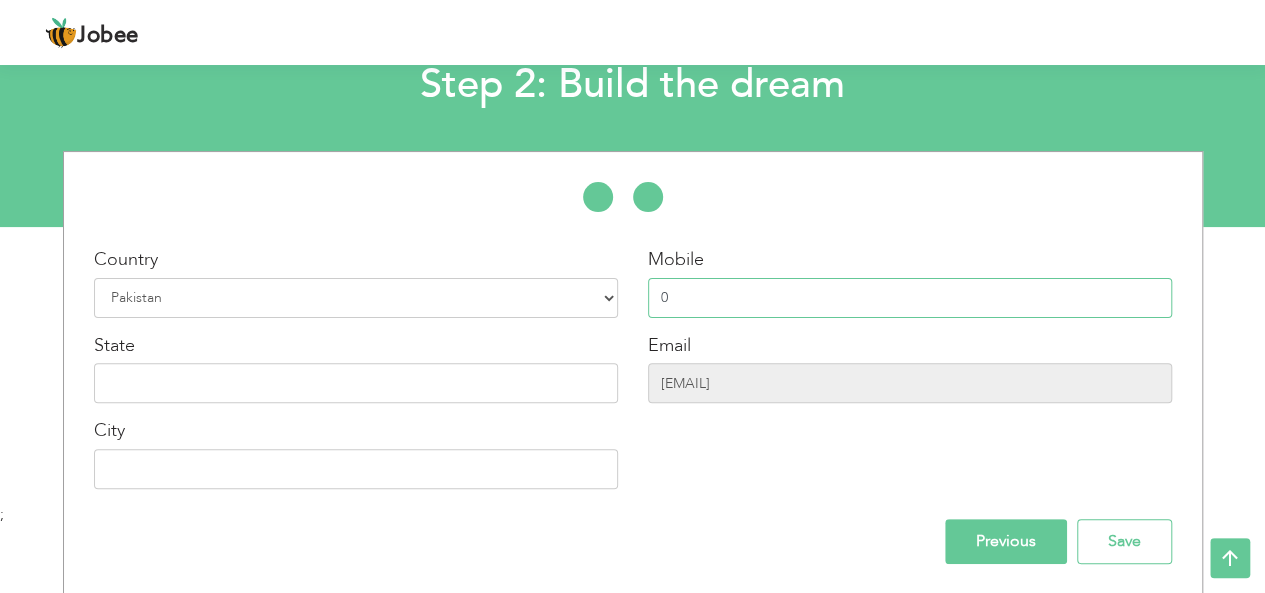 paste on "328 4474653" 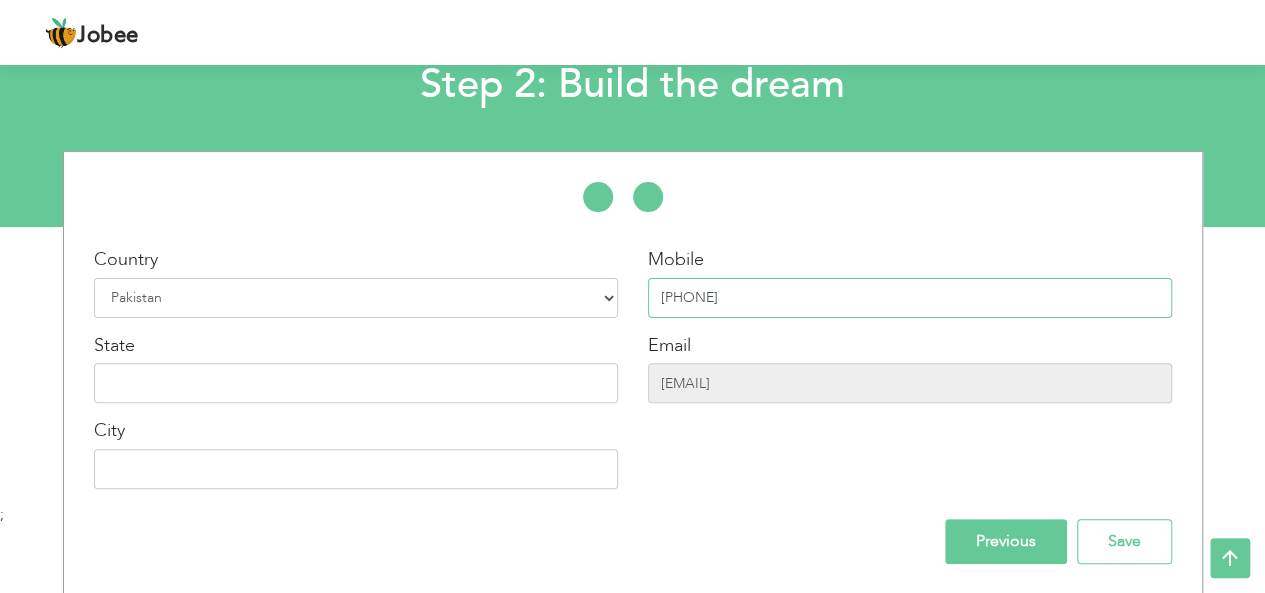 type on "0328 4474653" 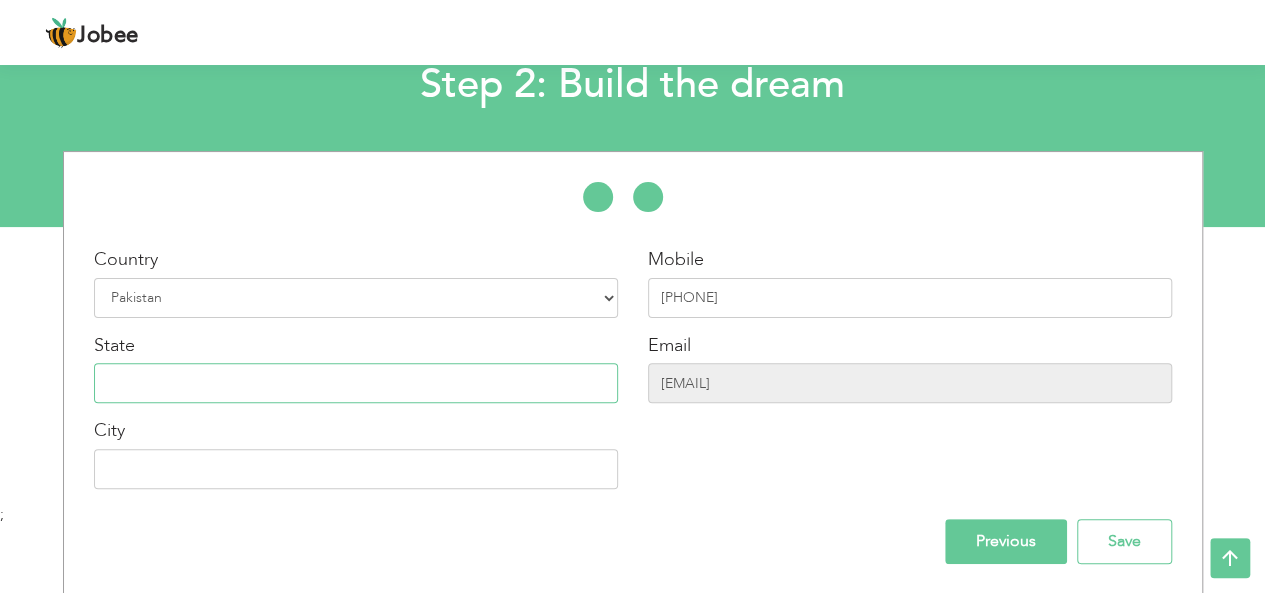 click at bounding box center (356, 383) 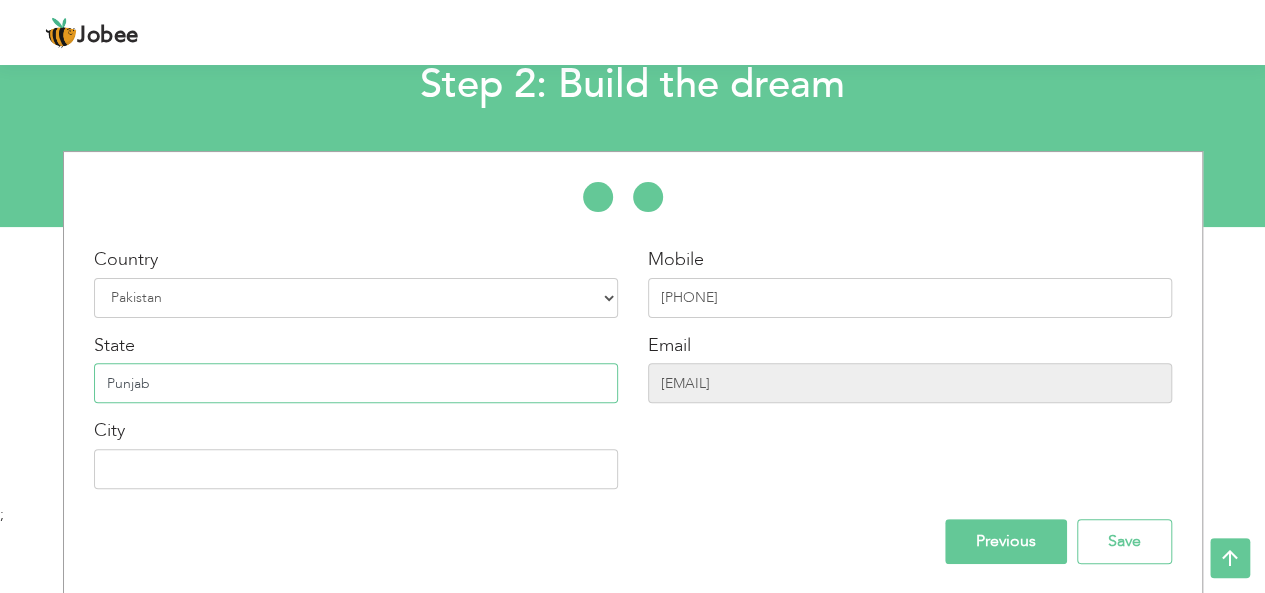 type on "Punjab" 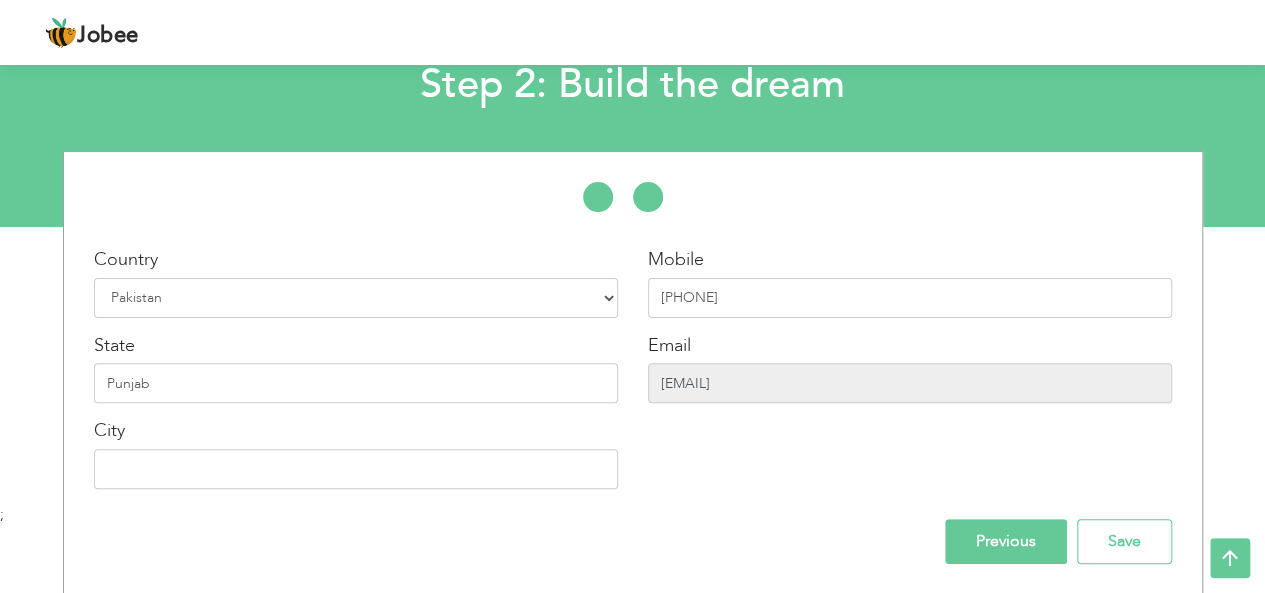 click on "sarahealthtips97@gmail.com" at bounding box center (910, 383) 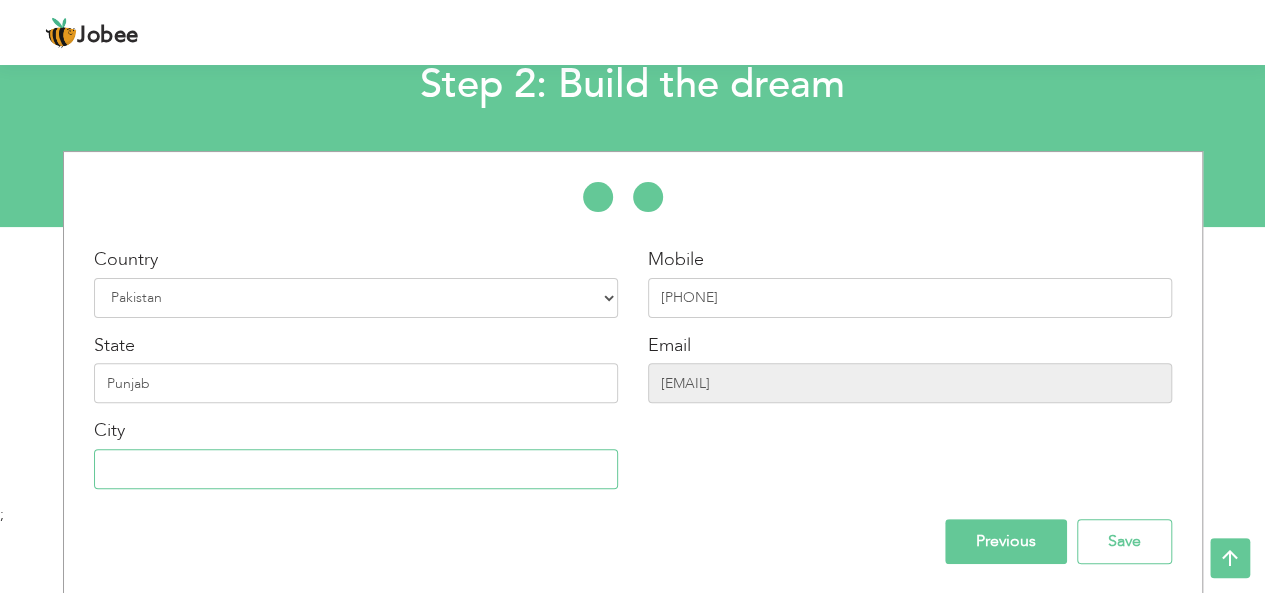 click at bounding box center [356, 469] 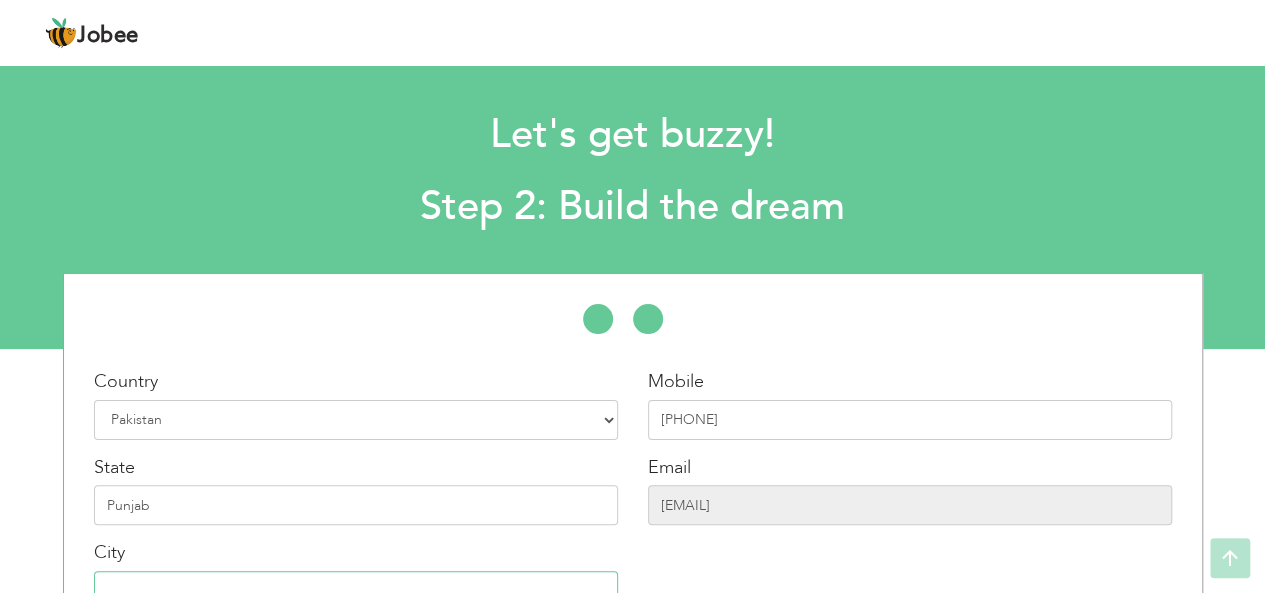 scroll, scrollTop: 131, scrollLeft: 0, axis: vertical 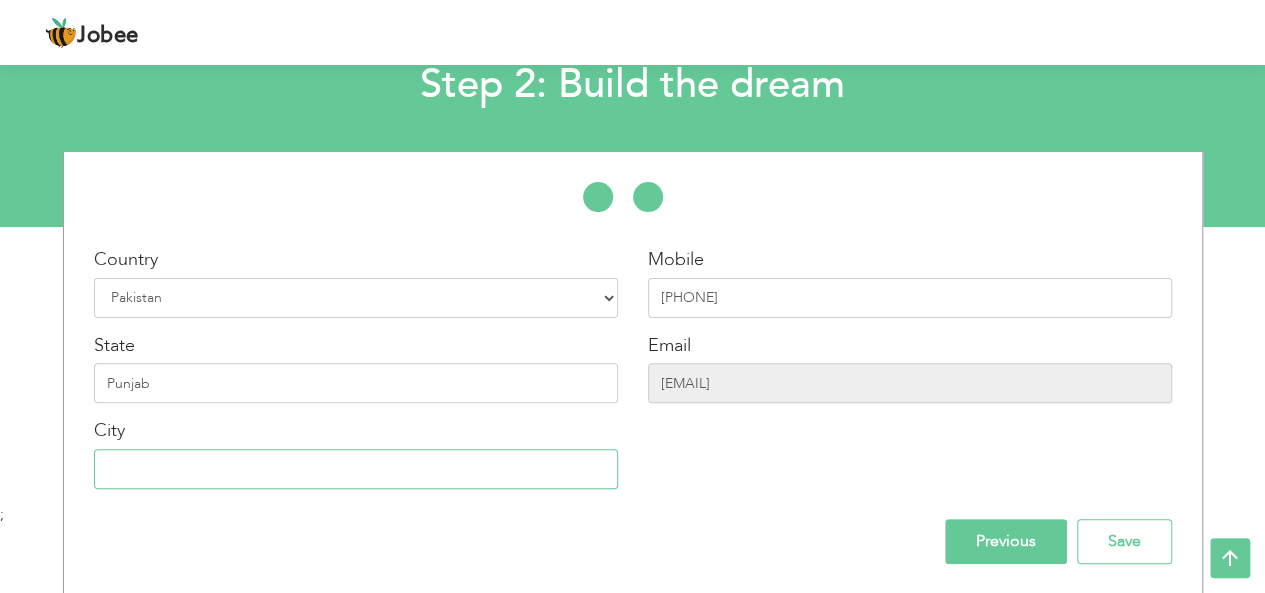 click at bounding box center (356, 469) 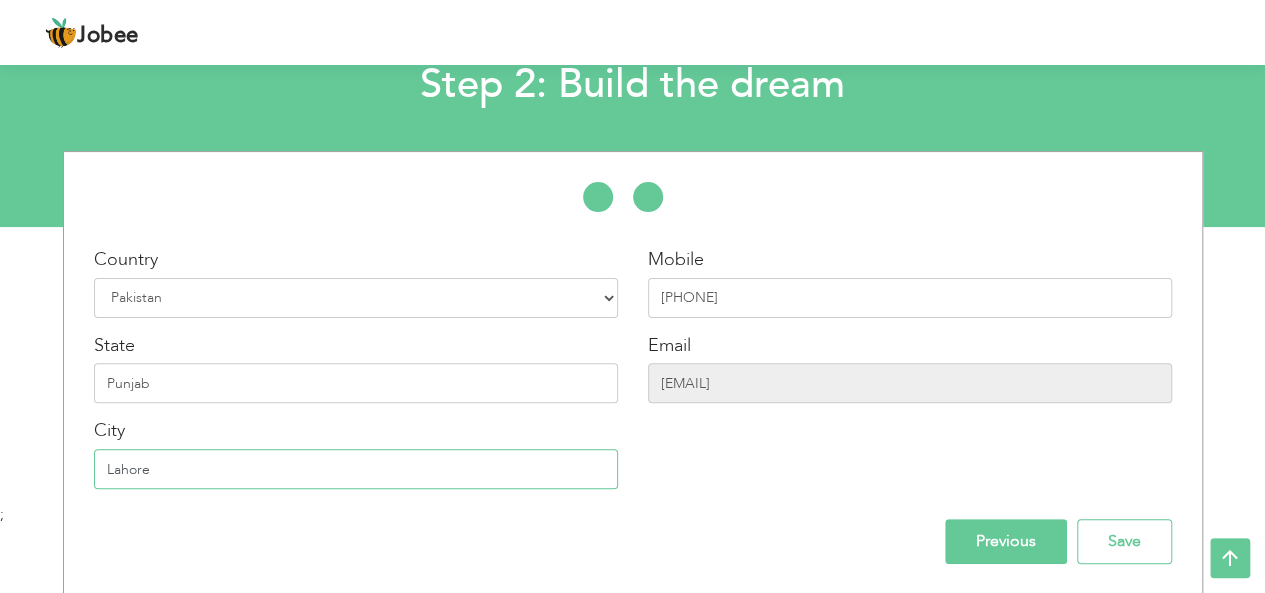 type on "Lahore" 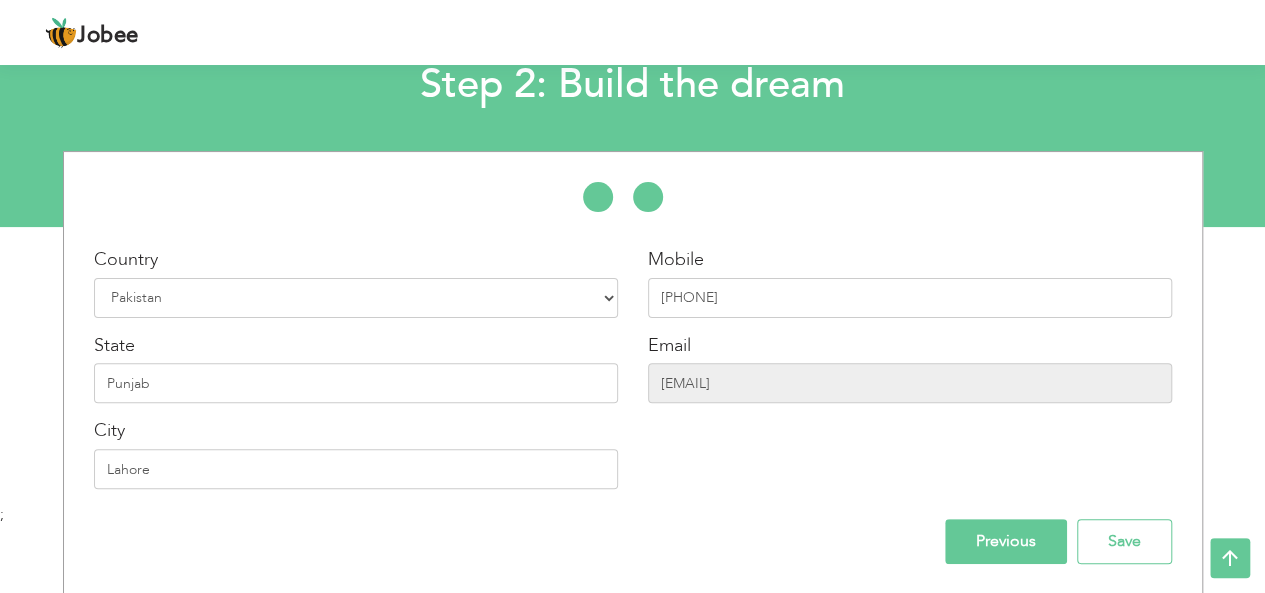 click on "Previous" at bounding box center (1006, 541) 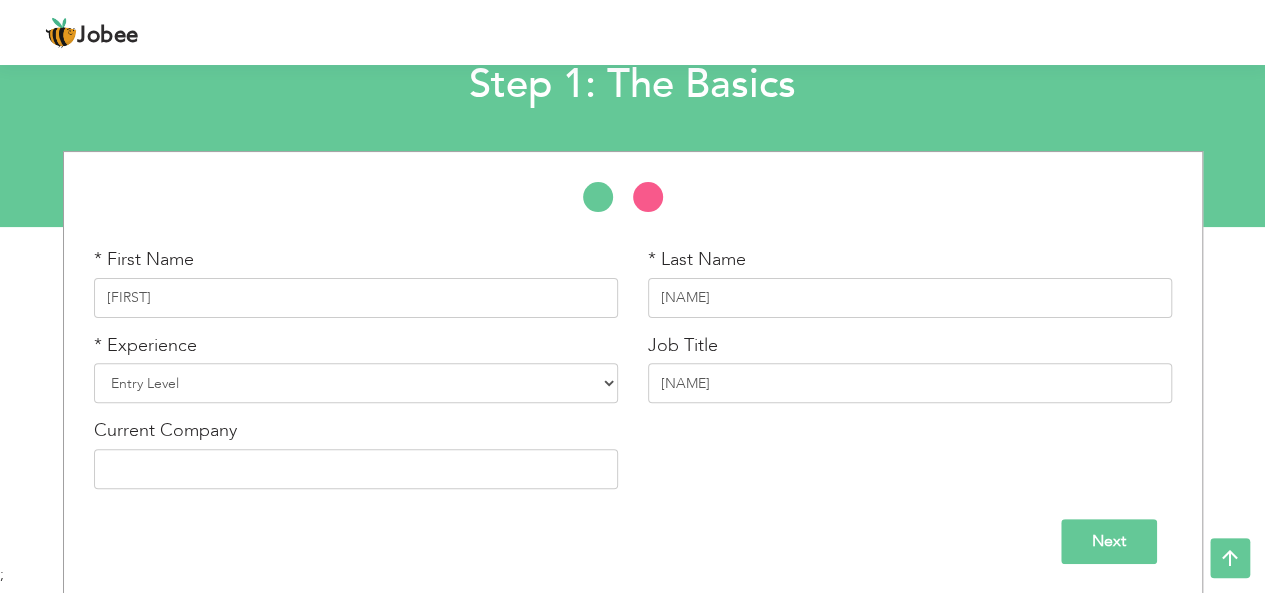 click on "Next" at bounding box center [1109, 541] 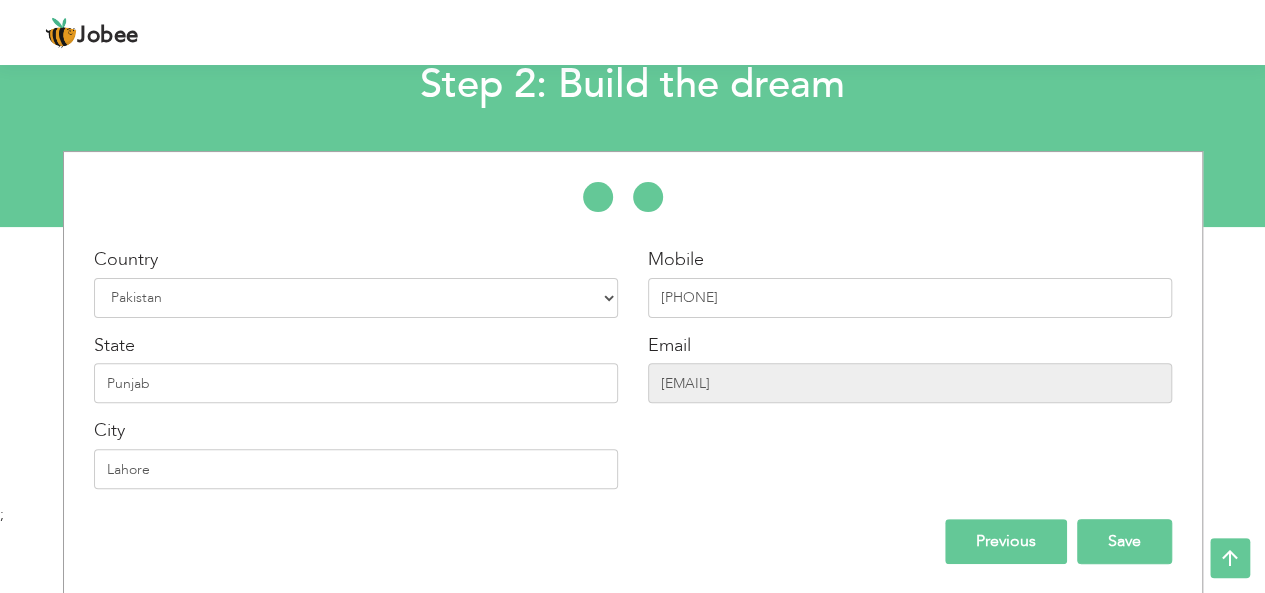 click on "Save" at bounding box center [1124, 541] 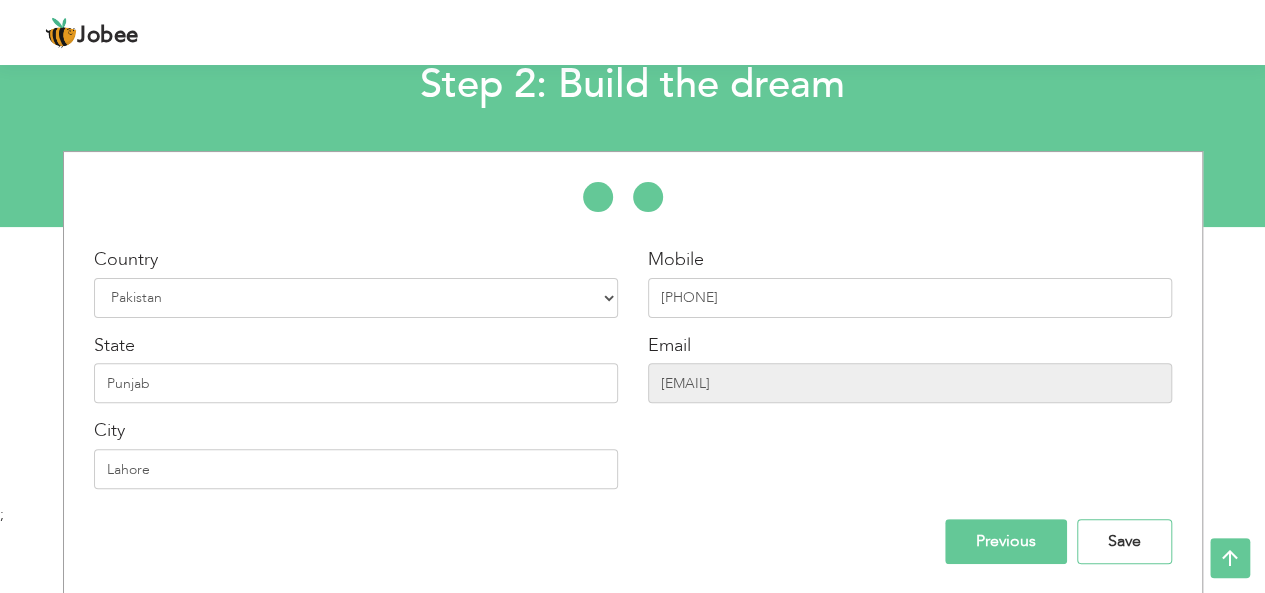scroll, scrollTop: 76, scrollLeft: 0, axis: vertical 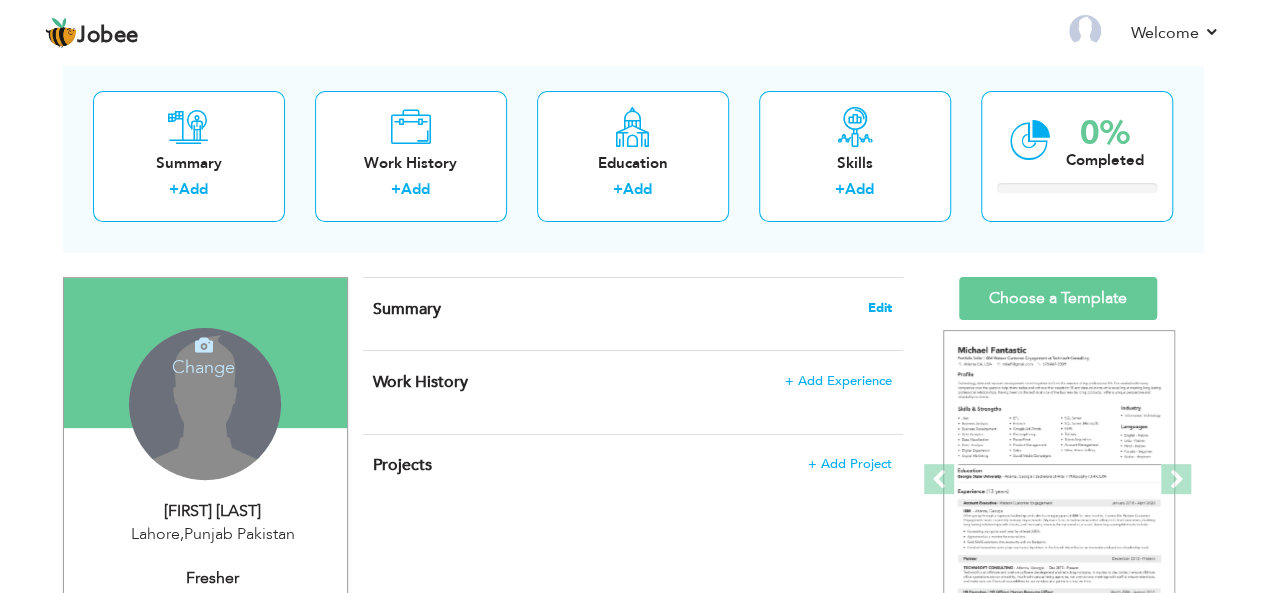 click on "Edit" at bounding box center (880, 308) 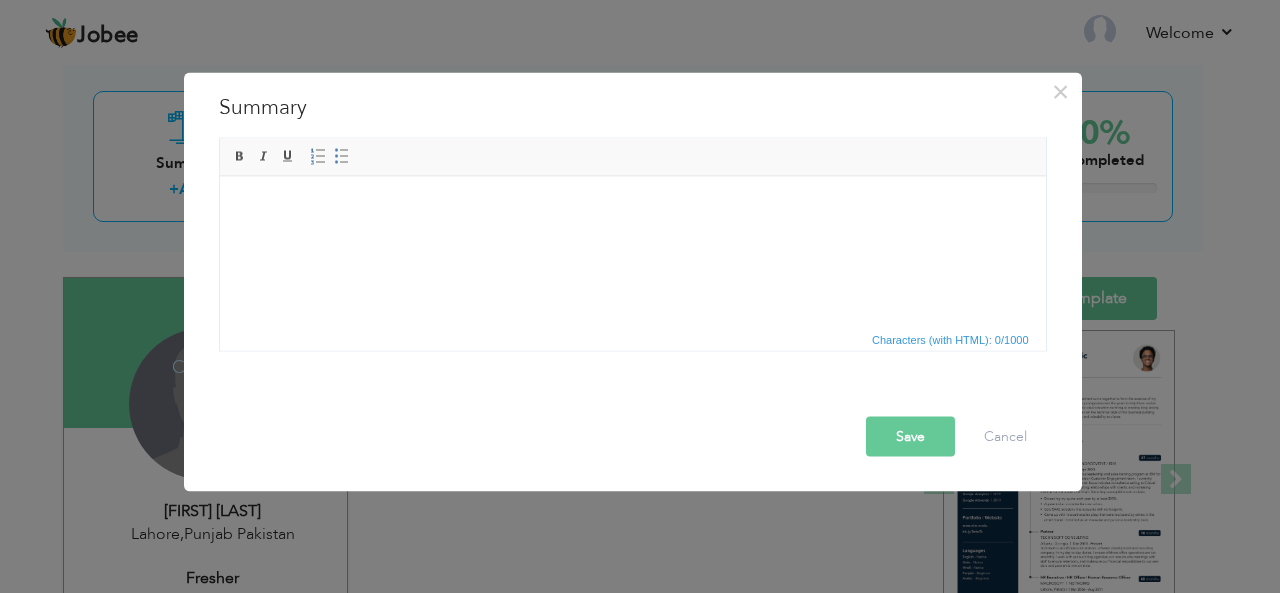 click at bounding box center (632, 206) 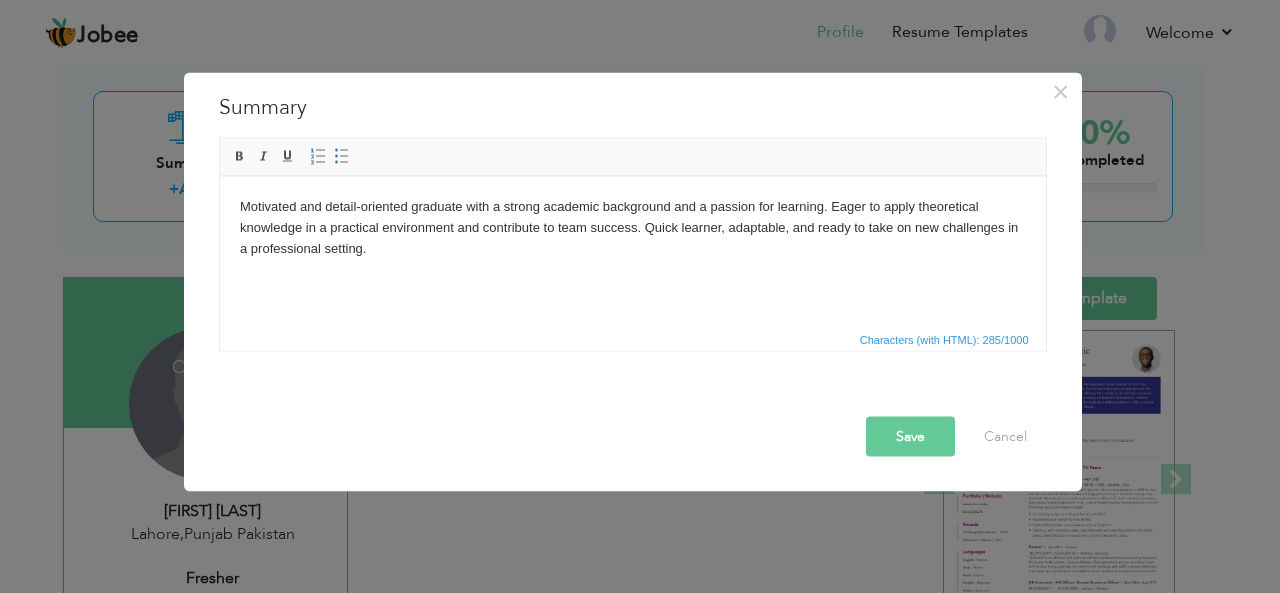 click on "Save" at bounding box center (910, 436) 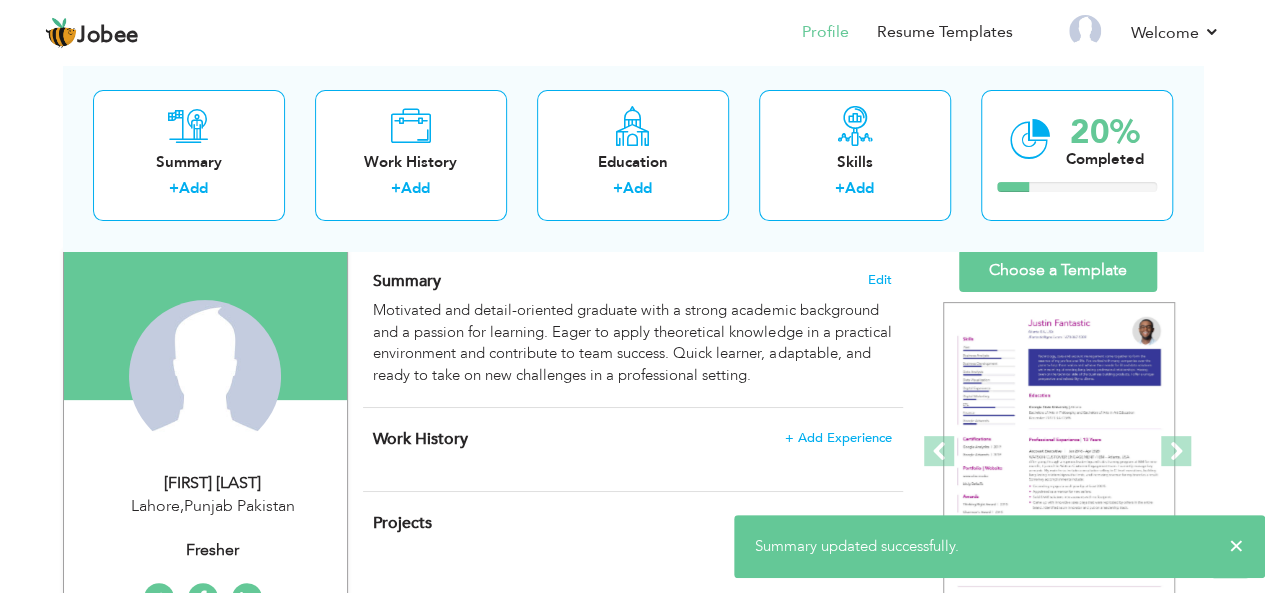 scroll, scrollTop: 100, scrollLeft: 0, axis: vertical 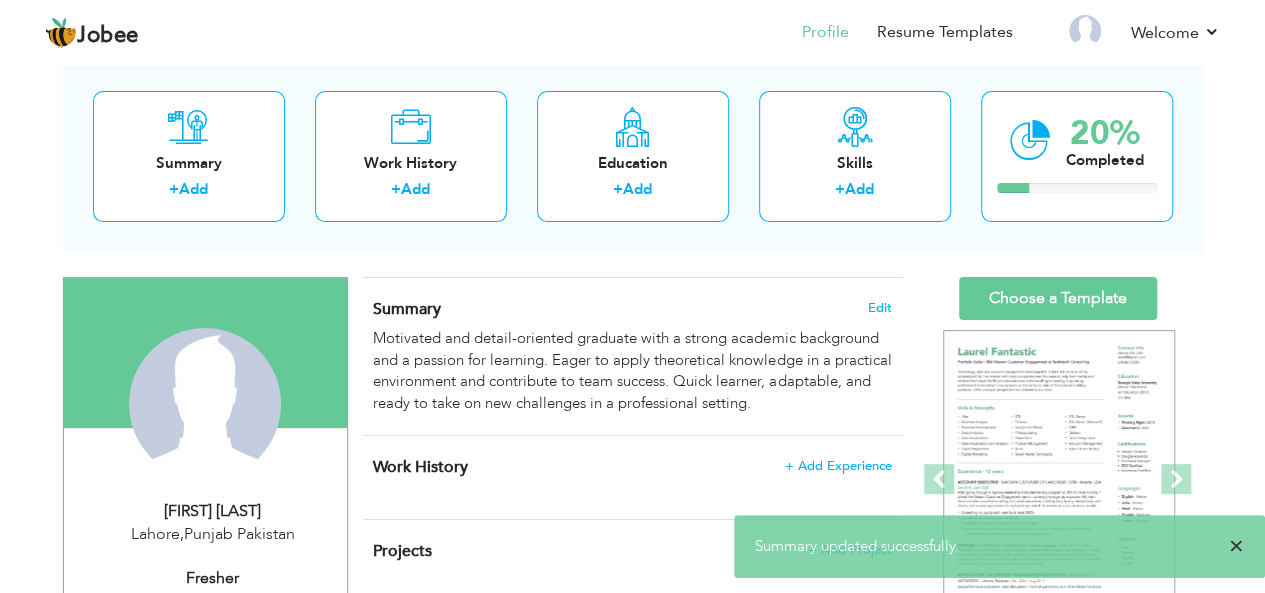 click on "×" at bounding box center [1236, 546] 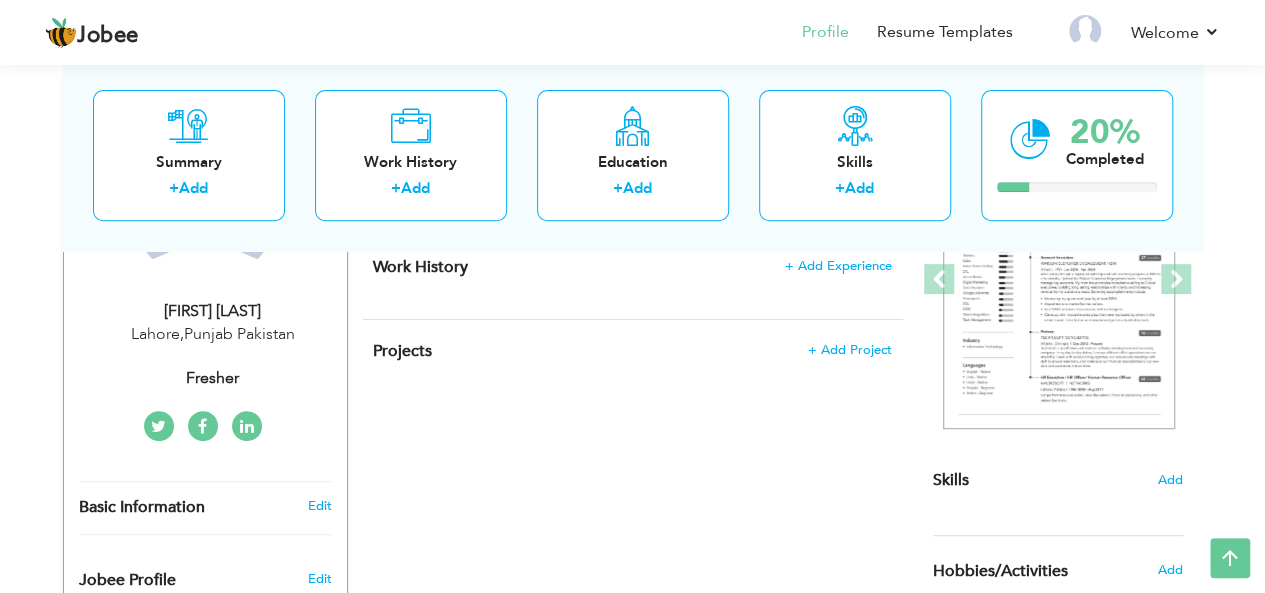 scroll, scrollTop: 500, scrollLeft: 0, axis: vertical 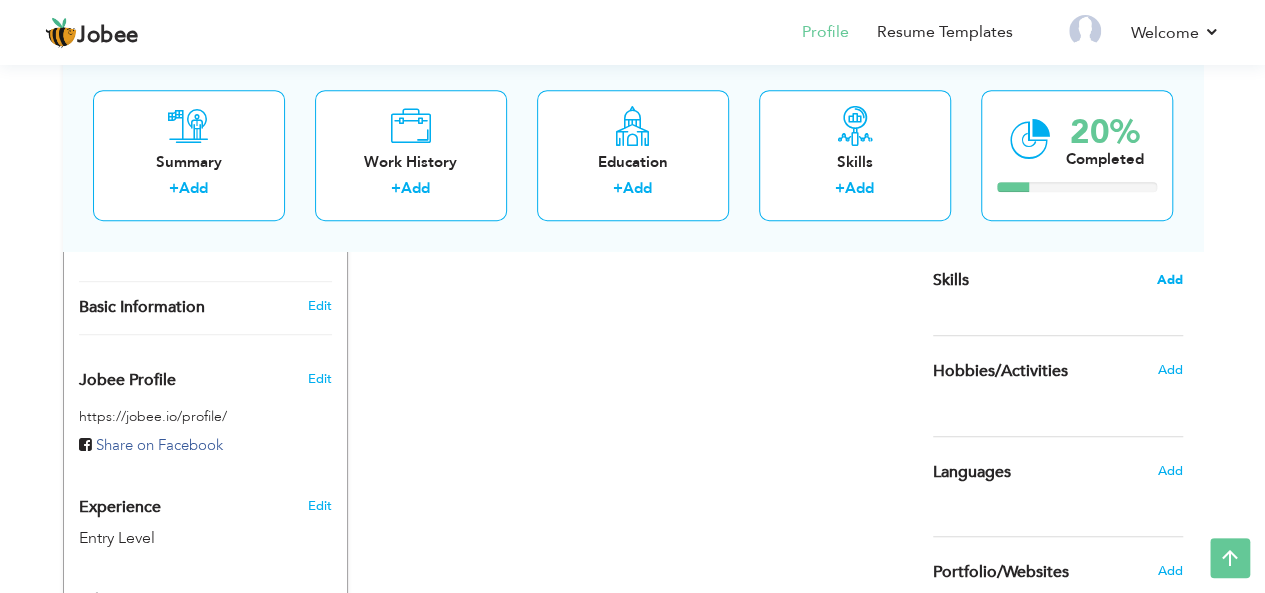 click on "Add" at bounding box center (1170, 280) 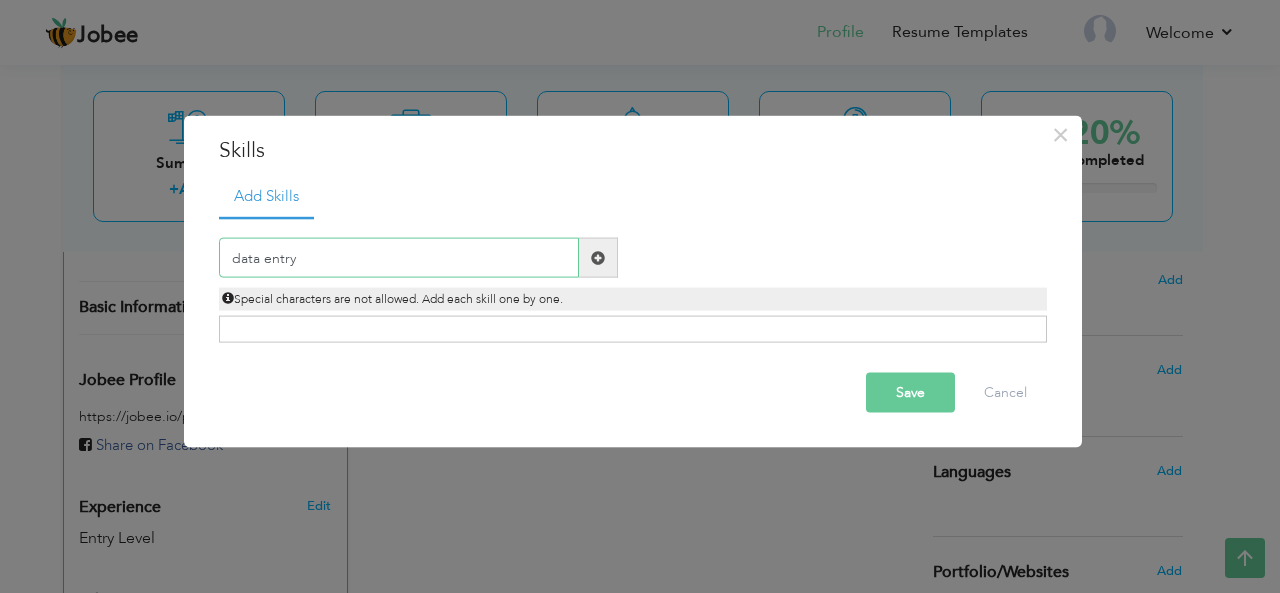 type on "data entry" 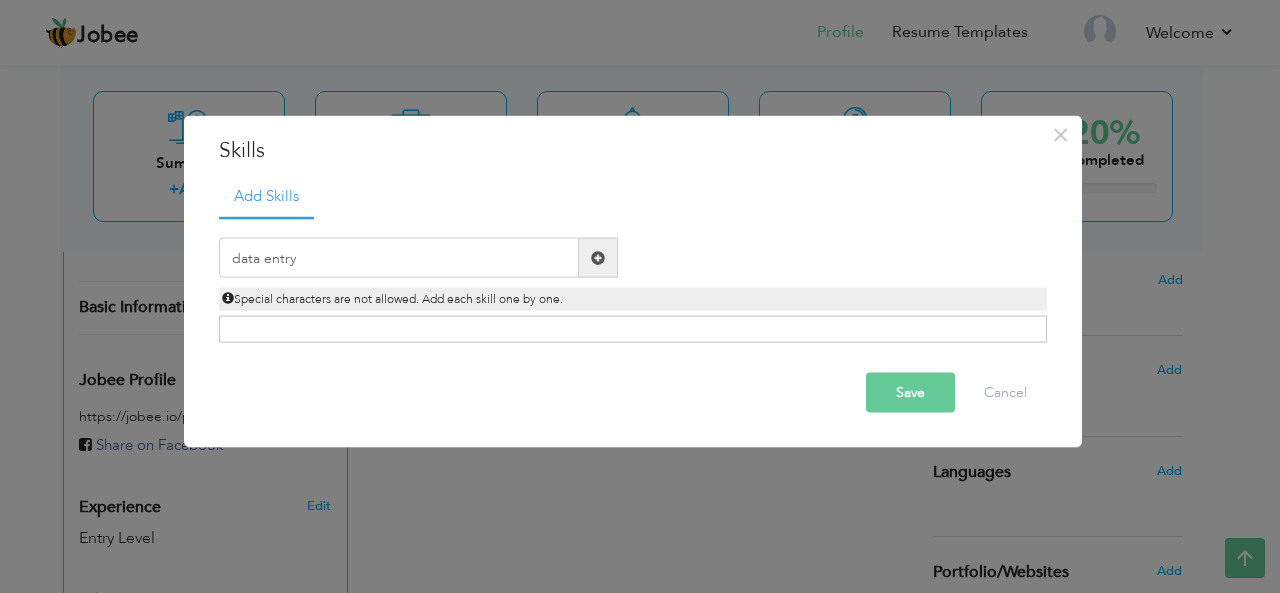 click at bounding box center [598, 258] 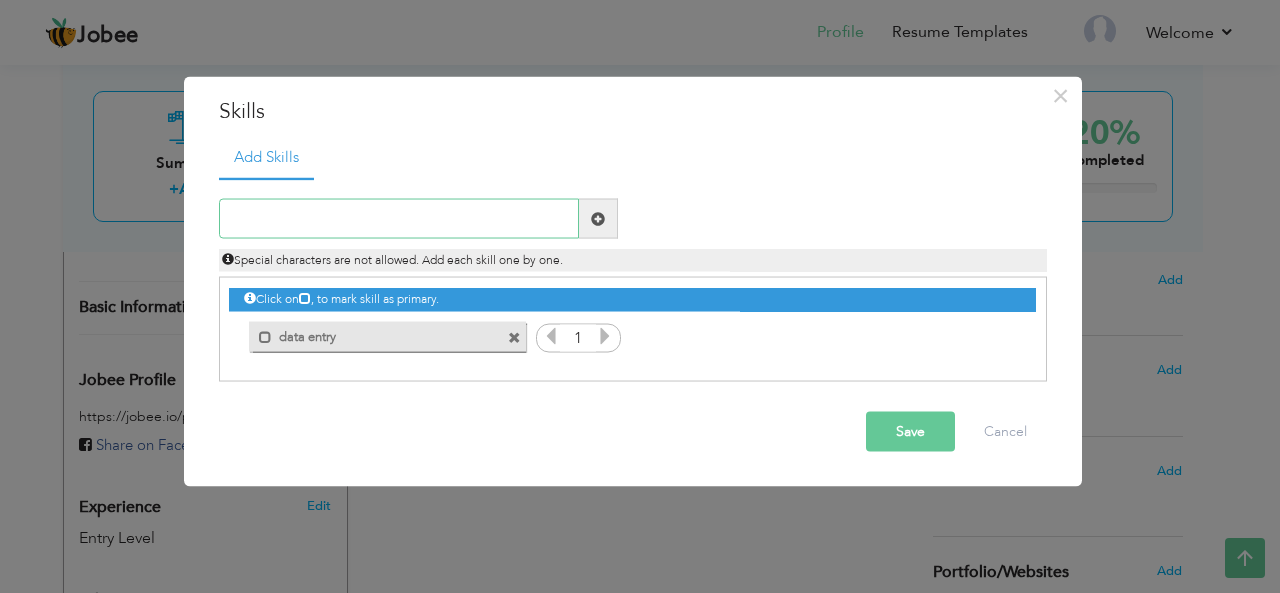 click at bounding box center (399, 219) 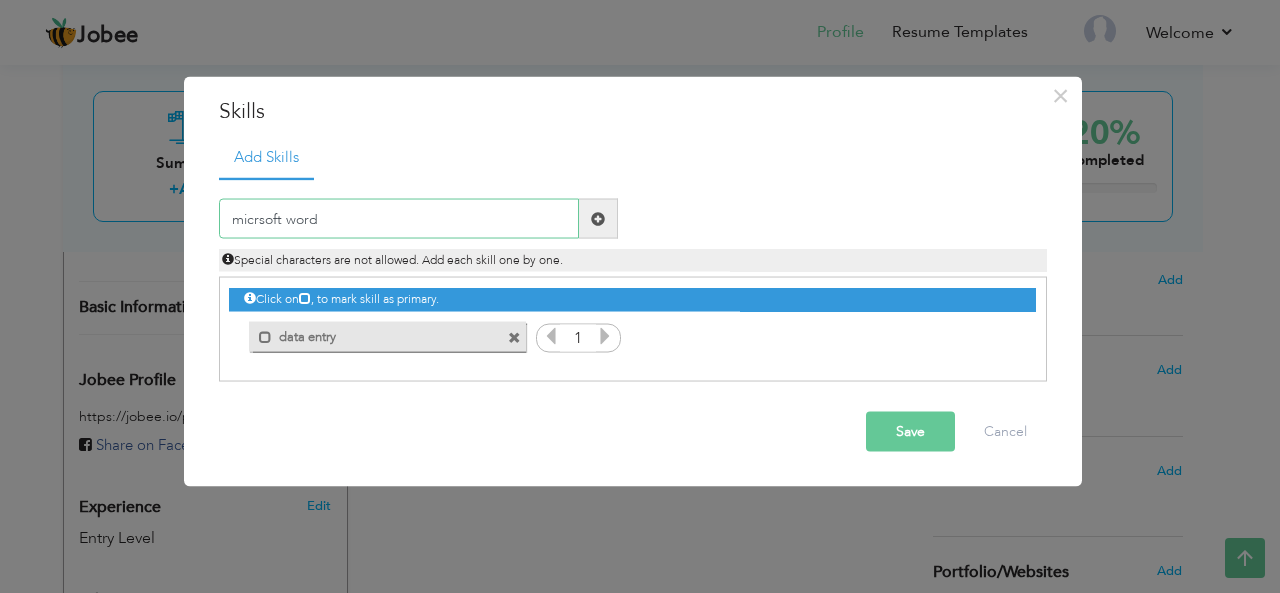 click on "micrsoft word" at bounding box center (399, 219) 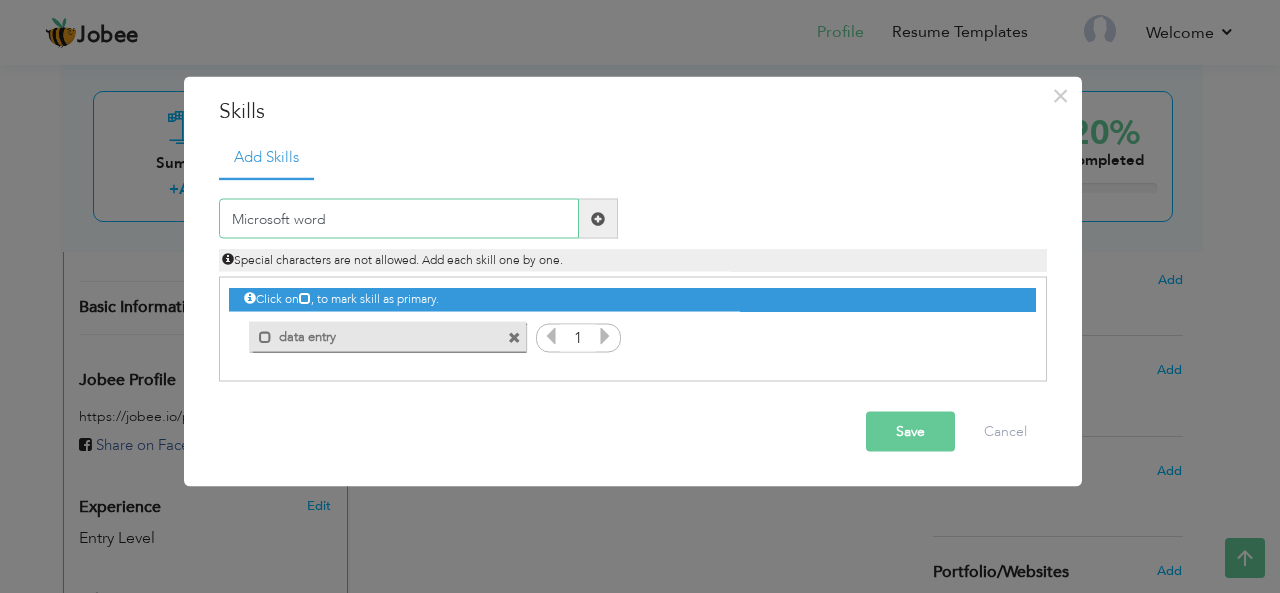 type on "Microsoft word" 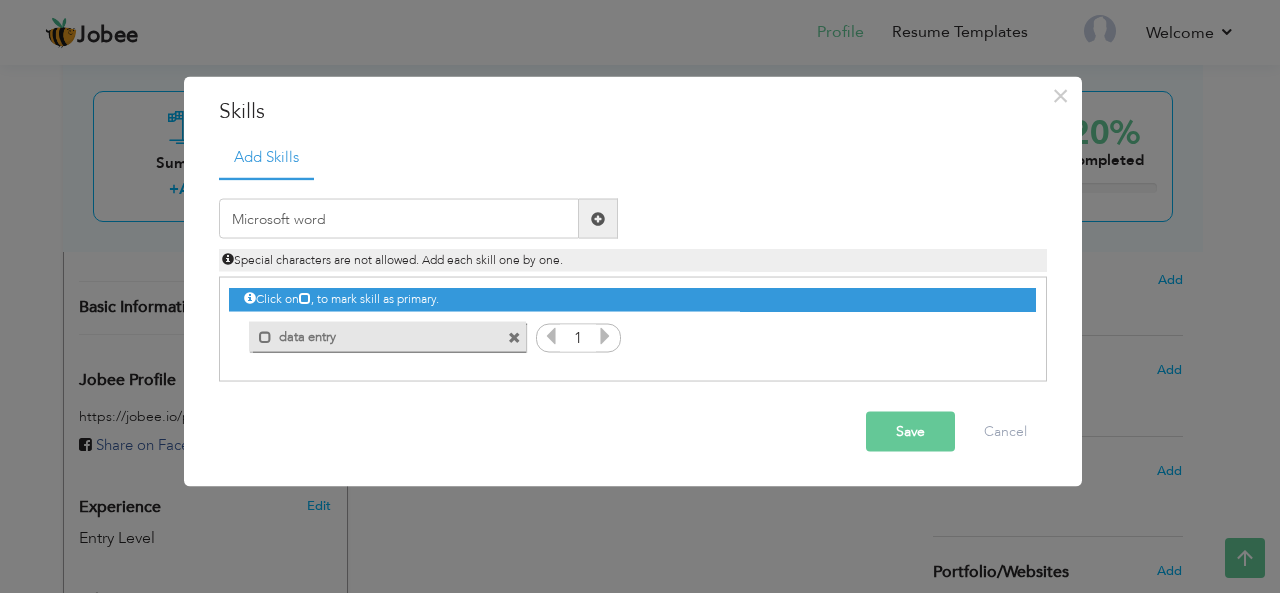 click at bounding box center [598, 218] 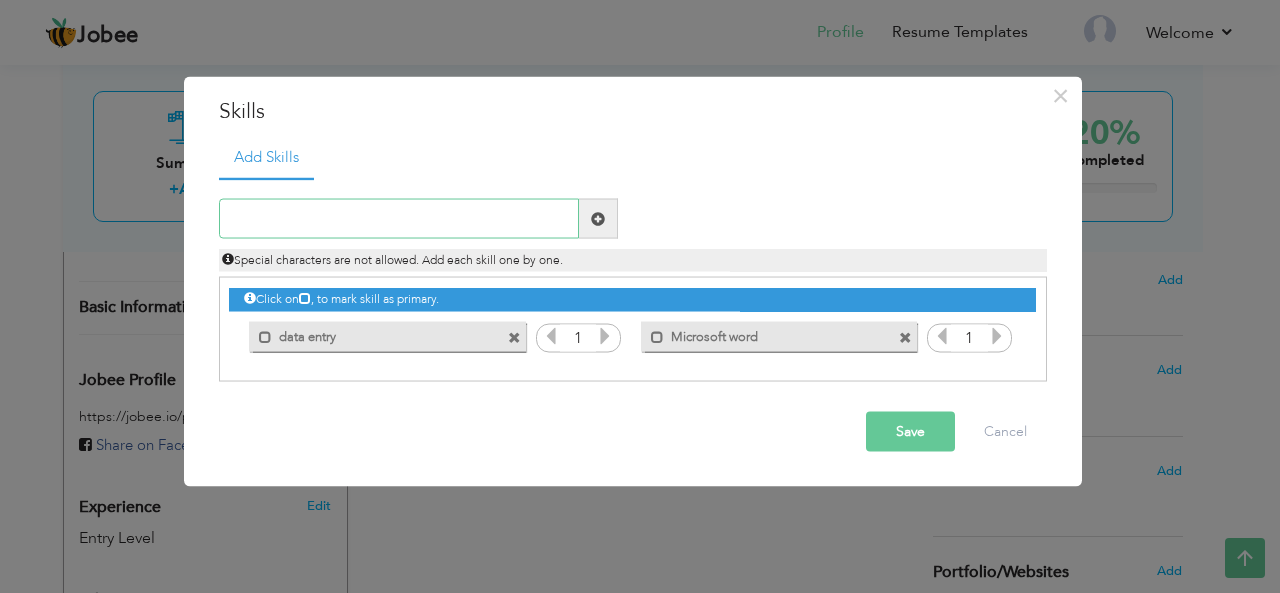 click at bounding box center (399, 219) 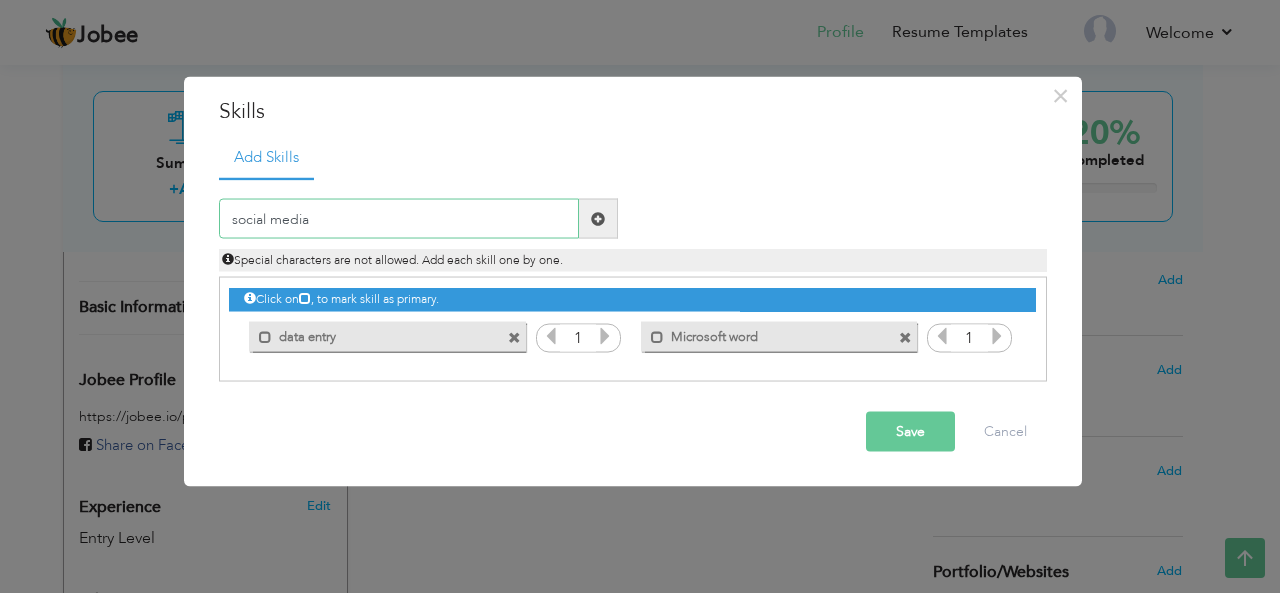 type on "social media" 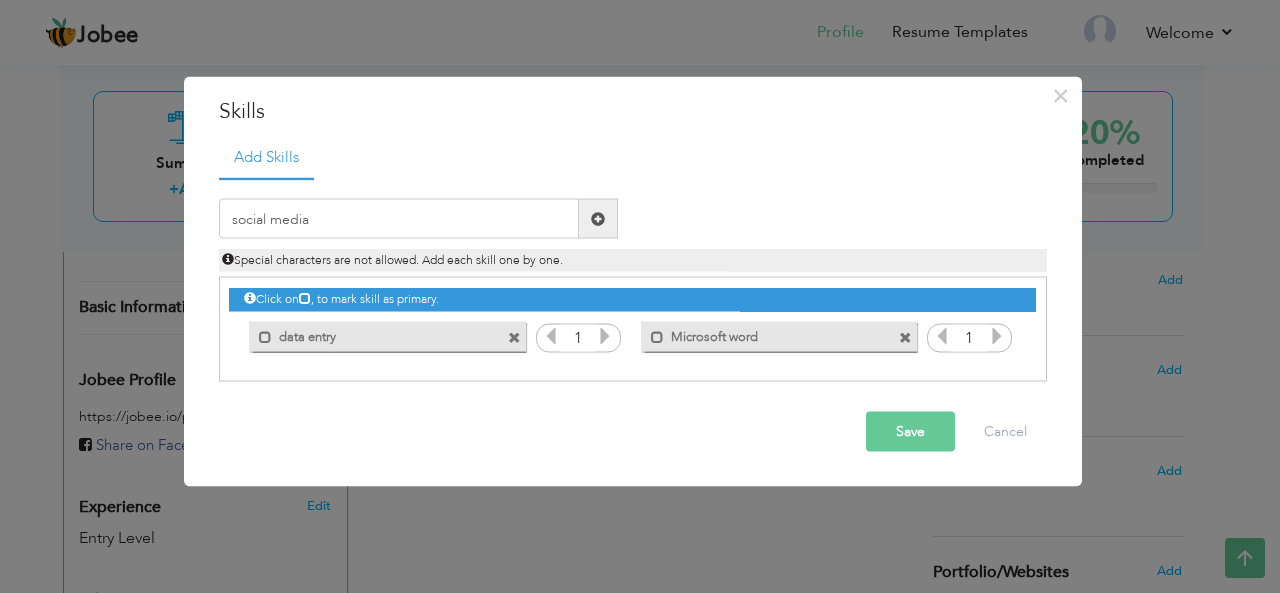 click on "Save" at bounding box center [910, 432] 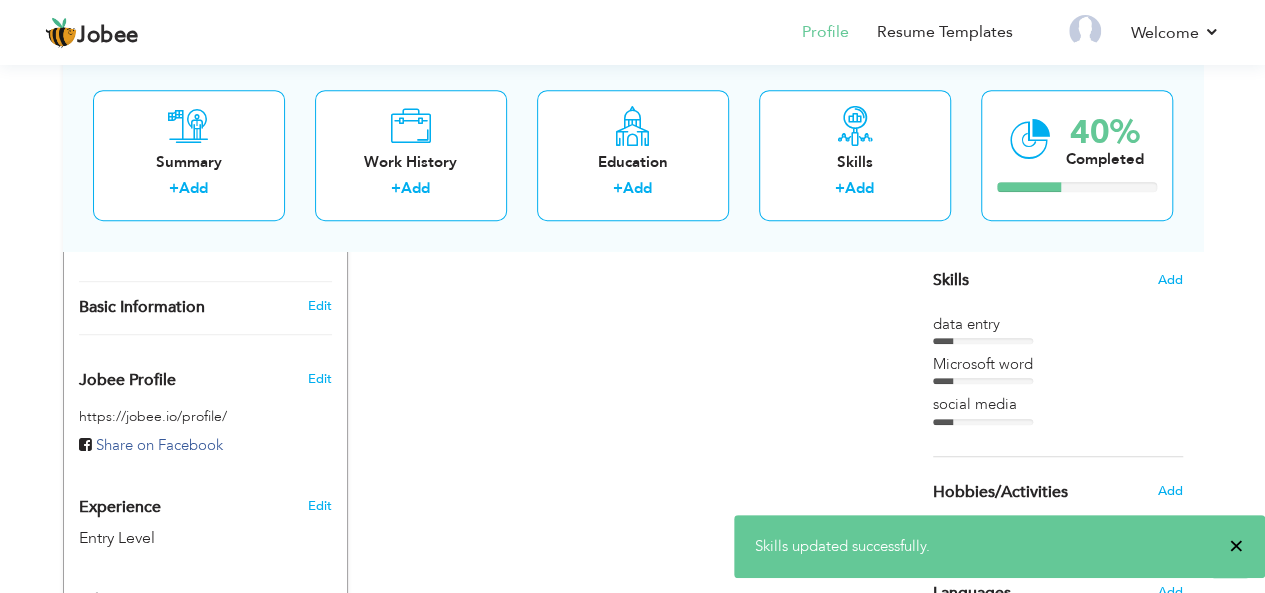 click on "×" at bounding box center [1236, 546] 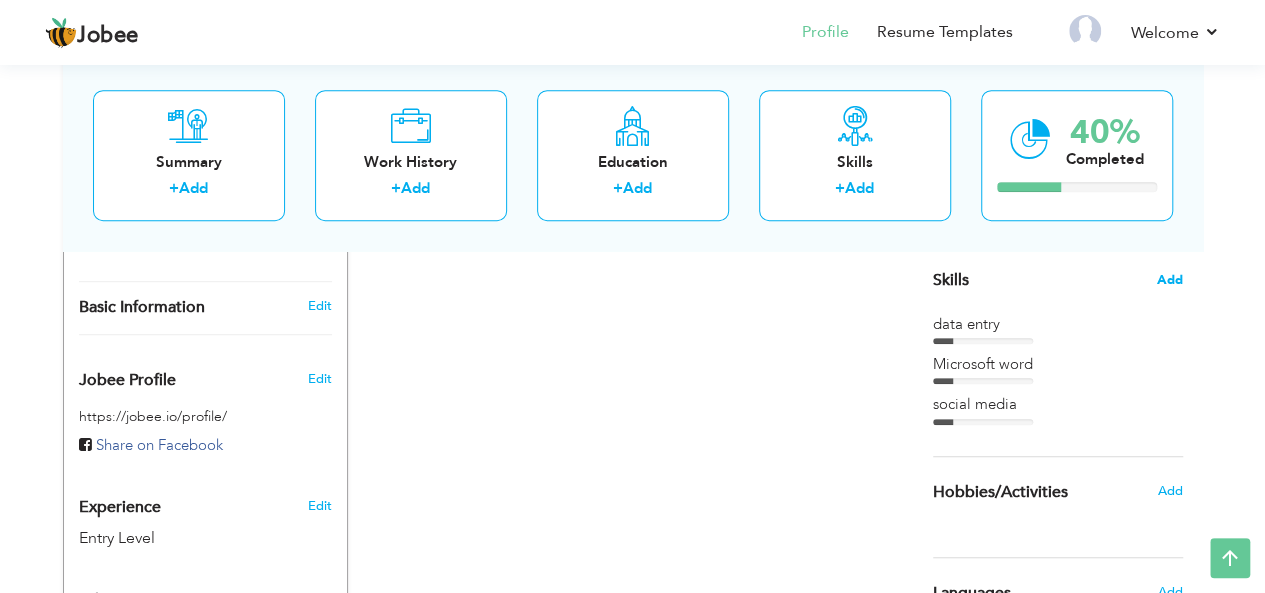 click on "Add" at bounding box center (1170, 280) 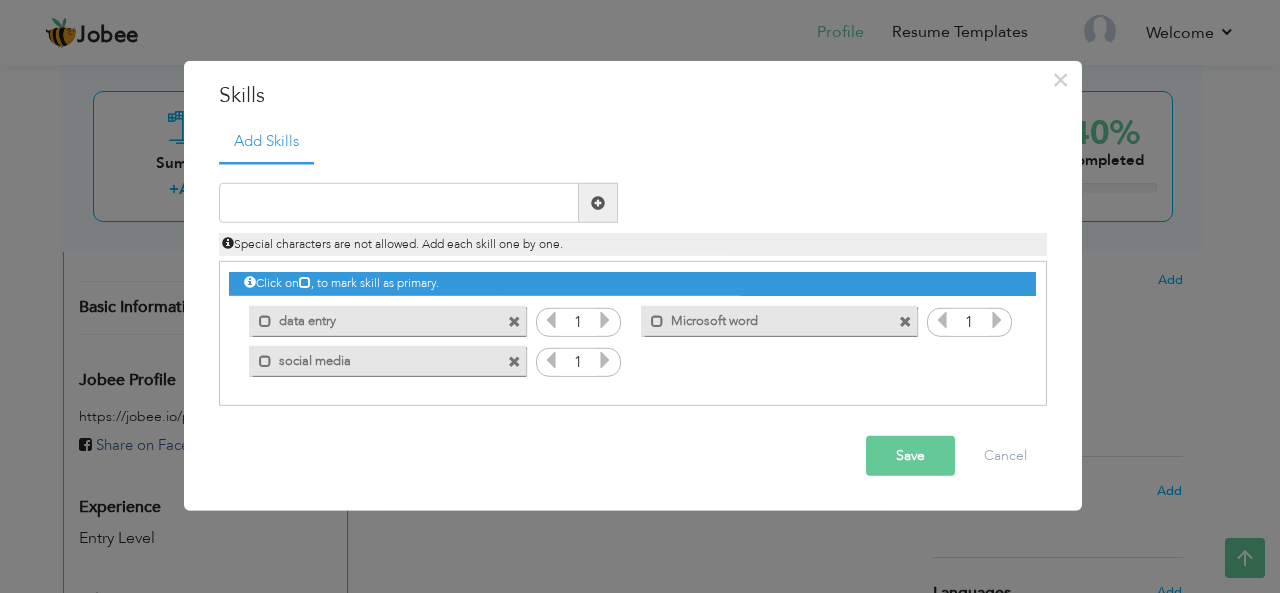 click at bounding box center (605, 320) 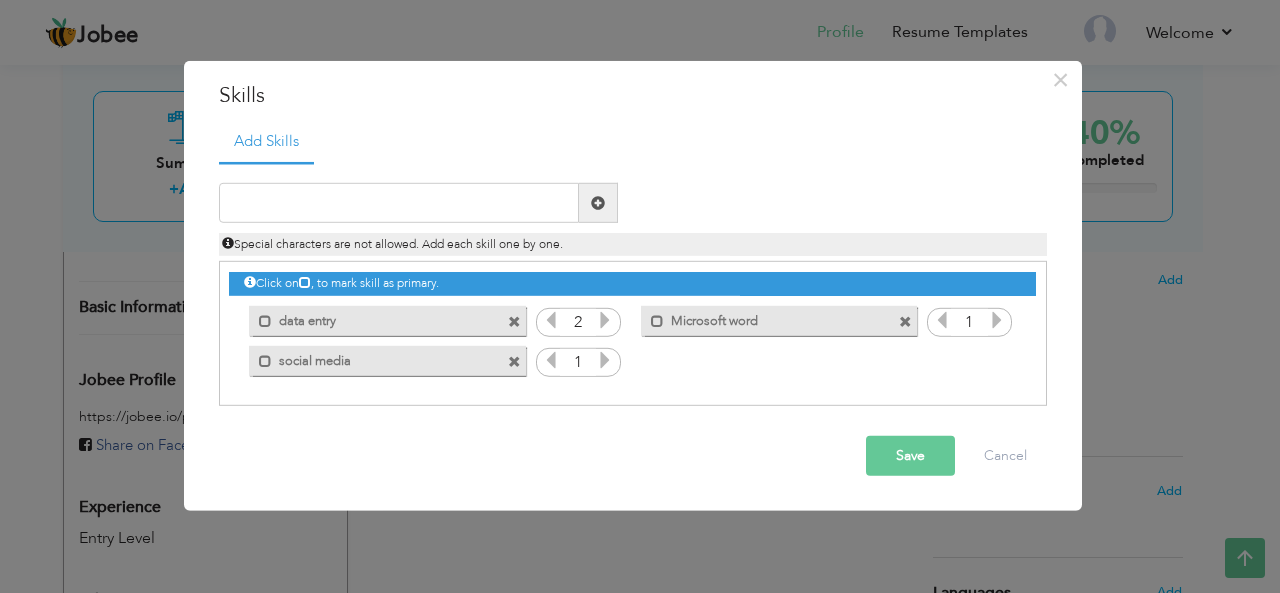 click at bounding box center [605, 320] 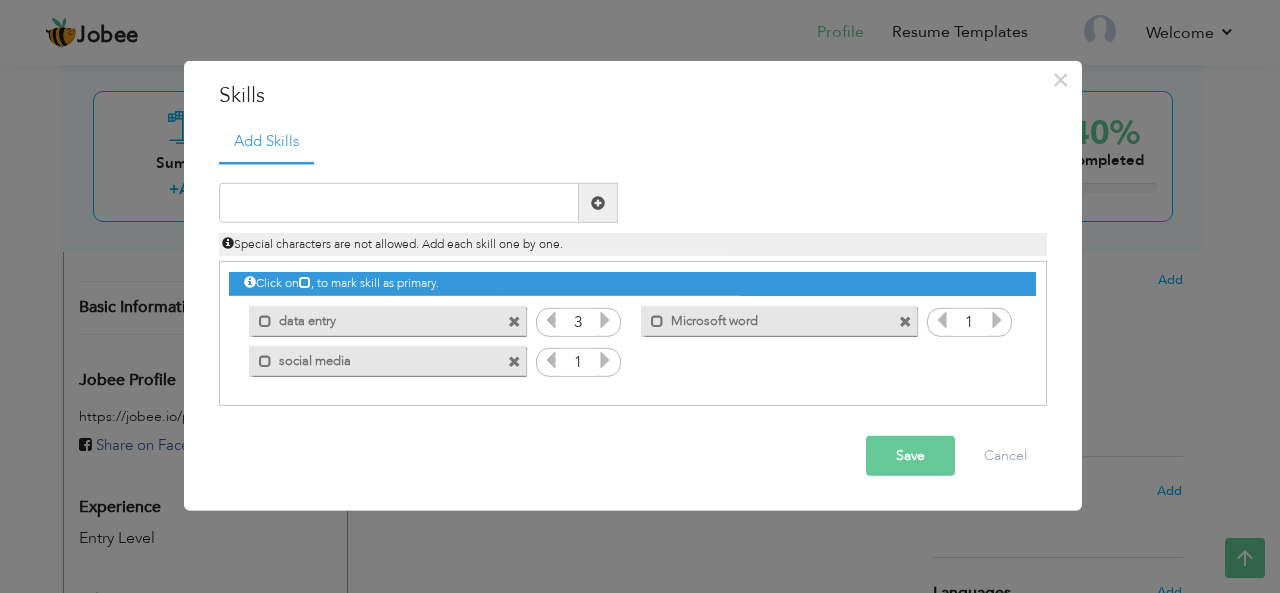 click at bounding box center (605, 320) 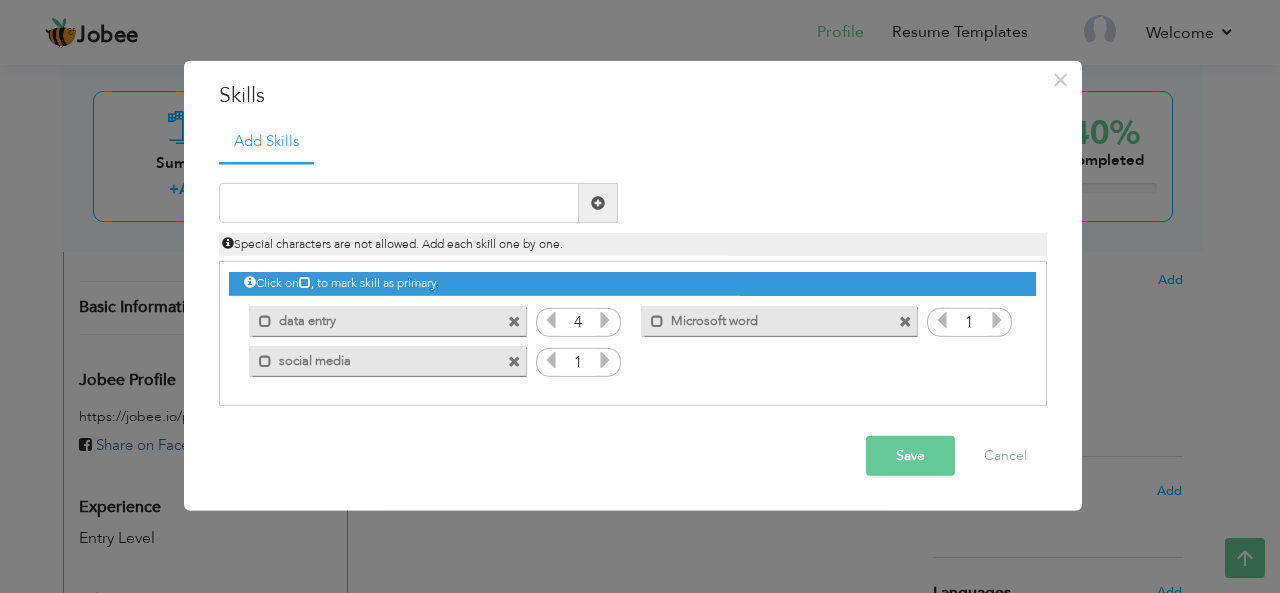 click at bounding box center [605, 320] 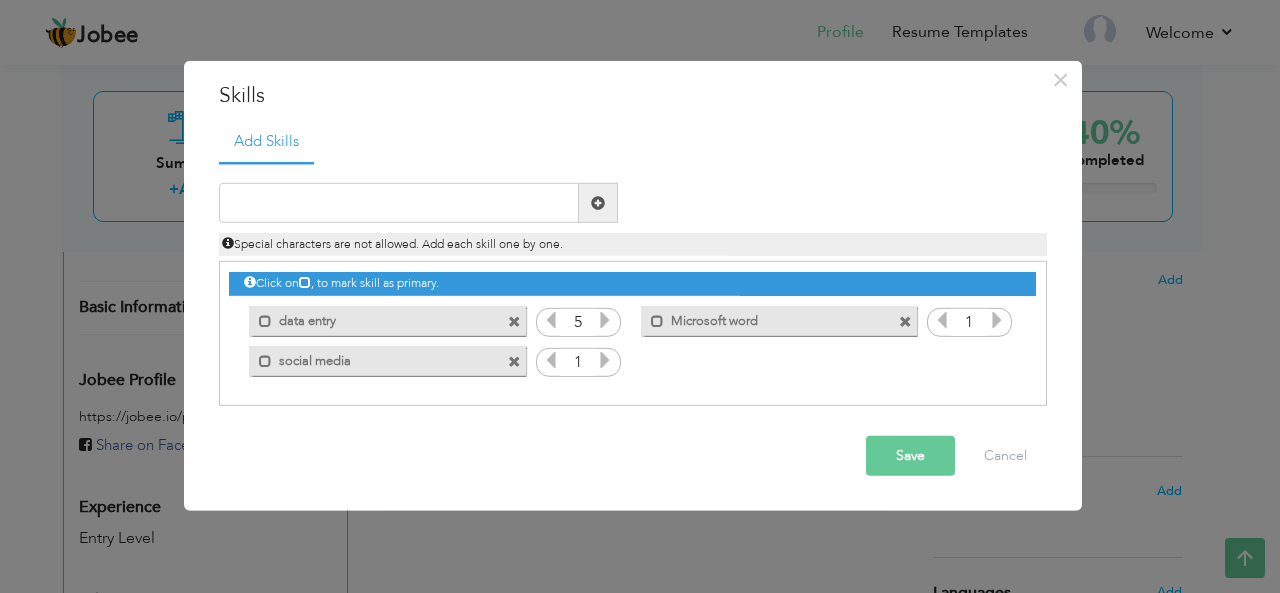 click at bounding box center (605, 320) 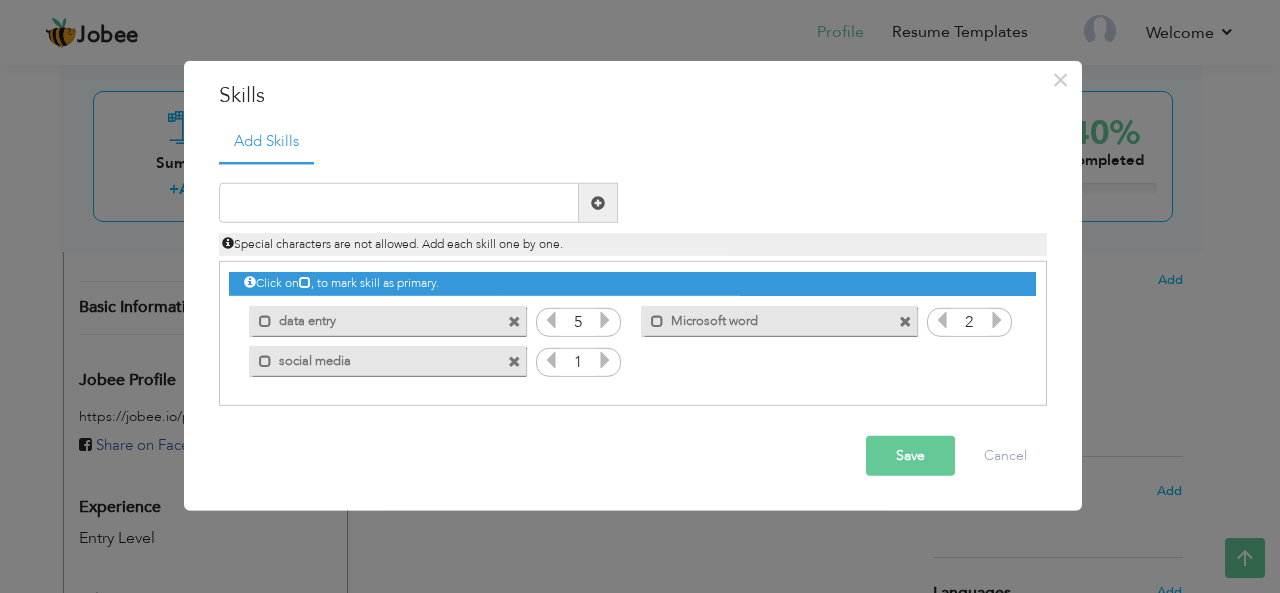 click at bounding box center (997, 320) 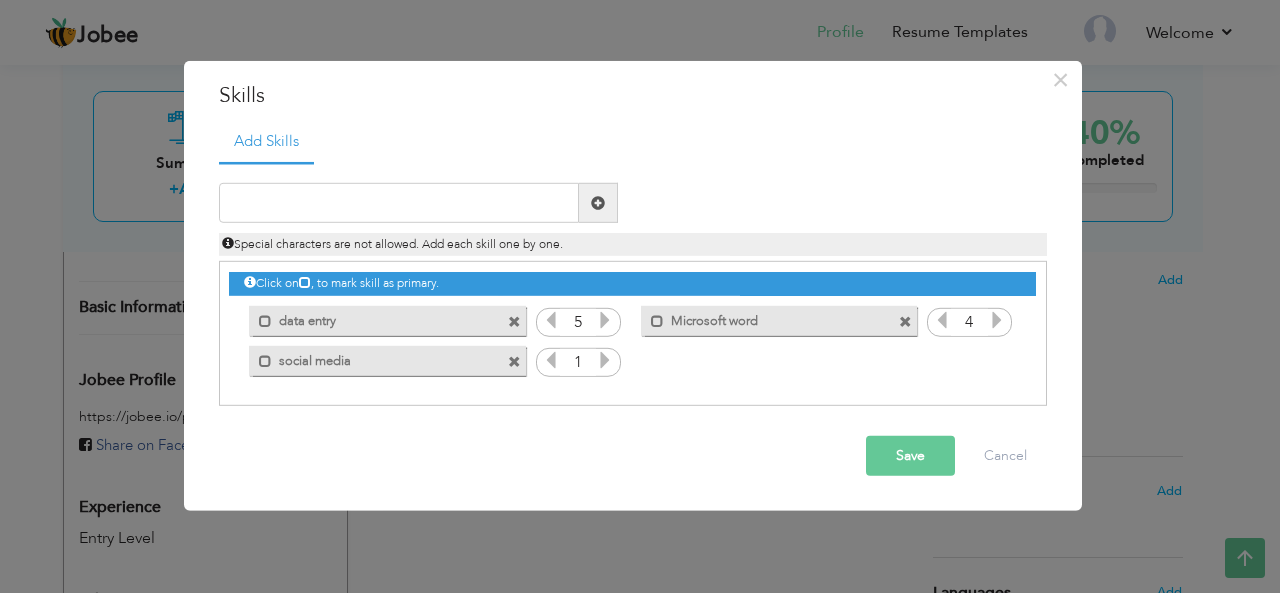click at bounding box center [997, 320] 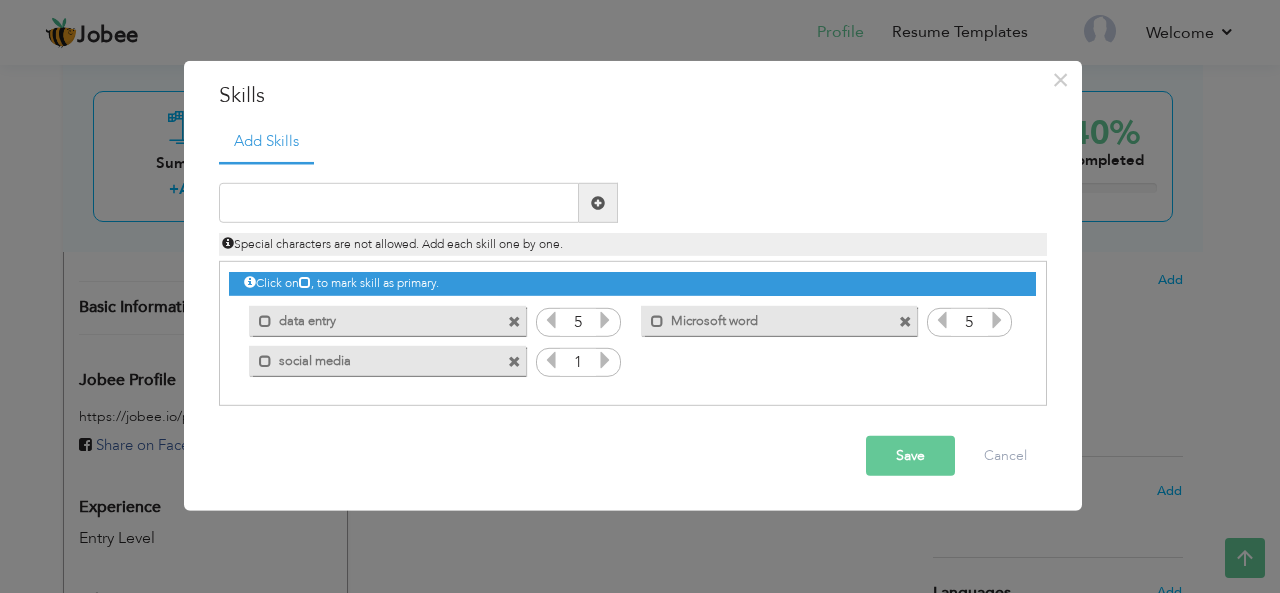 click at bounding box center (997, 320) 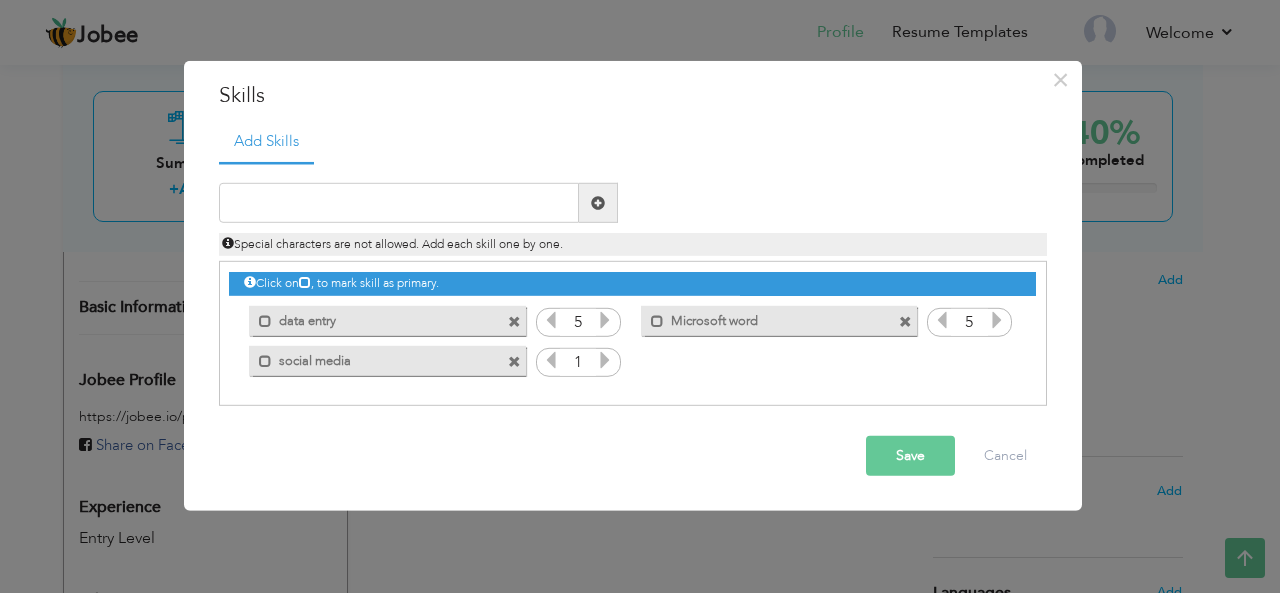 click at bounding box center (605, 360) 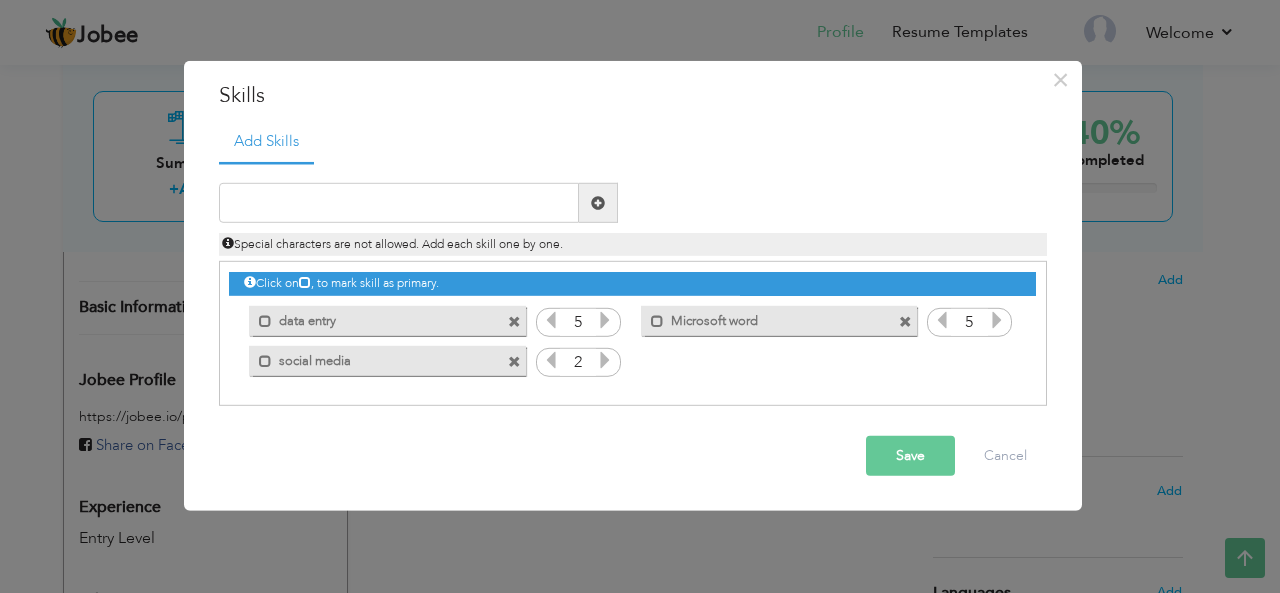 click at bounding box center [605, 360] 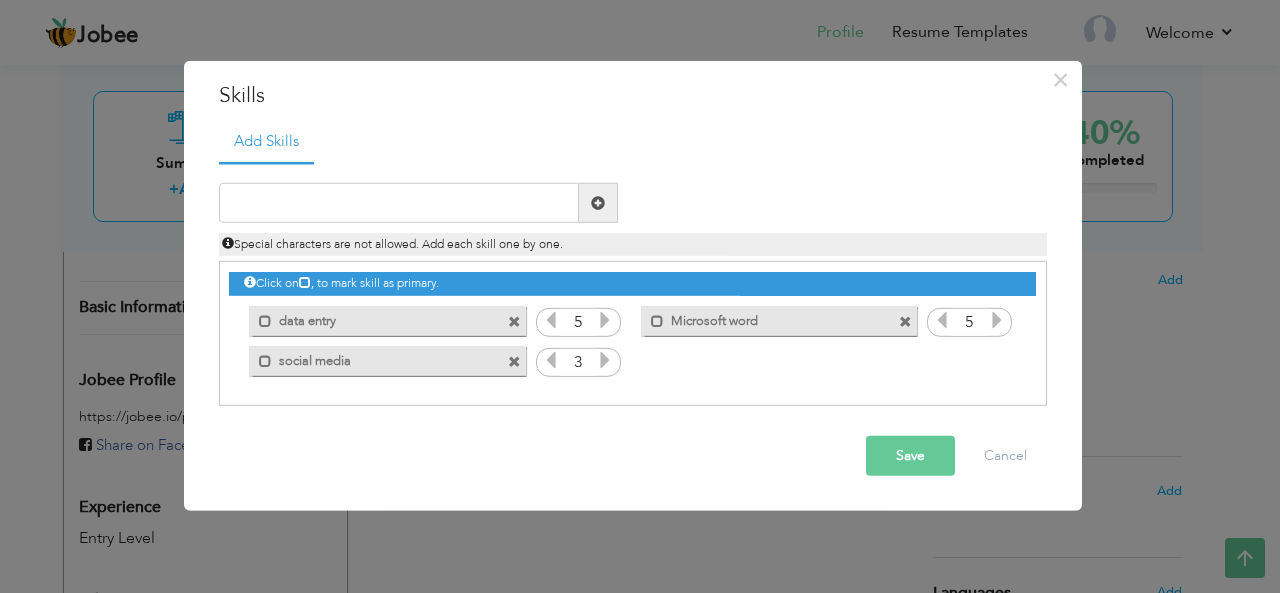 click on "Save" at bounding box center [910, 456] 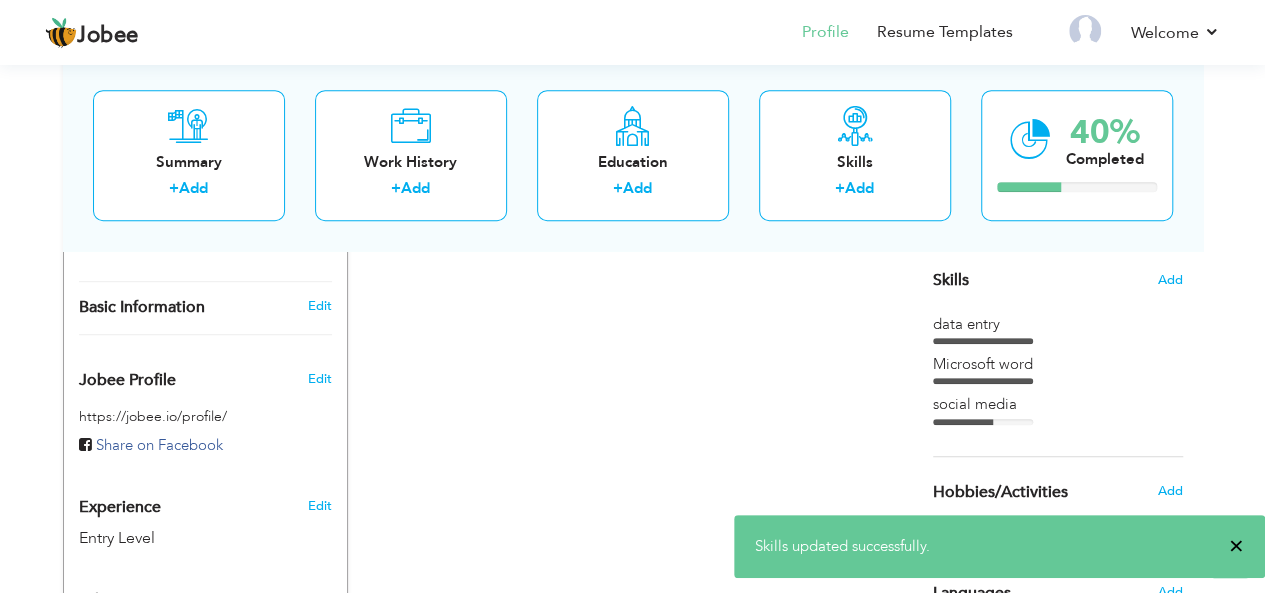 click on "×" at bounding box center (1236, 546) 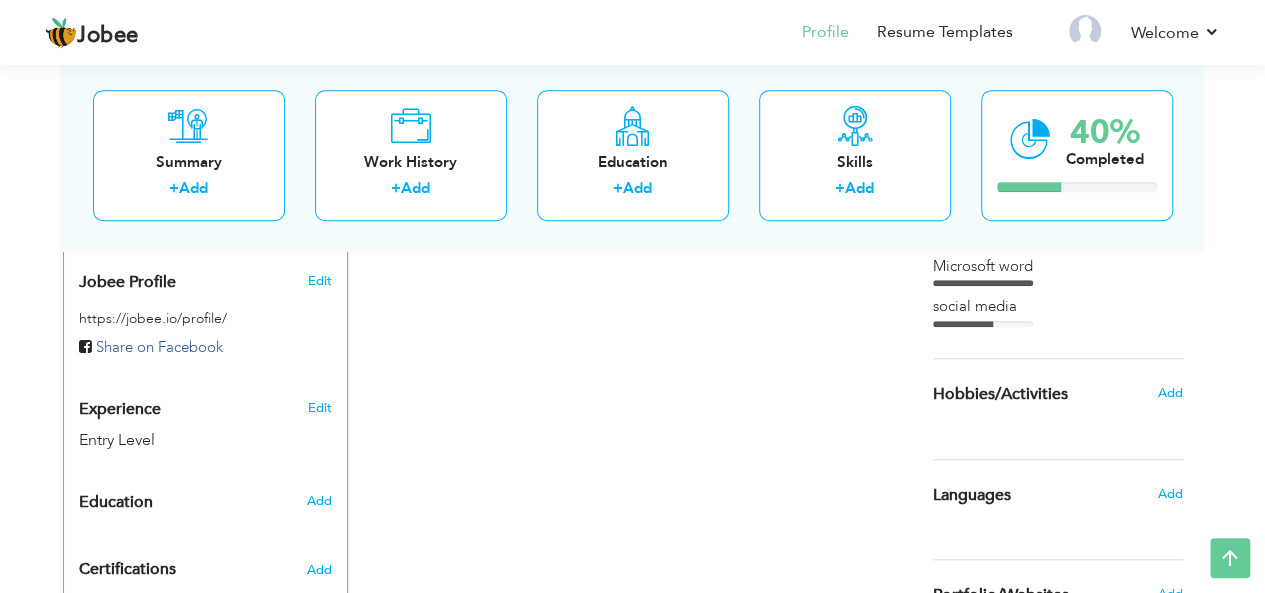 scroll, scrollTop: 700, scrollLeft: 0, axis: vertical 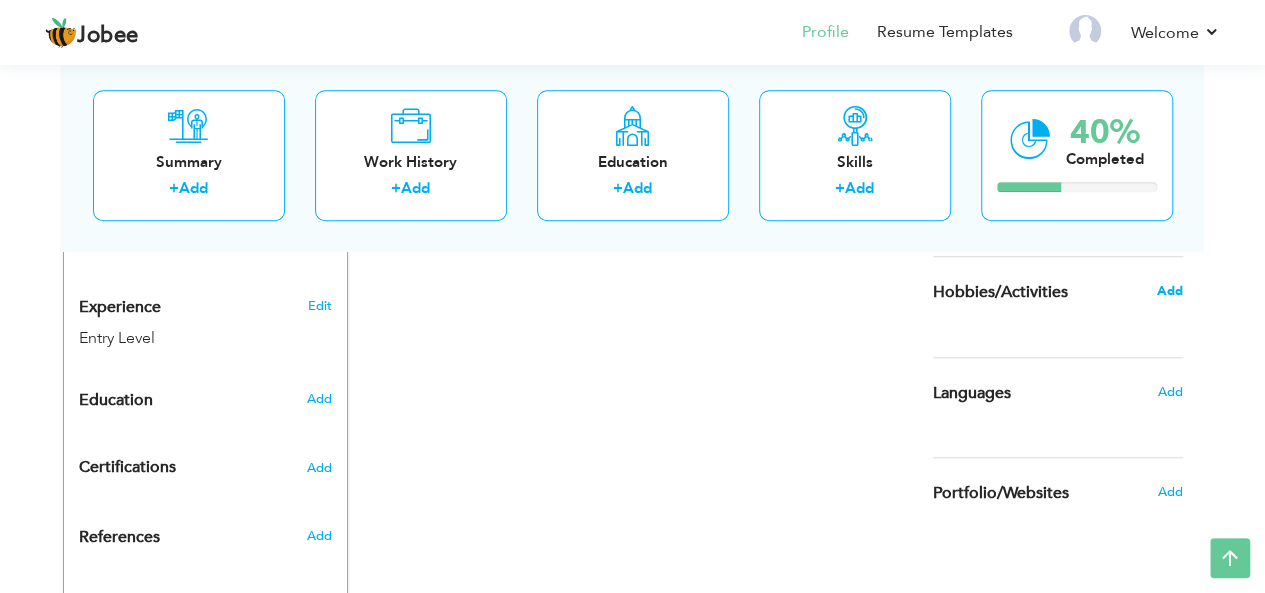 click on "Add" at bounding box center (1169, 291) 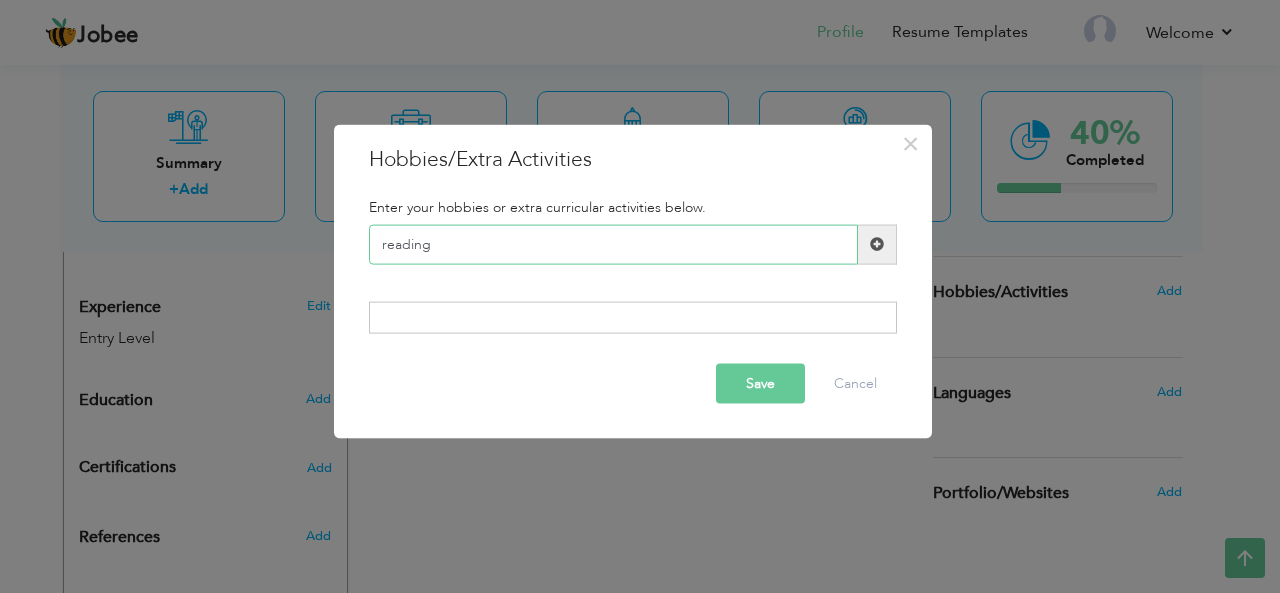 type on "reading" 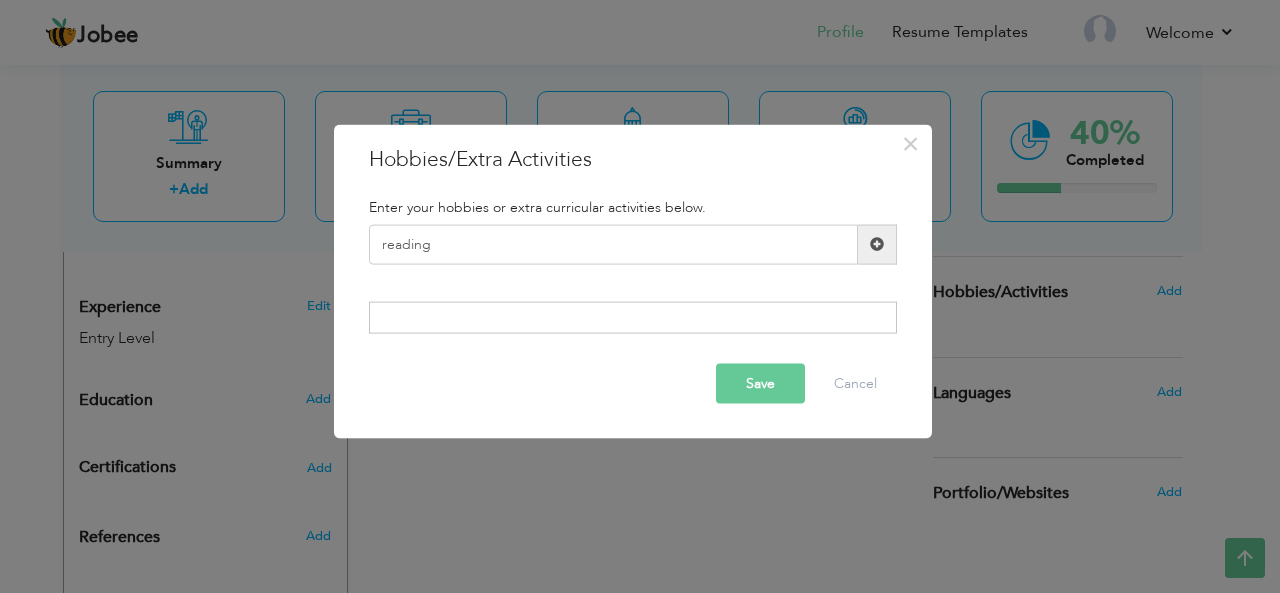 click at bounding box center [877, 244] 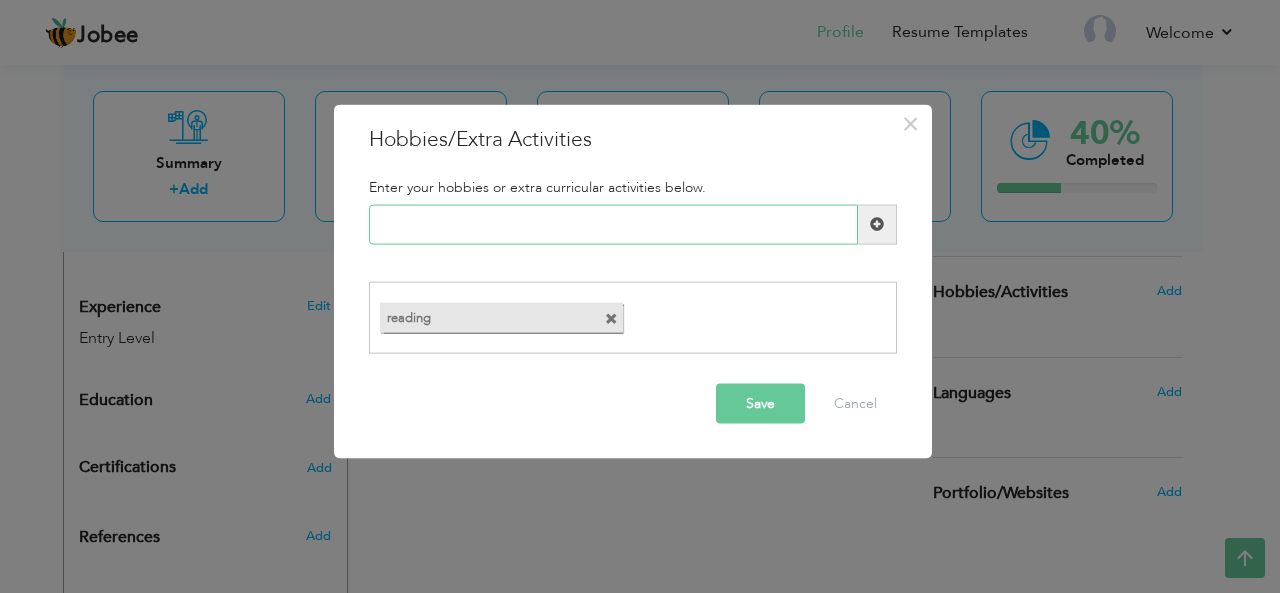 click at bounding box center (613, 224) 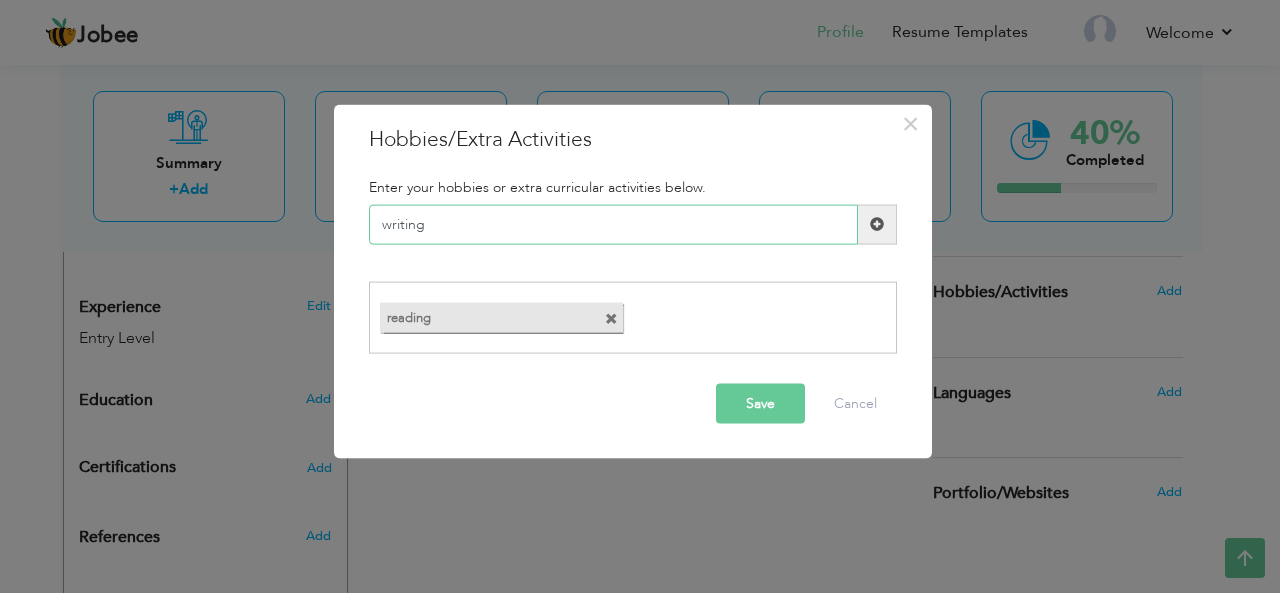 type on "writing" 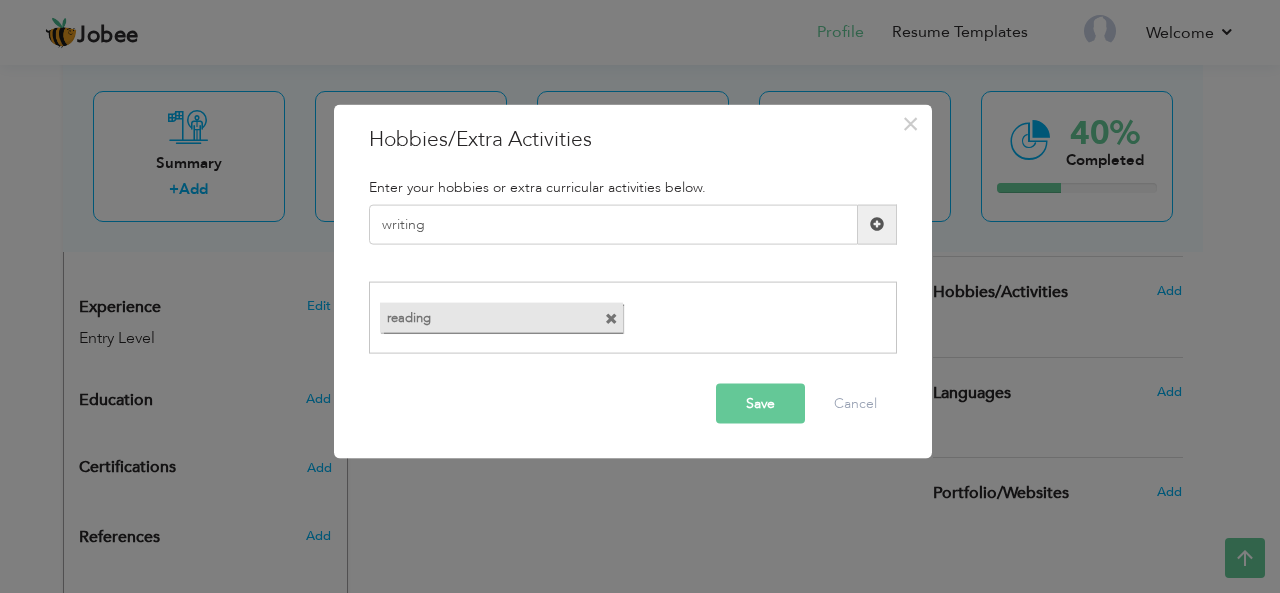 click at bounding box center (877, 224) 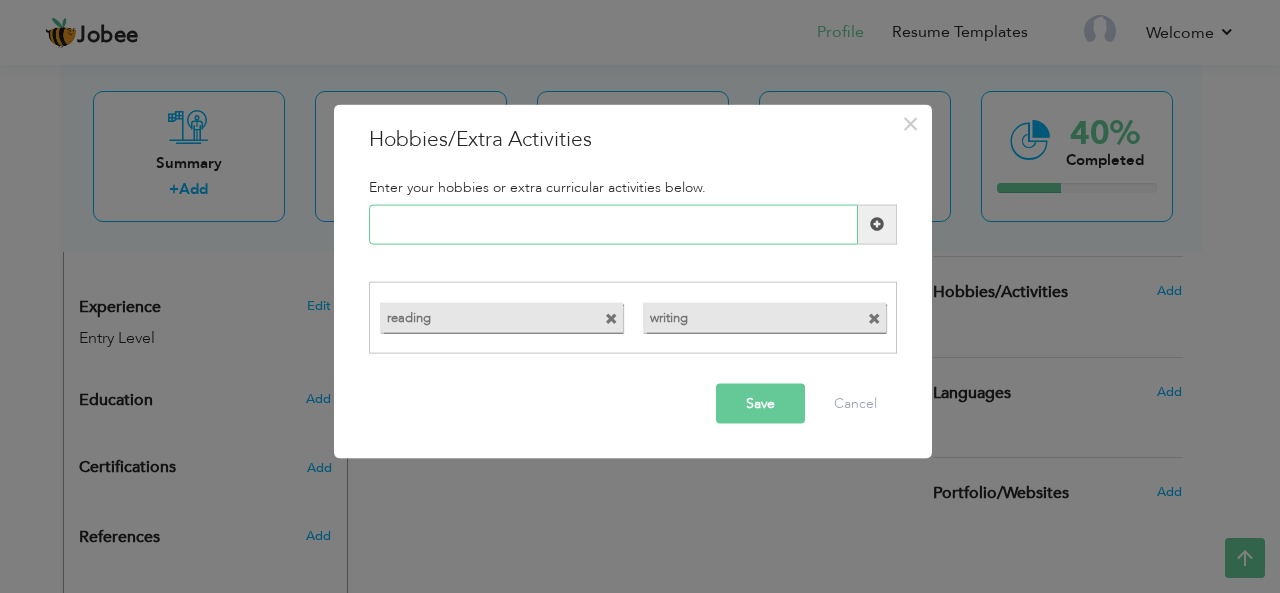 click at bounding box center [613, 224] 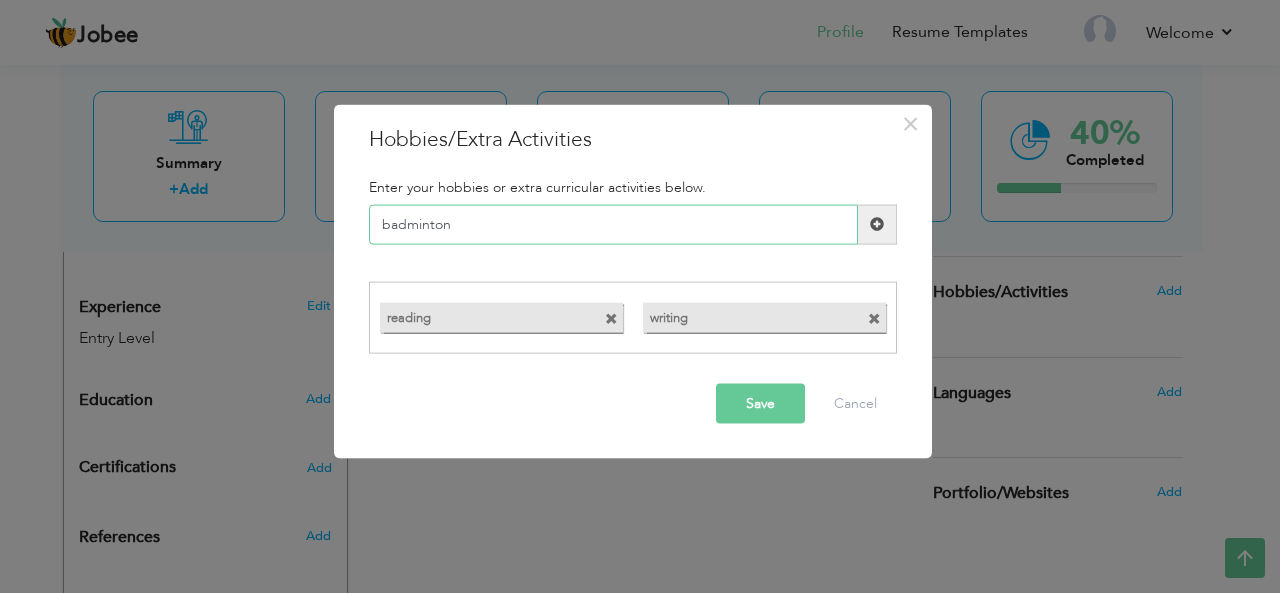 type on "badminton" 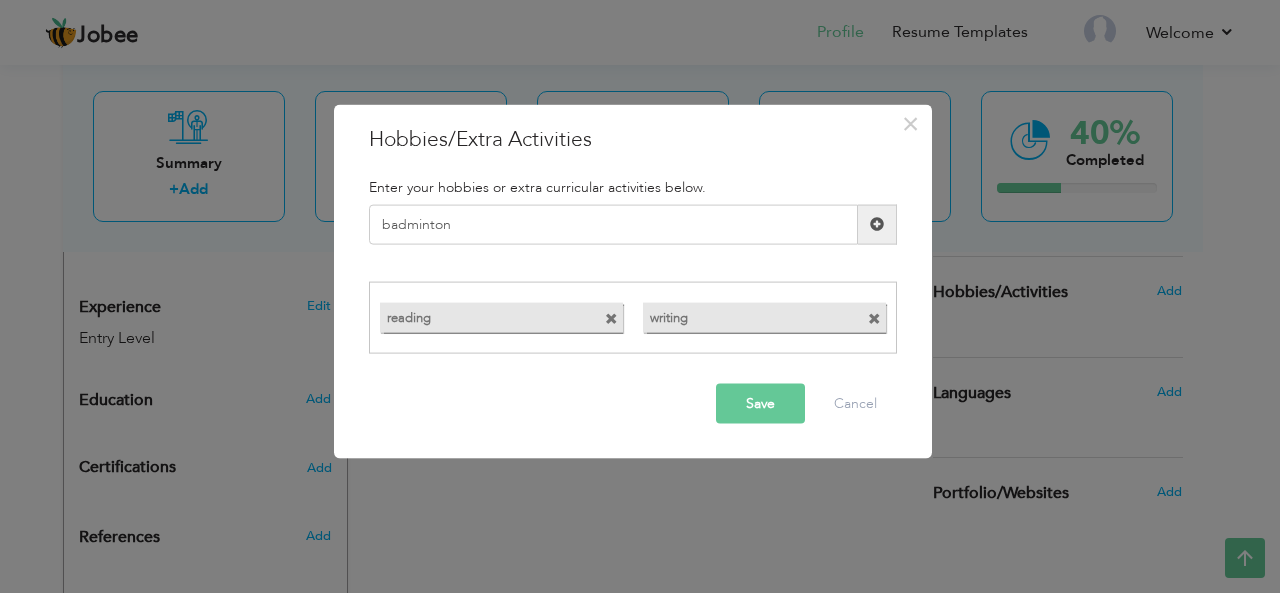 click at bounding box center [877, 224] 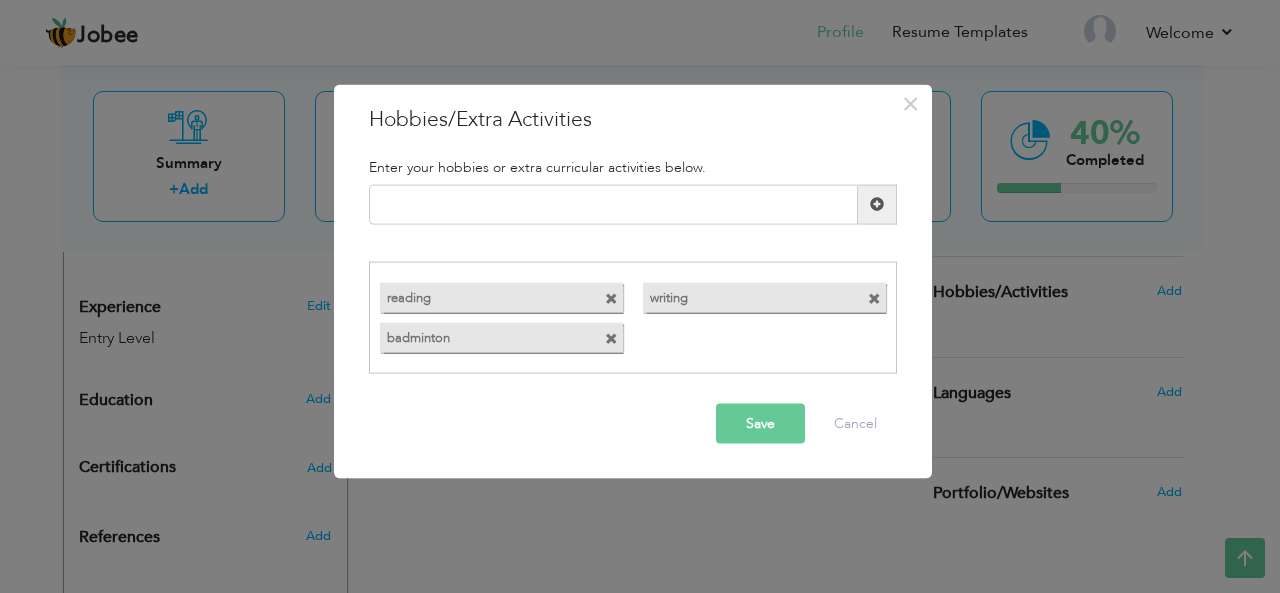 click on "Save" at bounding box center [760, 424] 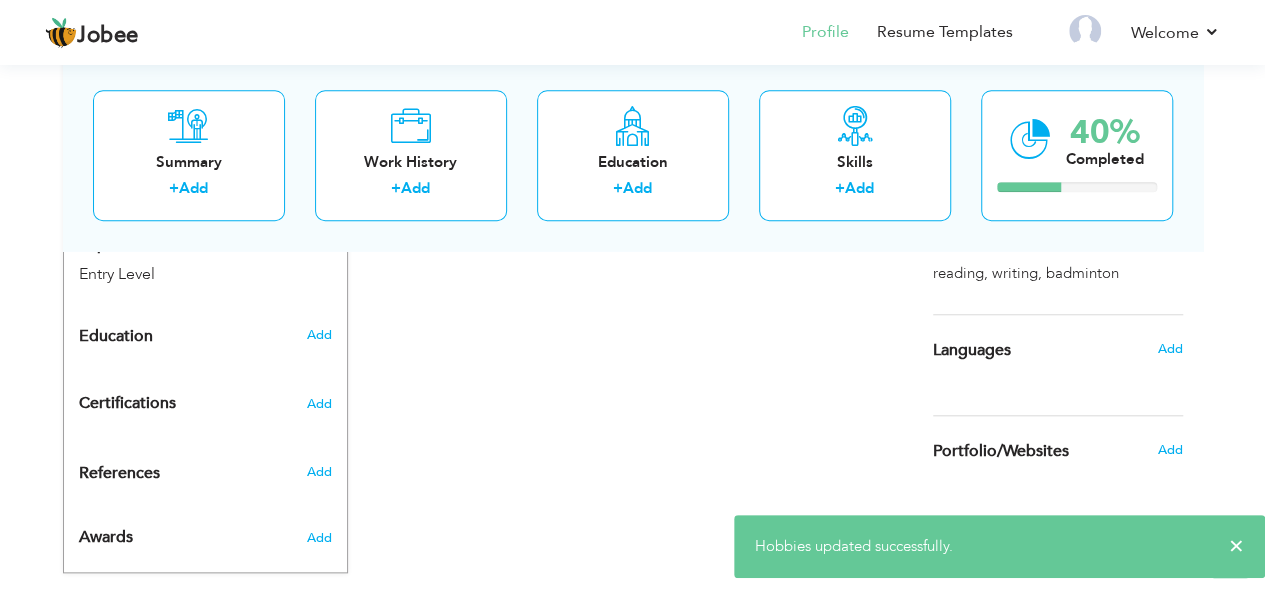 scroll, scrollTop: 794, scrollLeft: 0, axis: vertical 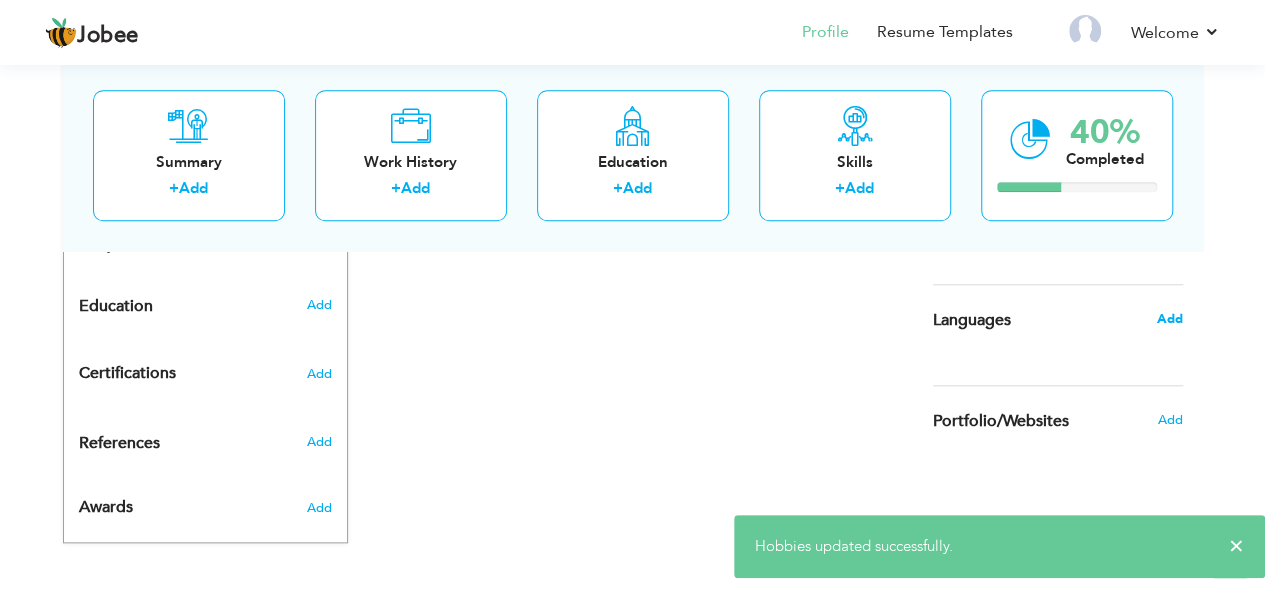 click on "Add" at bounding box center [1169, 319] 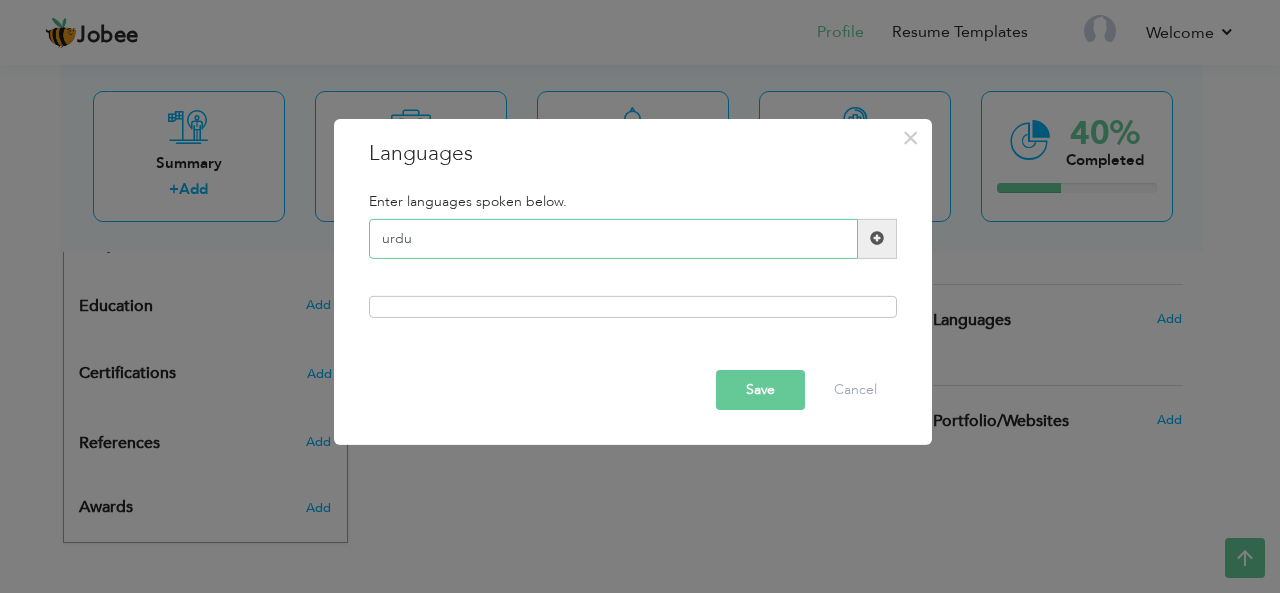 type on "urdu" 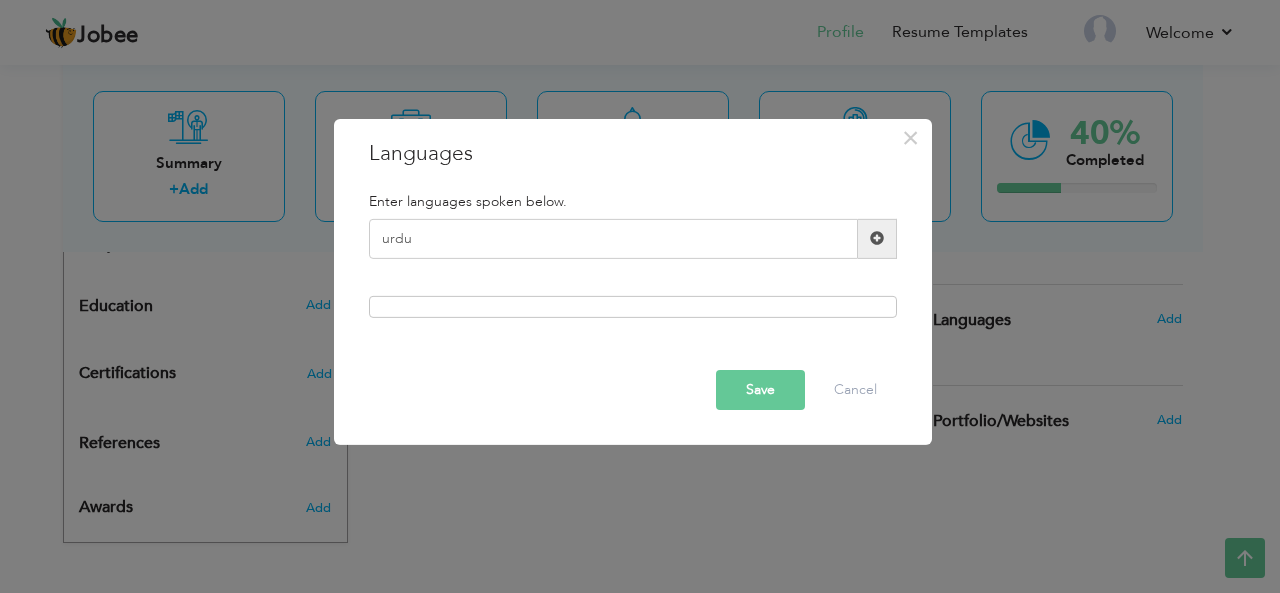 click at bounding box center [877, 239] 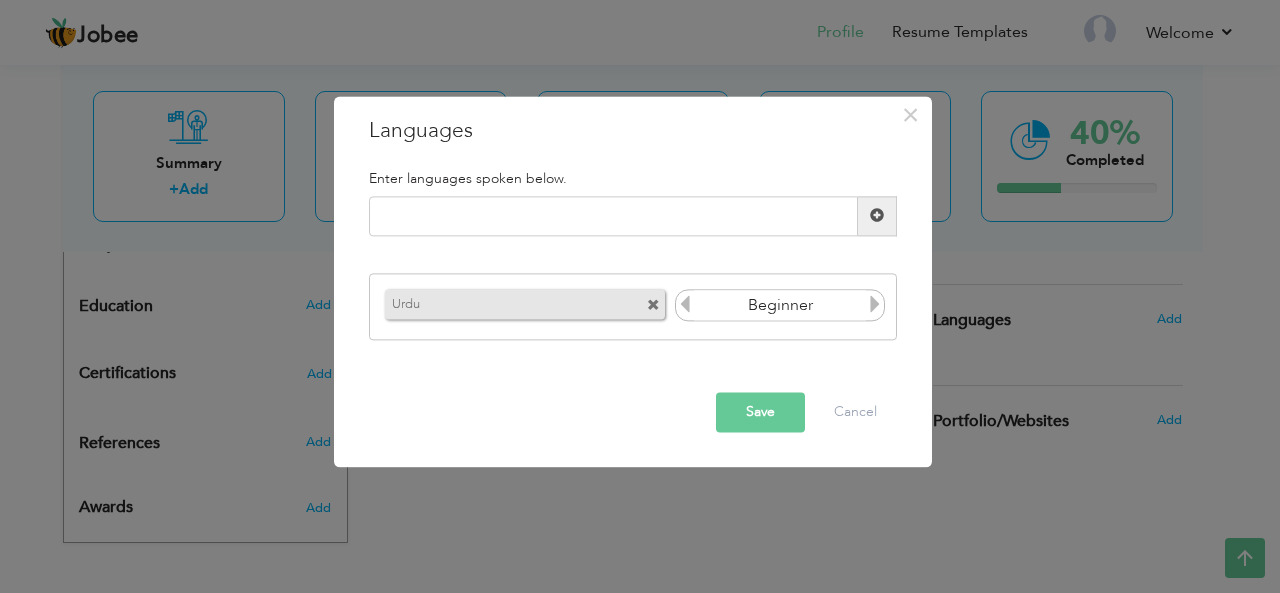 click at bounding box center (875, 305) 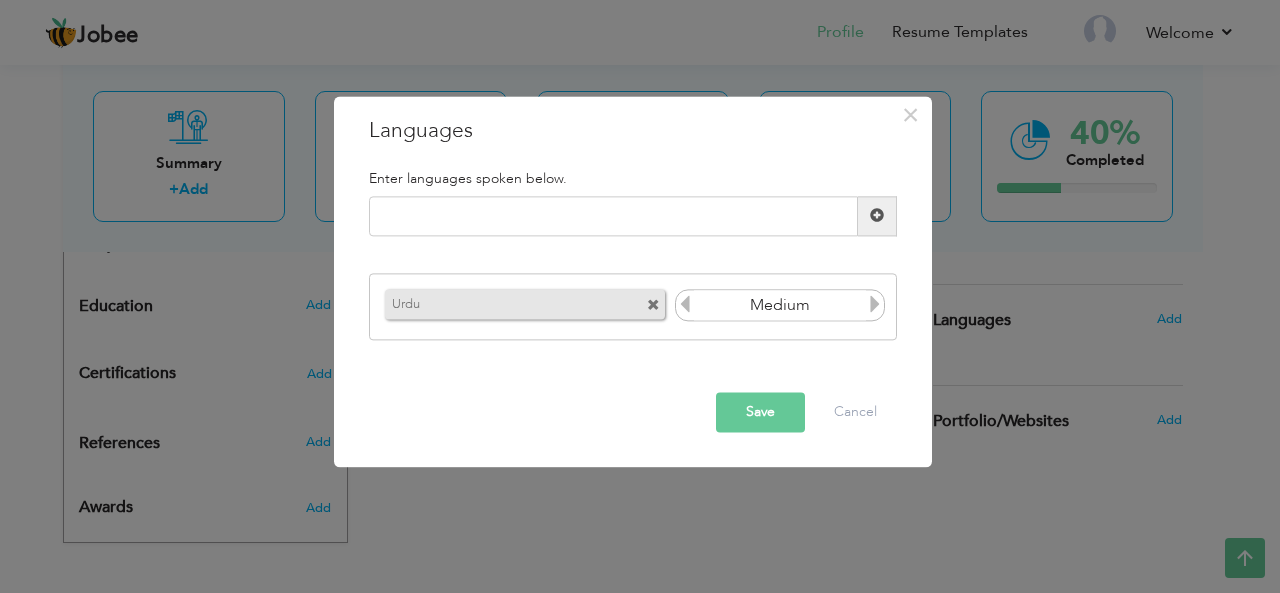 click at bounding box center [875, 305] 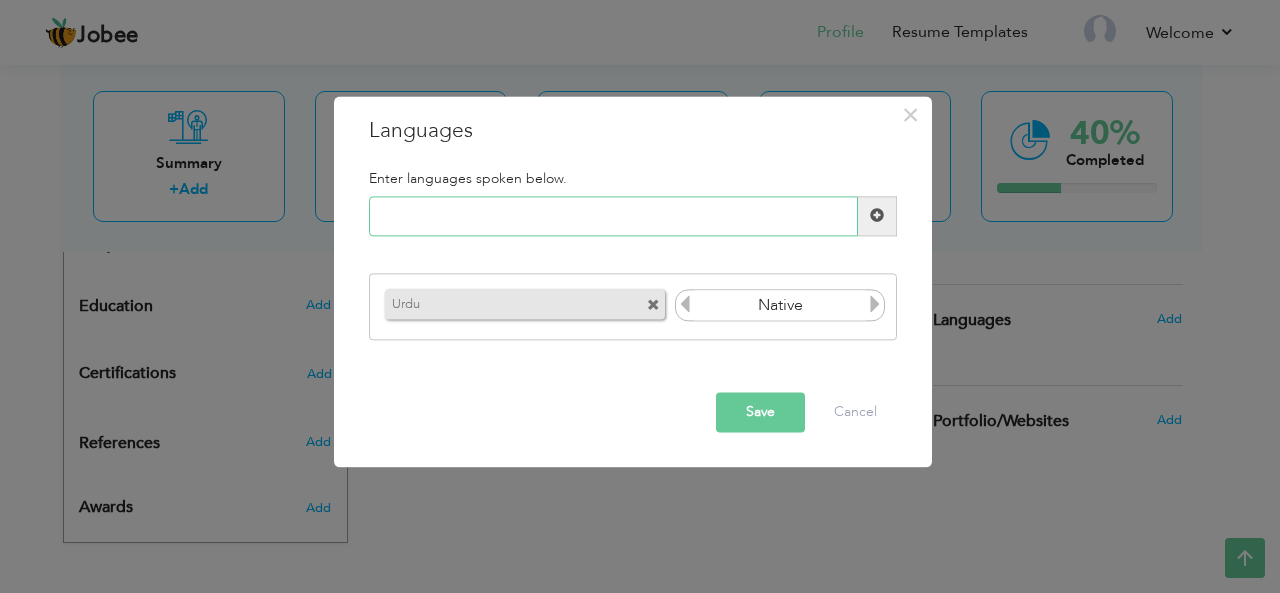 click at bounding box center [613, 216] 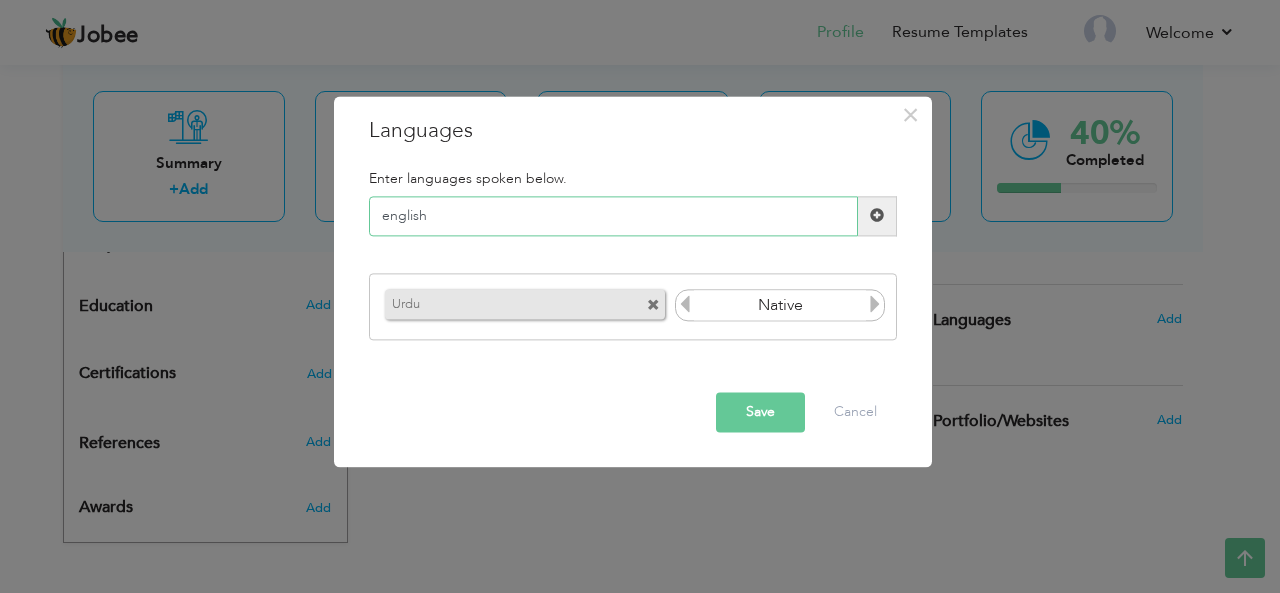 type on "english" 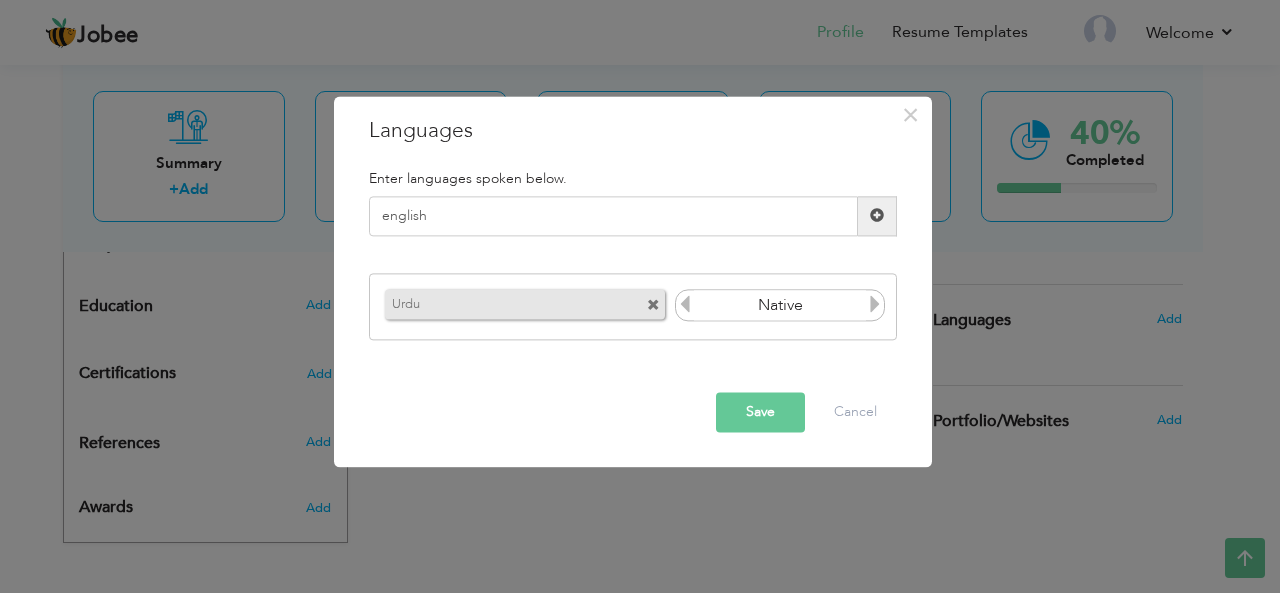 click at bounding box center (877, 216) 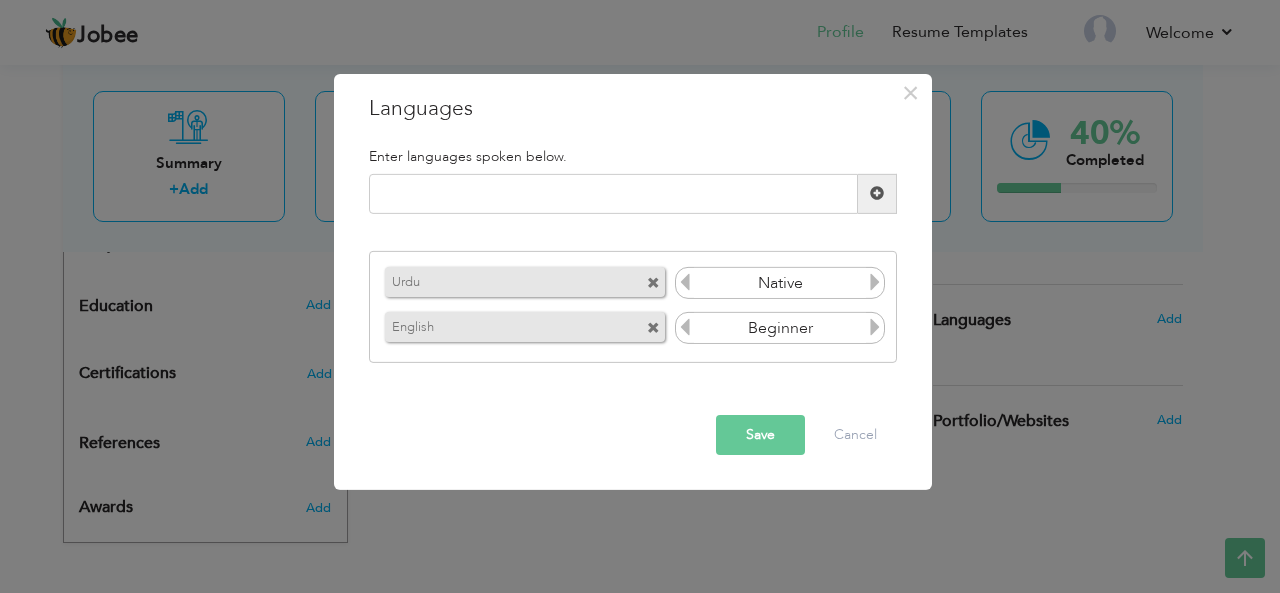 click at bounding box center (875, 282) 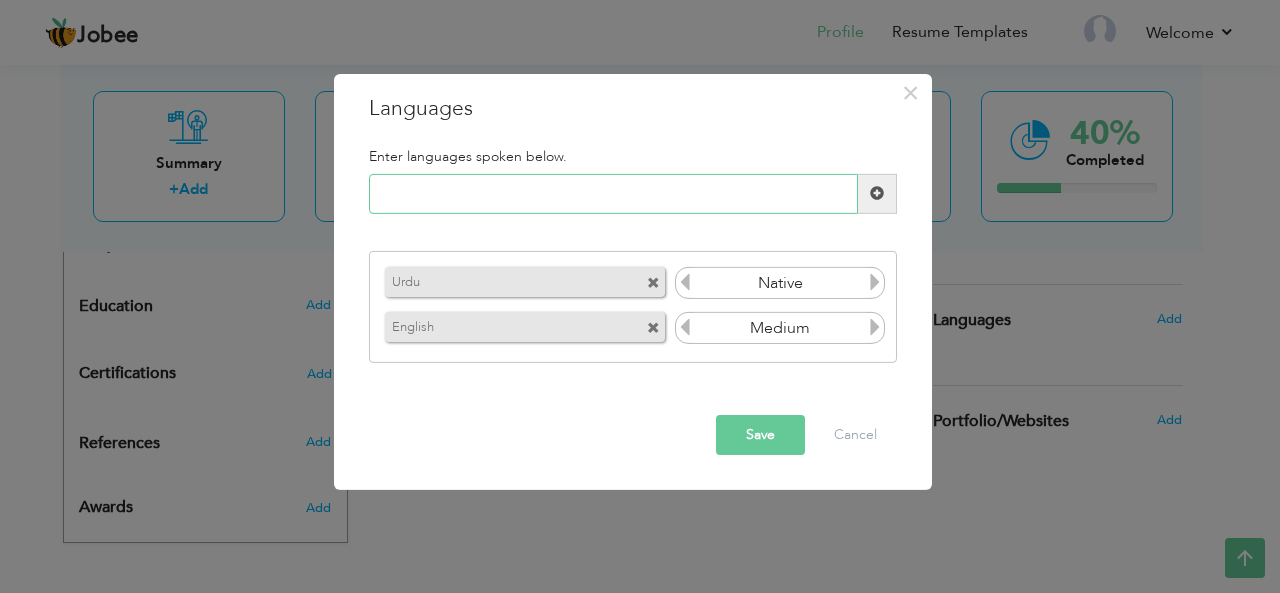 click at bounding box center (613, 194) 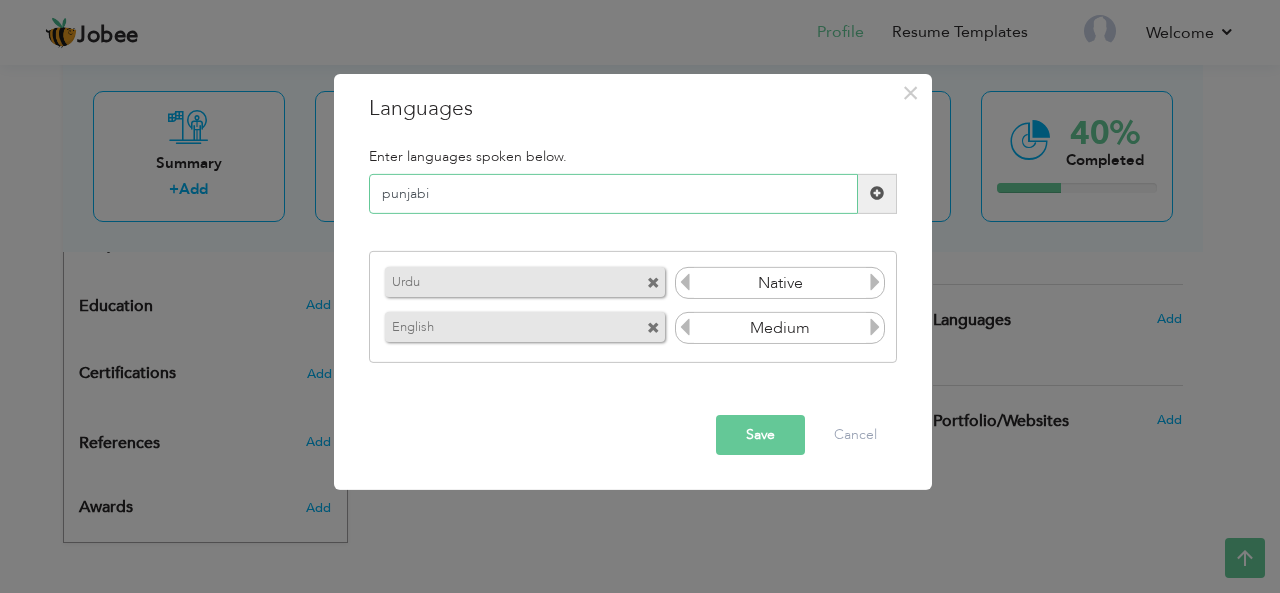 type on "punjabi" 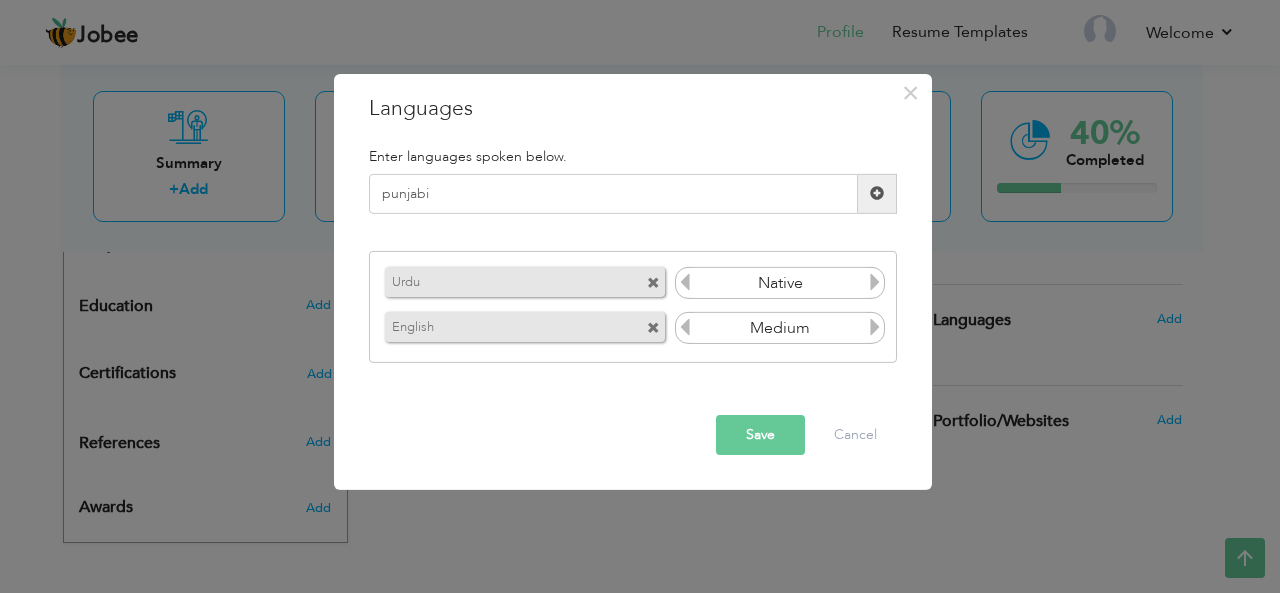 click at bounding box center [877, 194] 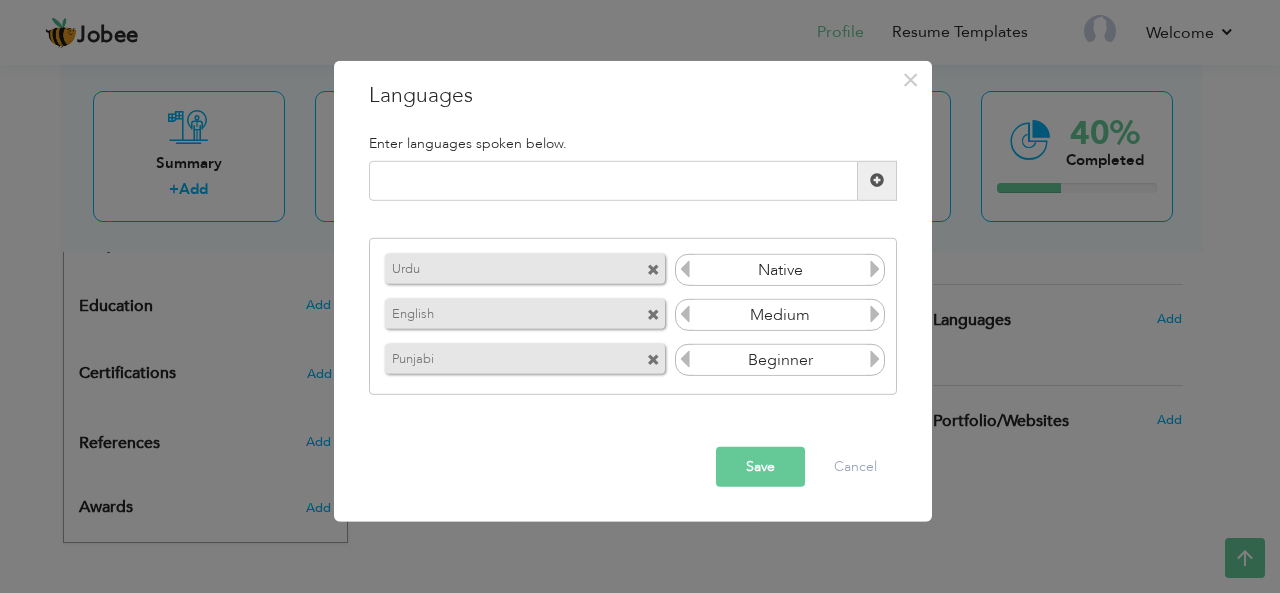 click on "Save" at bounding box center [760, 467] 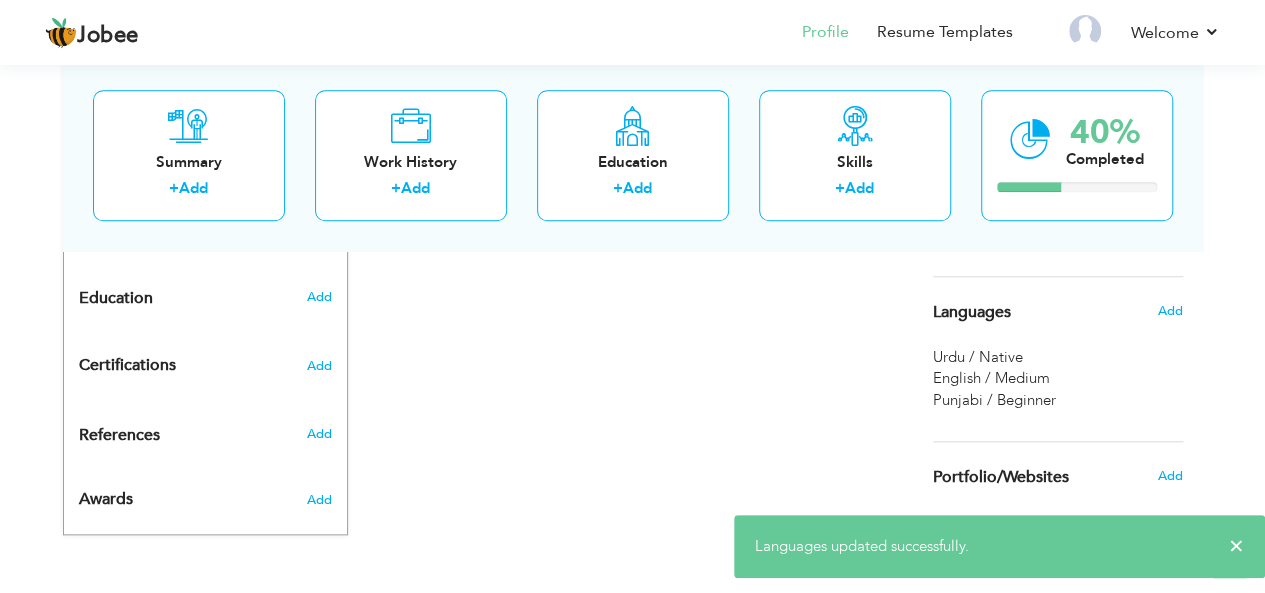 scroll, scrollTop: 804, scrollLeft: 0, axis: vertical 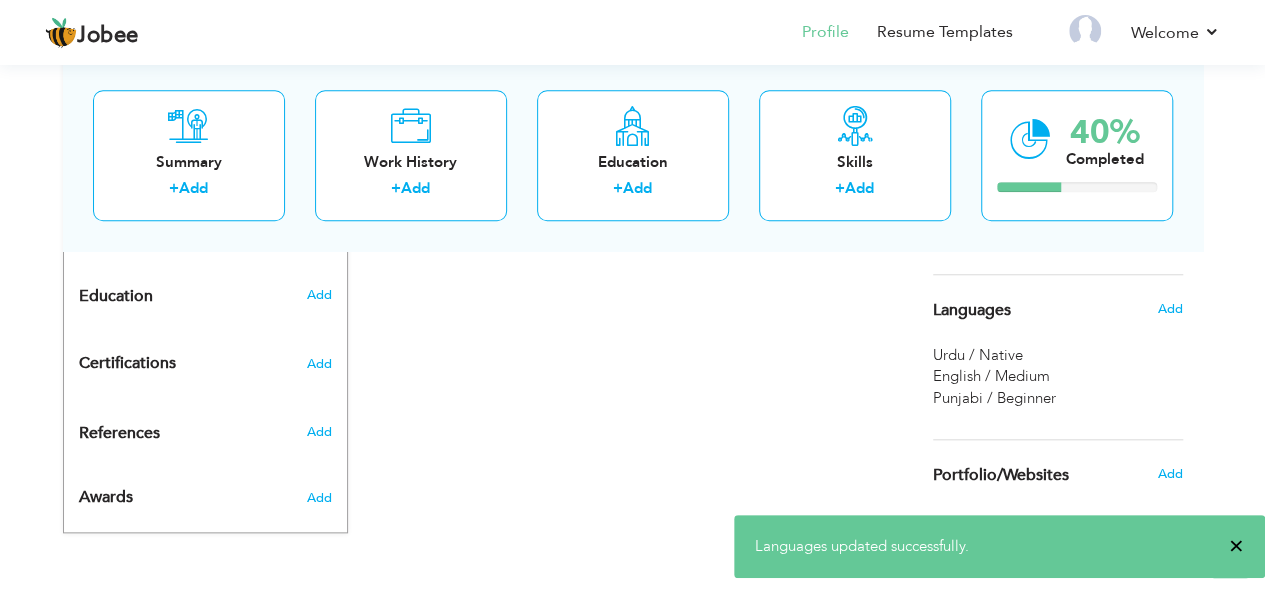 click on "×" at bounding box center [1236, 546] 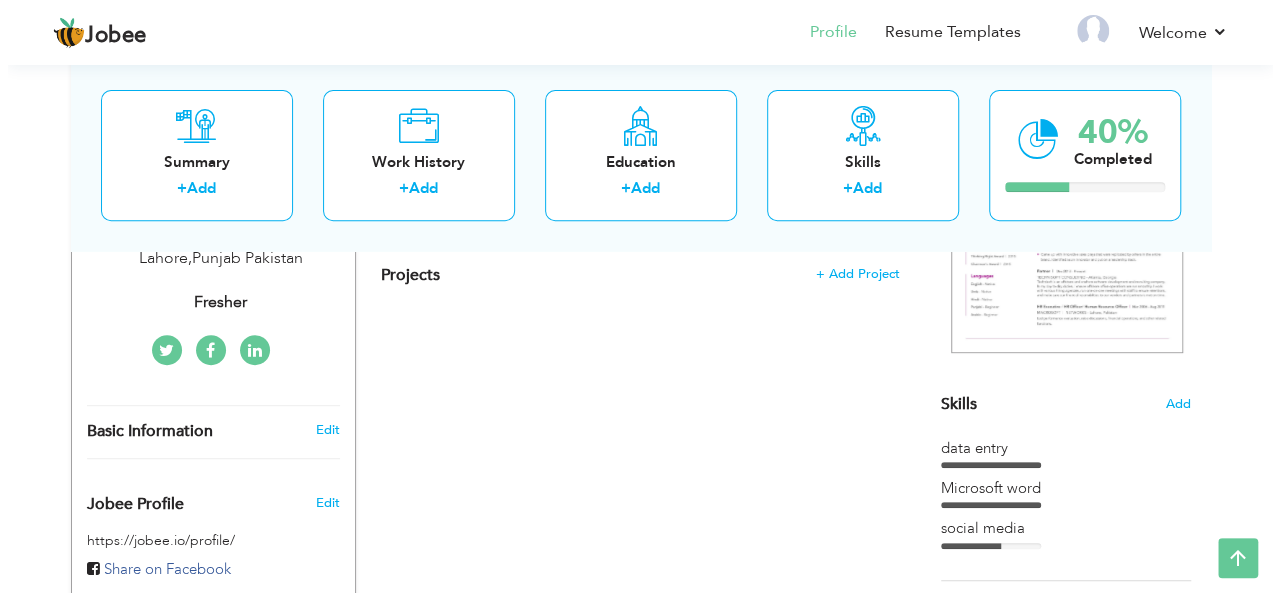scroll, scrollTop: 404, scrollLeft: 0, axis: vertical 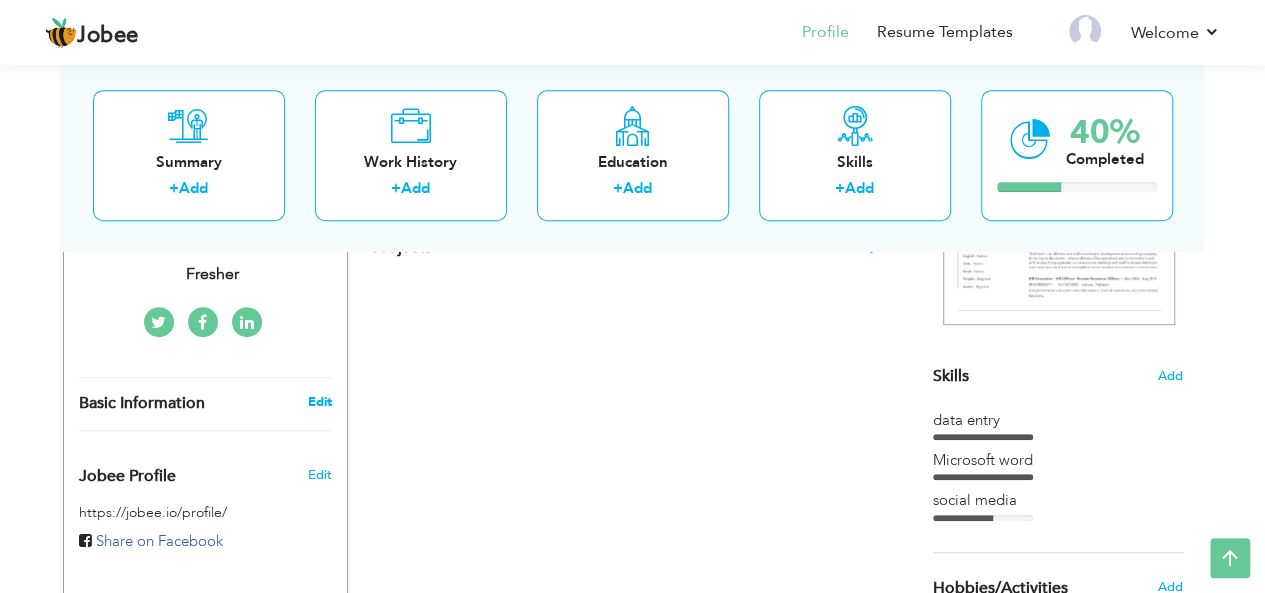 click on "Edit" at bounding box center (319, 402) 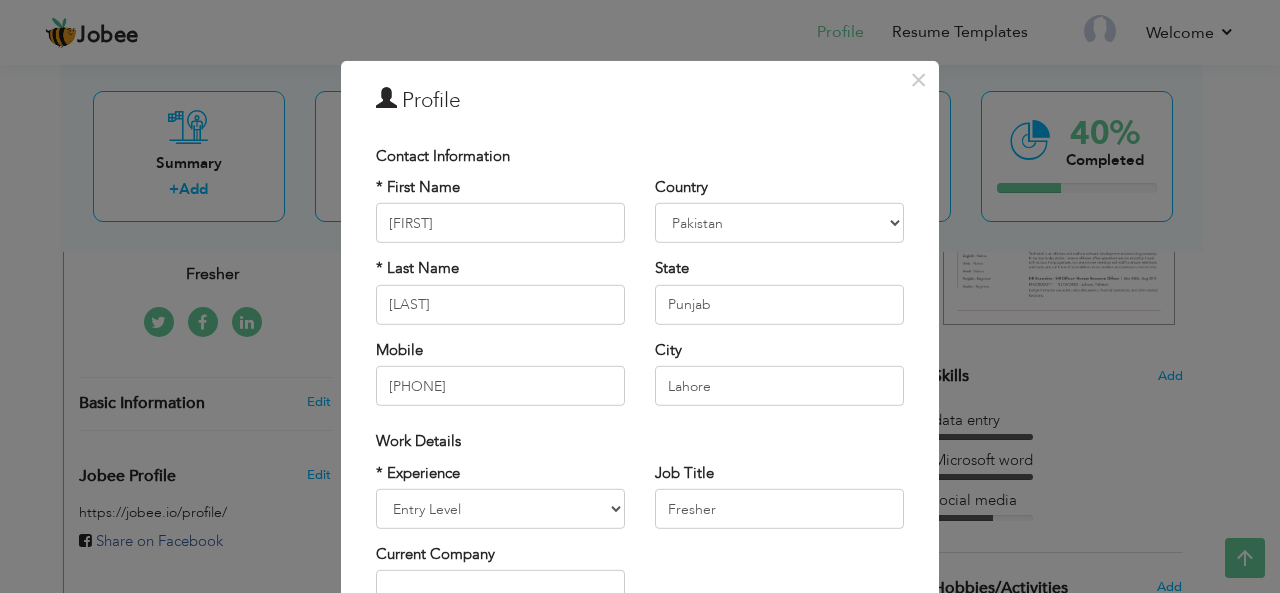 click on "* First Name
Fatima
* Last Name
Naveed
Mobile
0328 4474653" at bounding box center [500, 299] 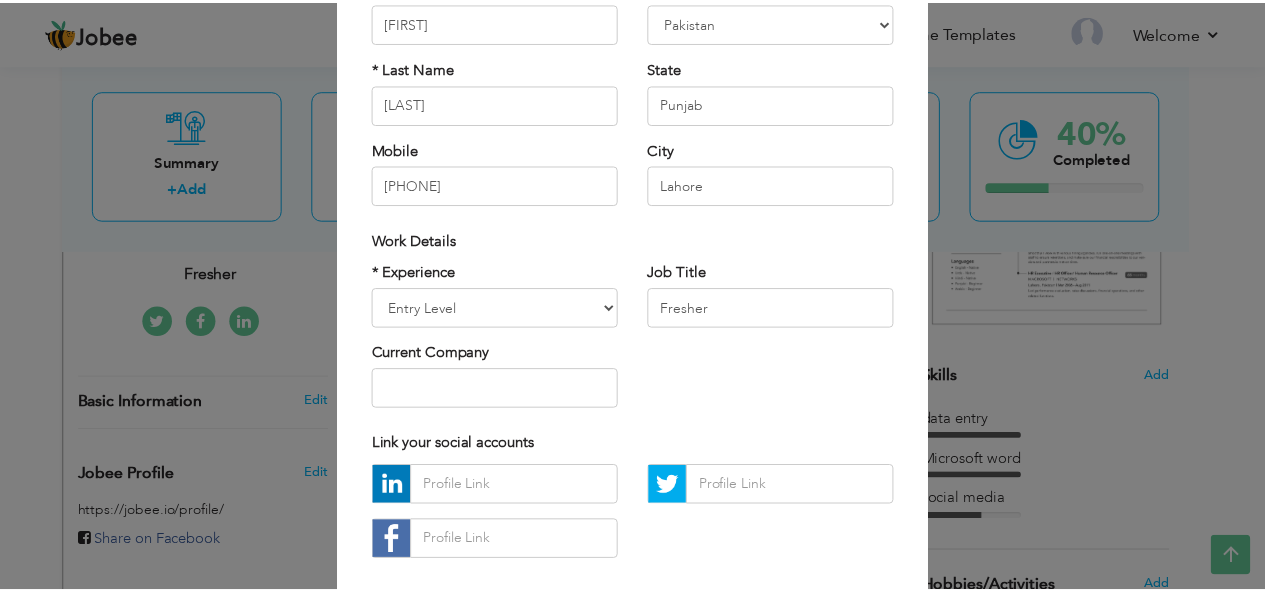 scroll, scrollTop: 304, scrollLeft: 0, axis: vertical 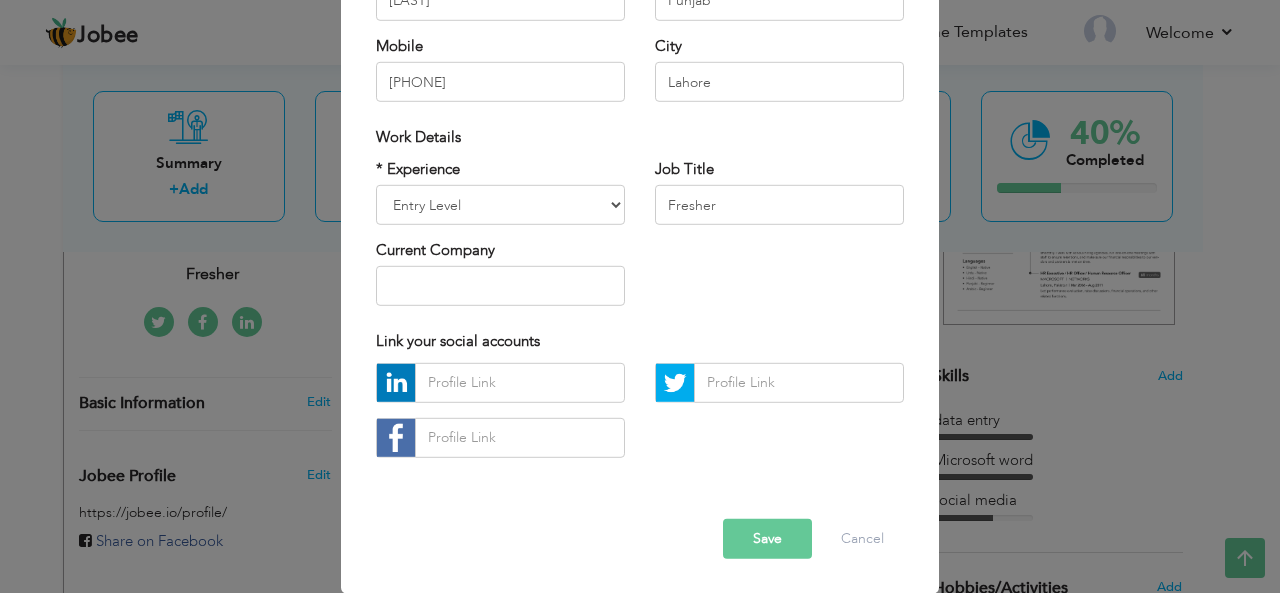 click on "Save" at bounding box center (767, 539) 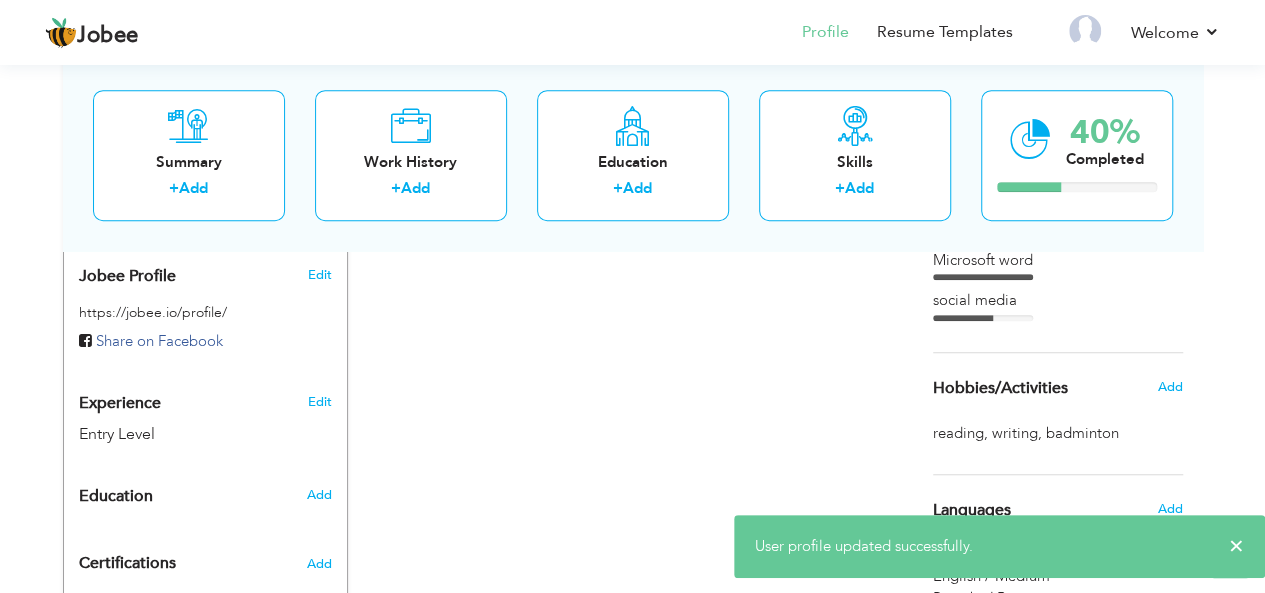 scroll, scrollTop: 704, scrollLeft: 0, axis: vertical 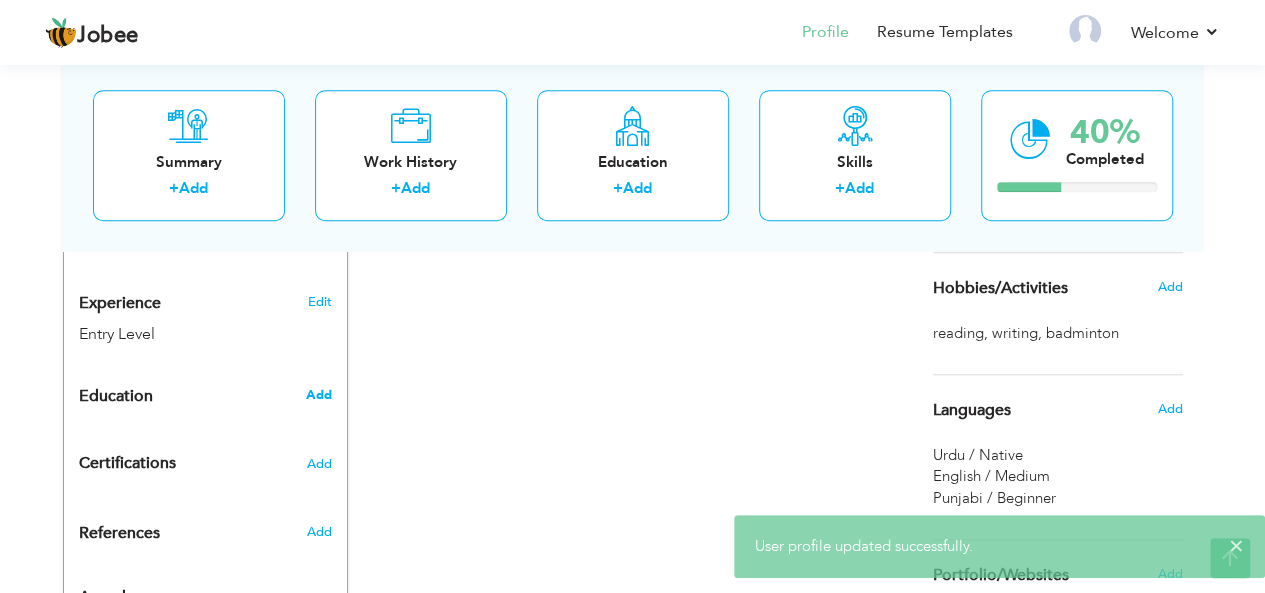click on "Add" at bounding box center (318, 395) 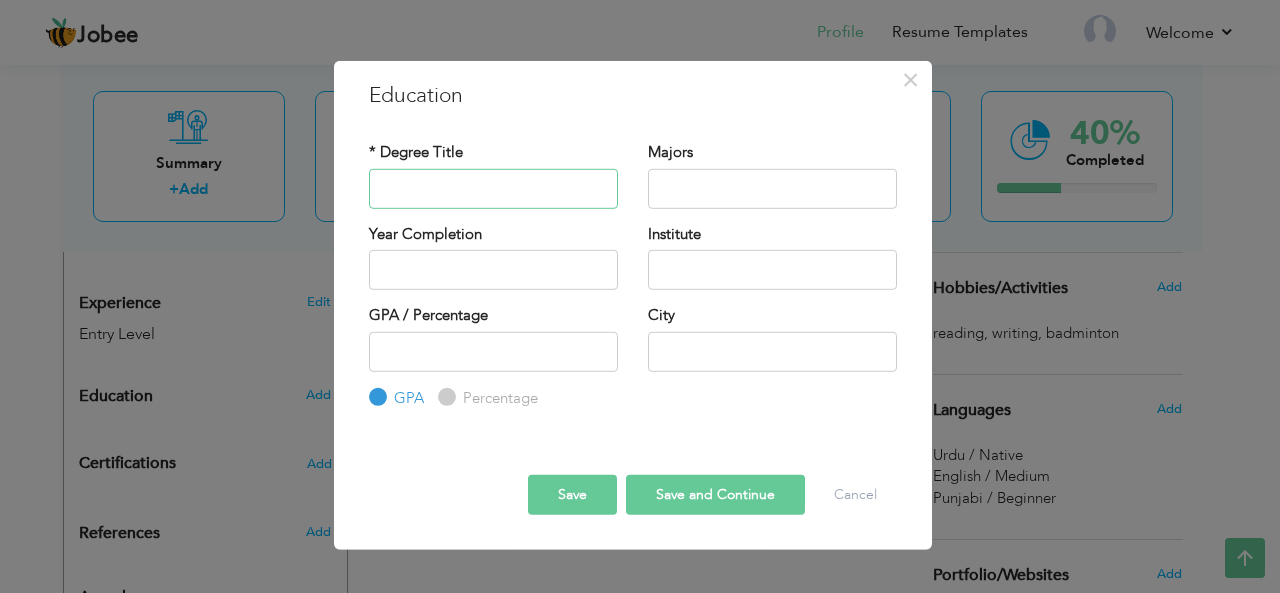 click at bounding box center (493, 188) 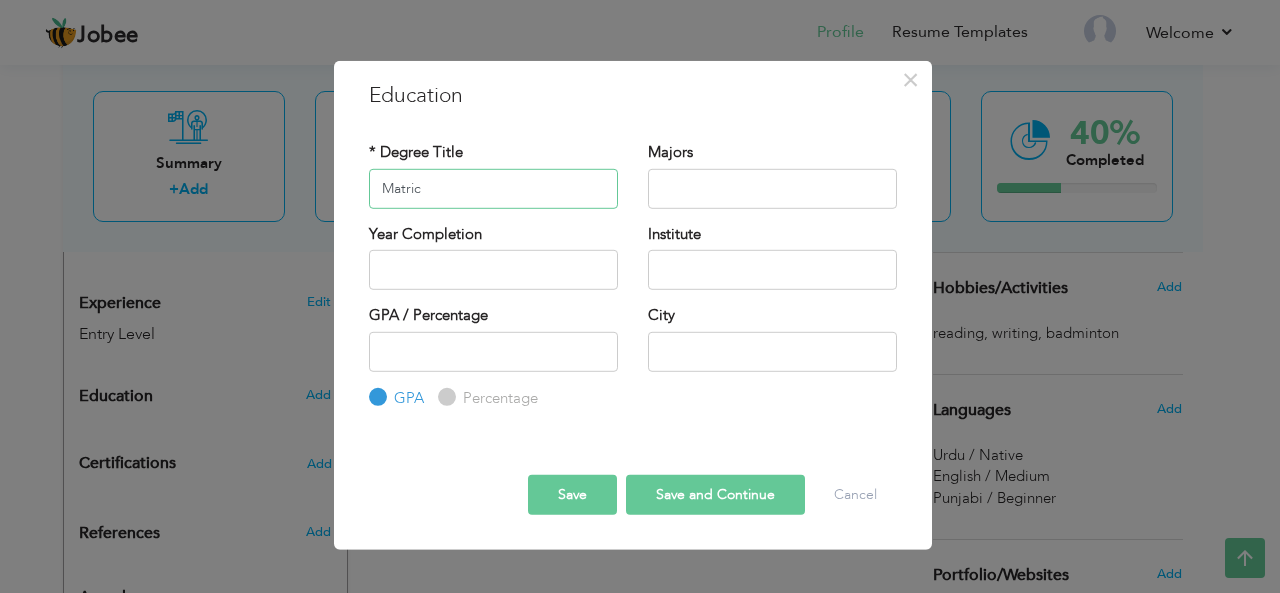 type on "Matric" 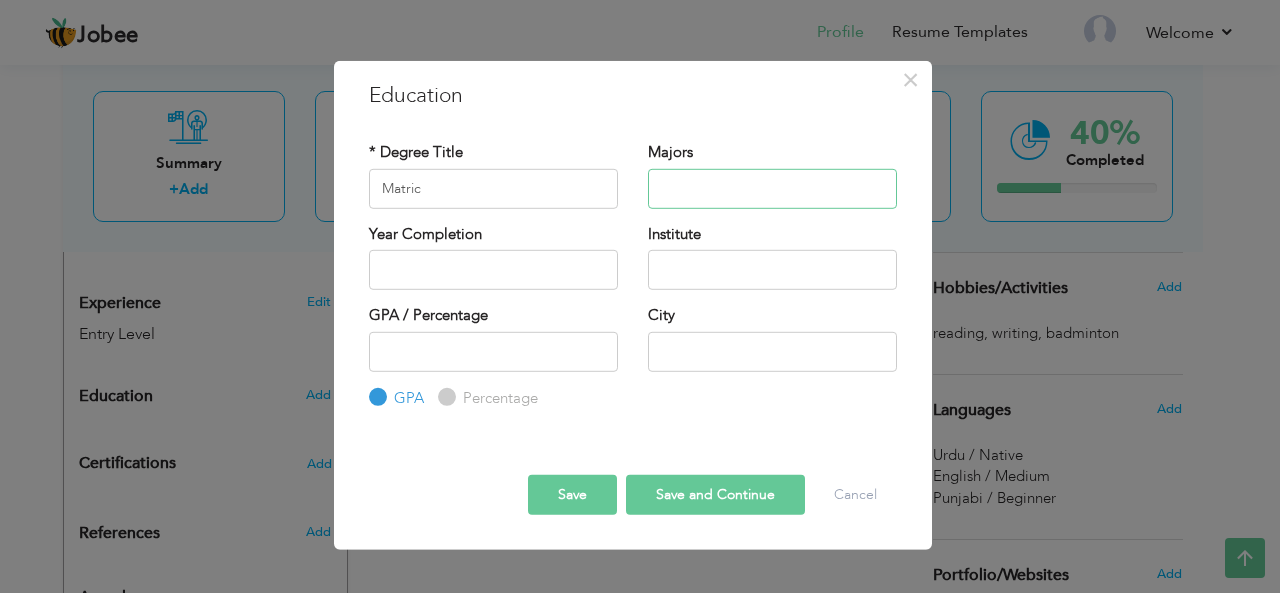 click at bounding box center (772, 188) 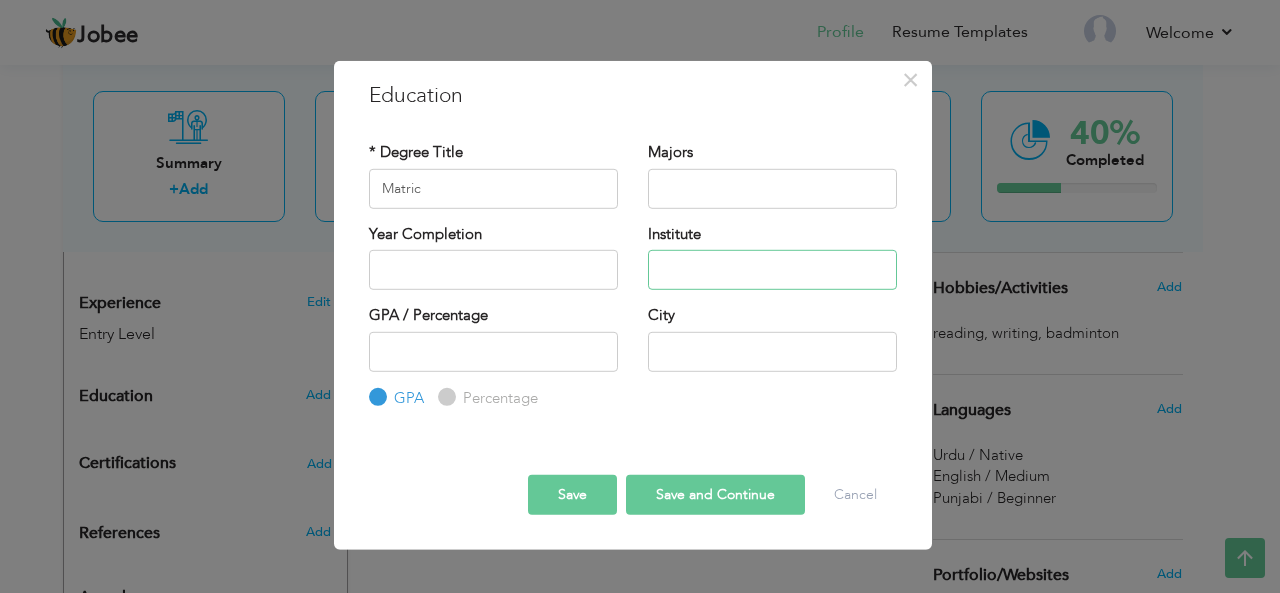 click at bounding box center [772, 270] 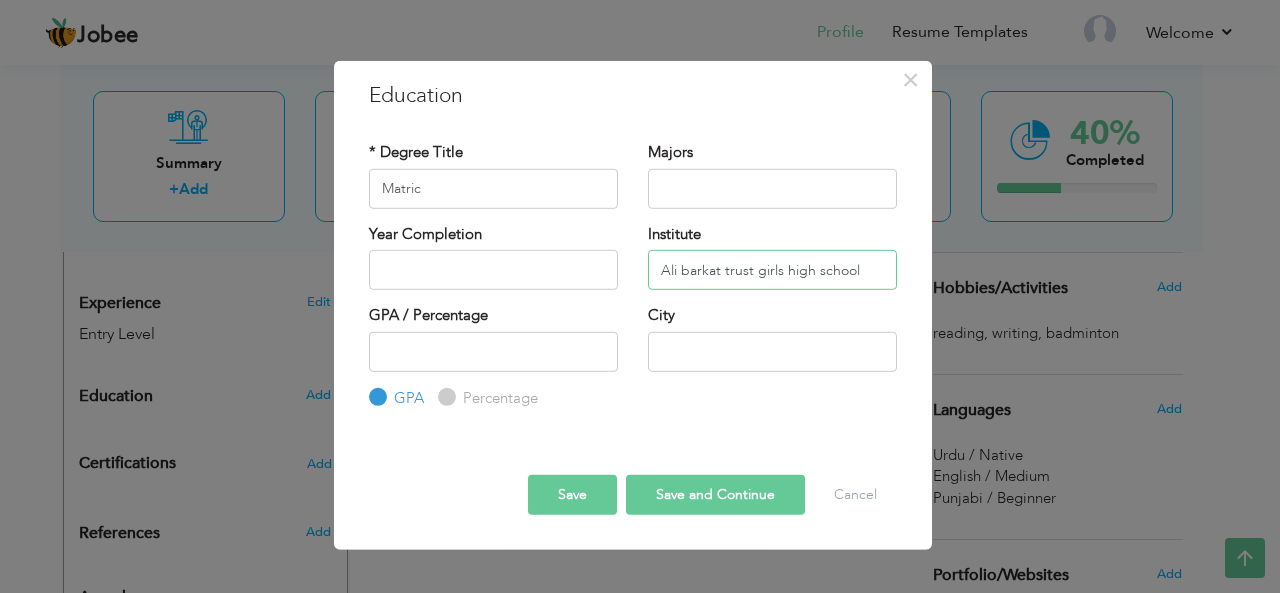 type on "Ali barkat trust girls high school" 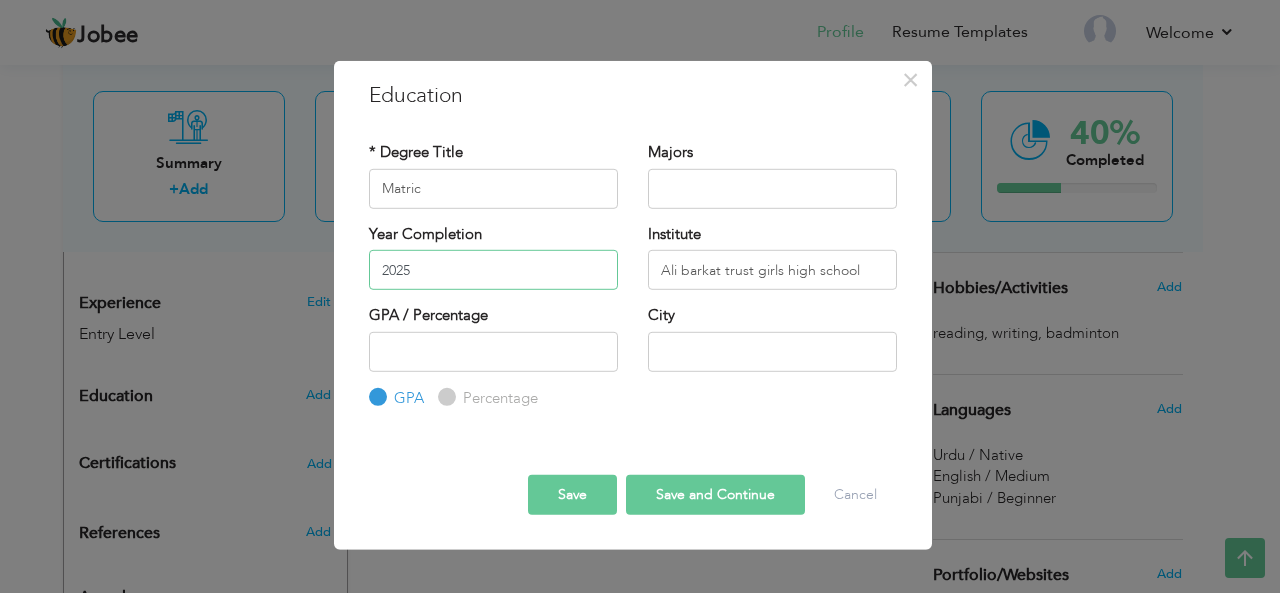 click on "2025" at bounding box center (493, 270) 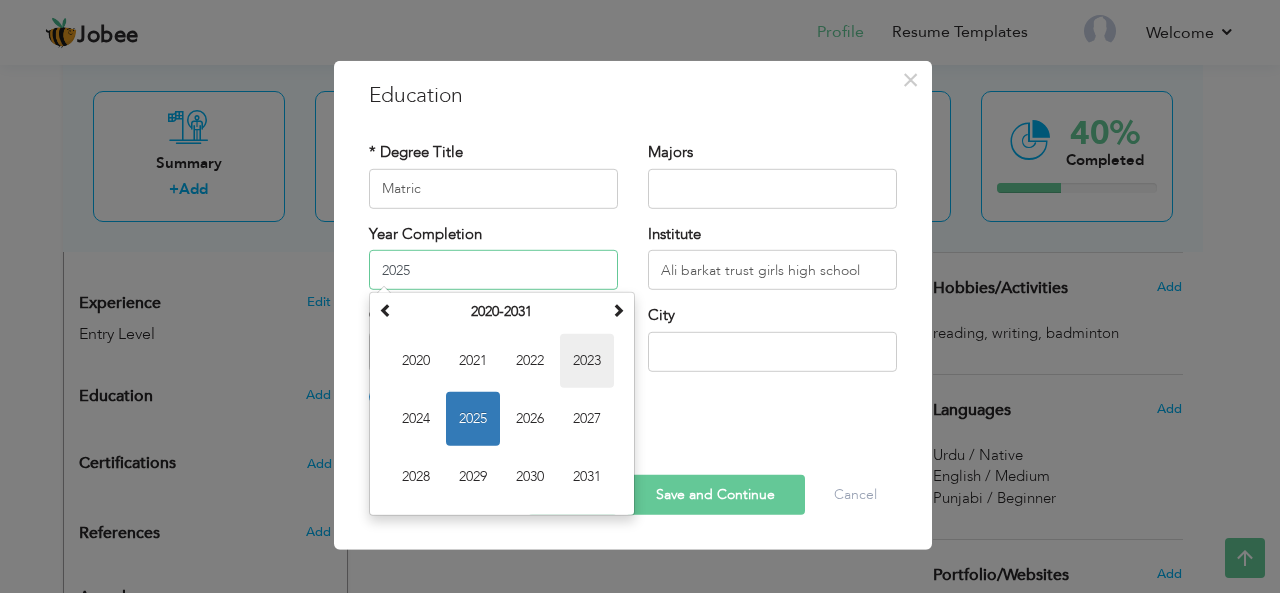 click on "2023" at bounding box center (587, 361) 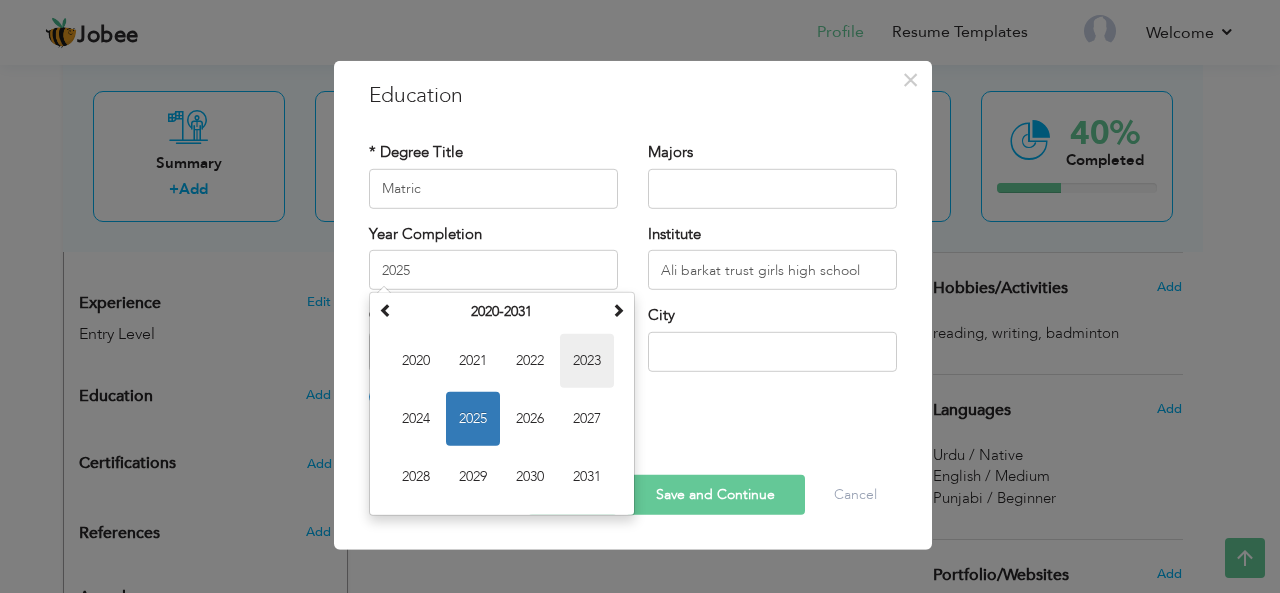 type on "2023" 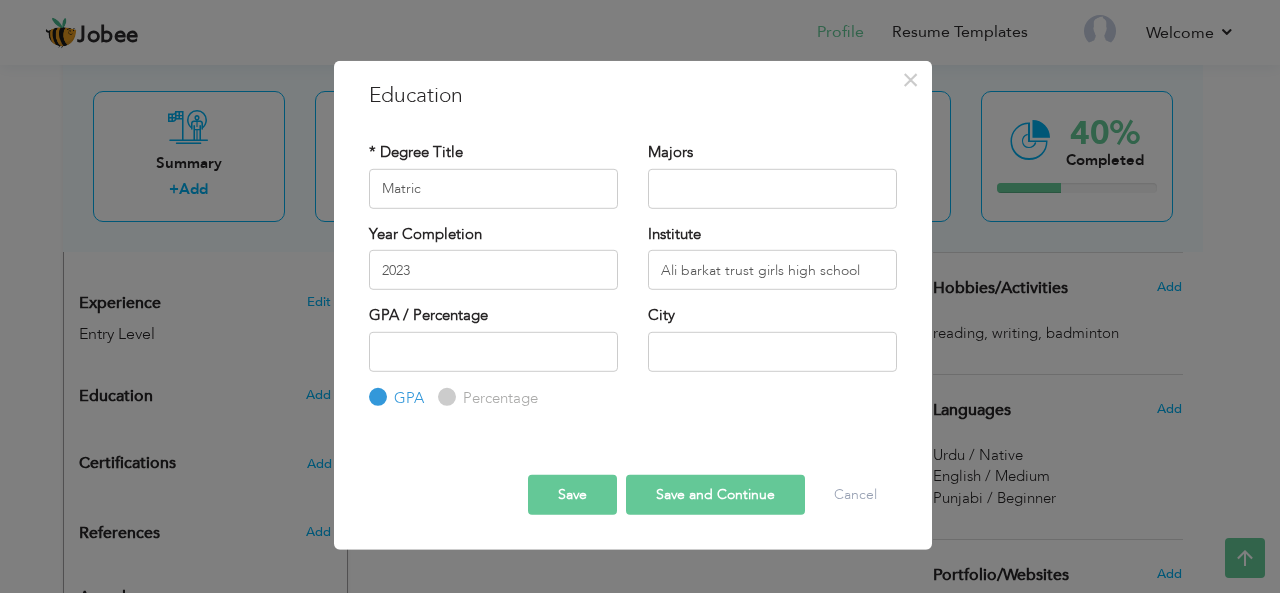 click on "GPA / Percentage
GPA
Percentage" at bounding box center (493, 357) 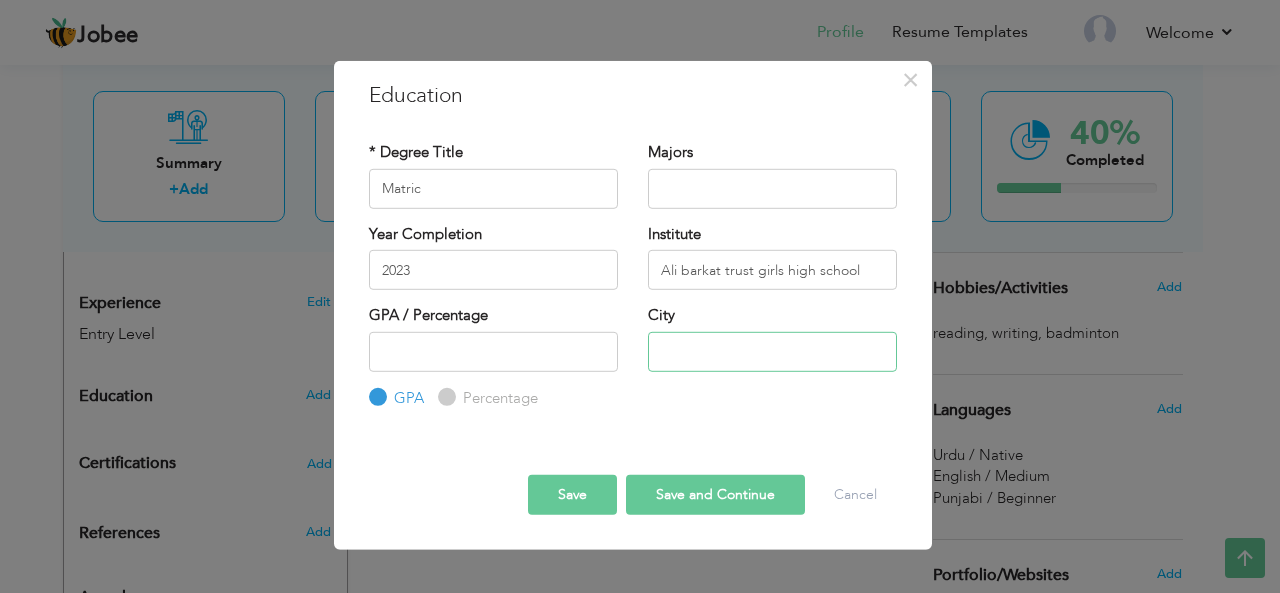 click at bounding box center [772, 351] 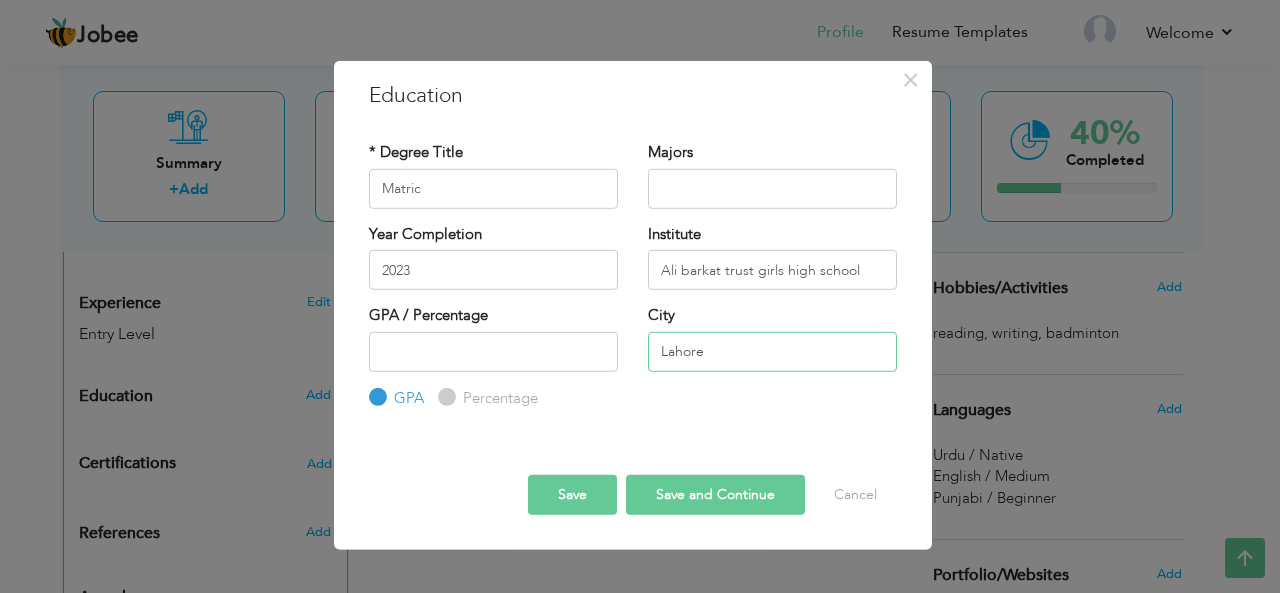 type on "Lahore" 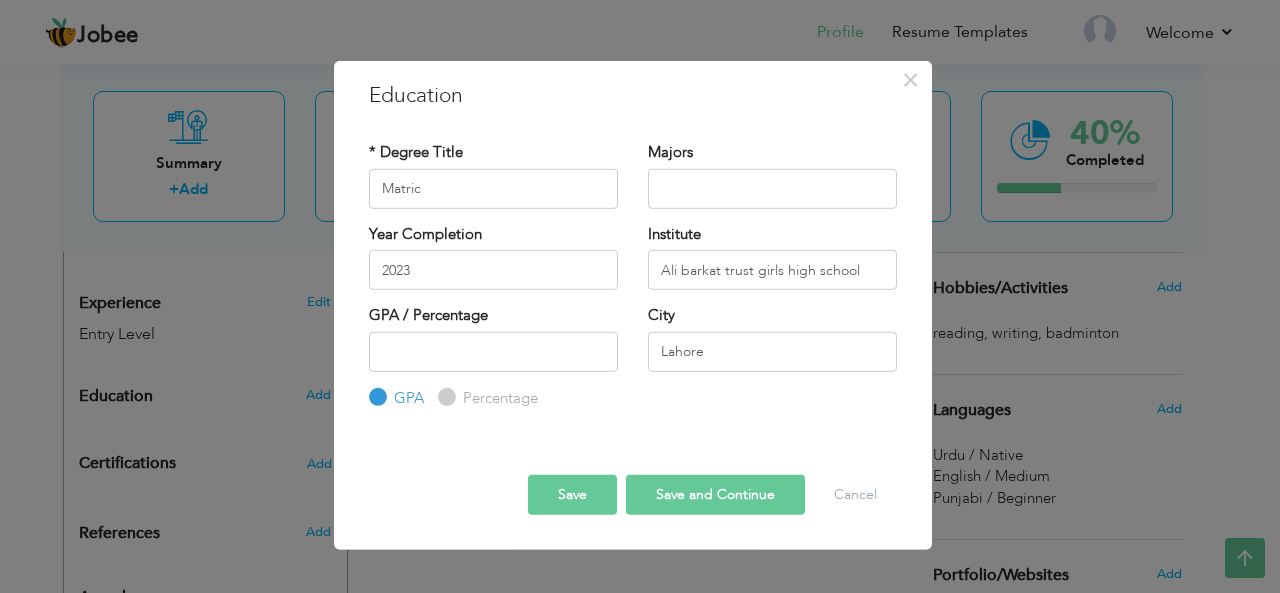 click on "Save and Continue" at bounding box center [715, 495] 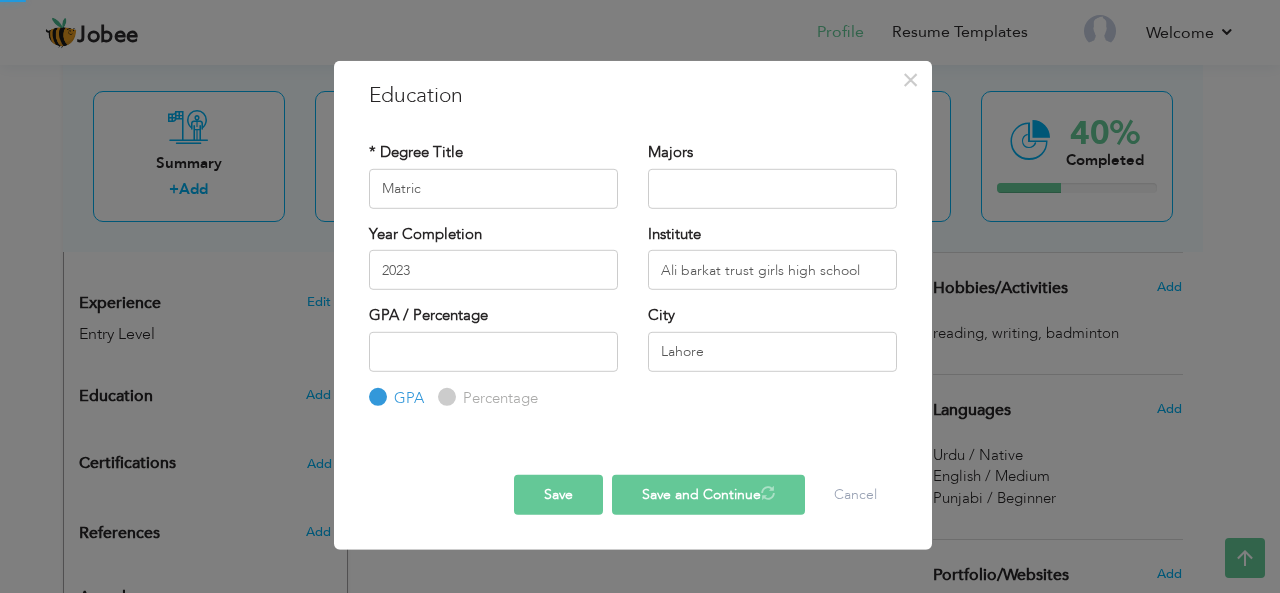 type 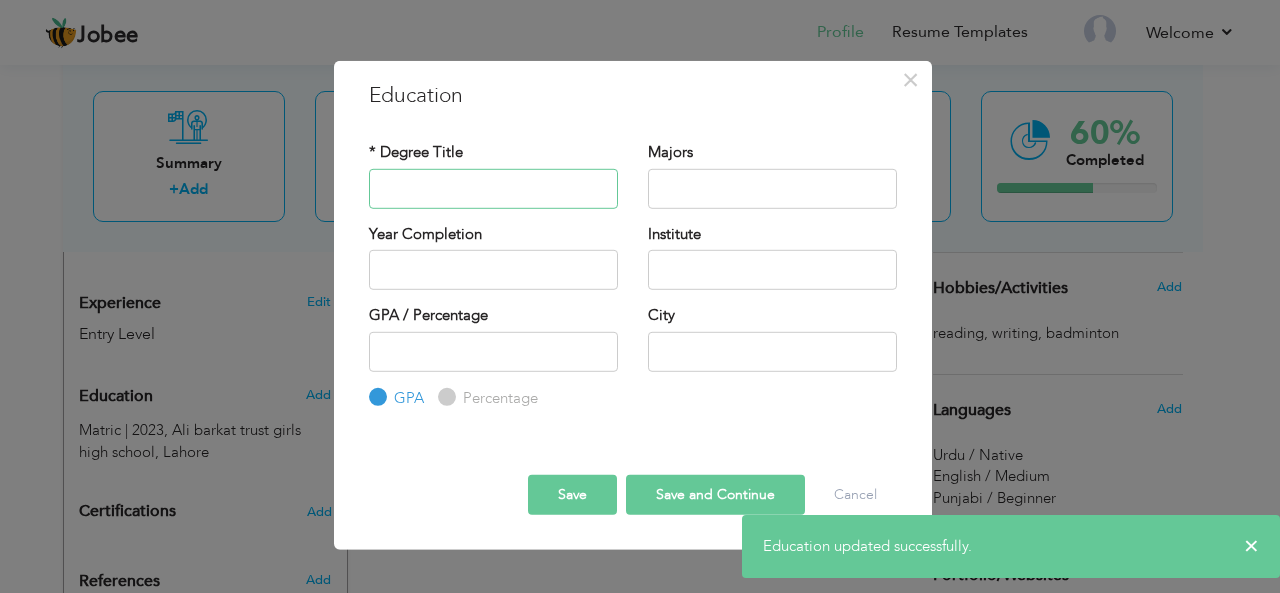 click at bounding box center [493, 188] 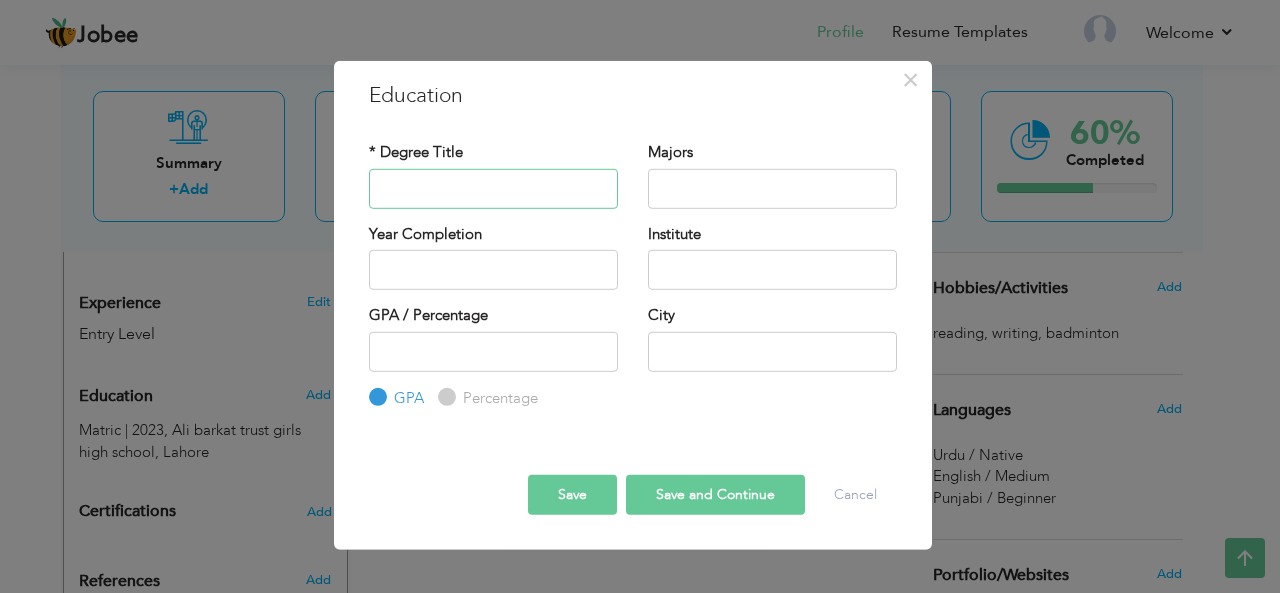 paste on "Punjab group college city campus" 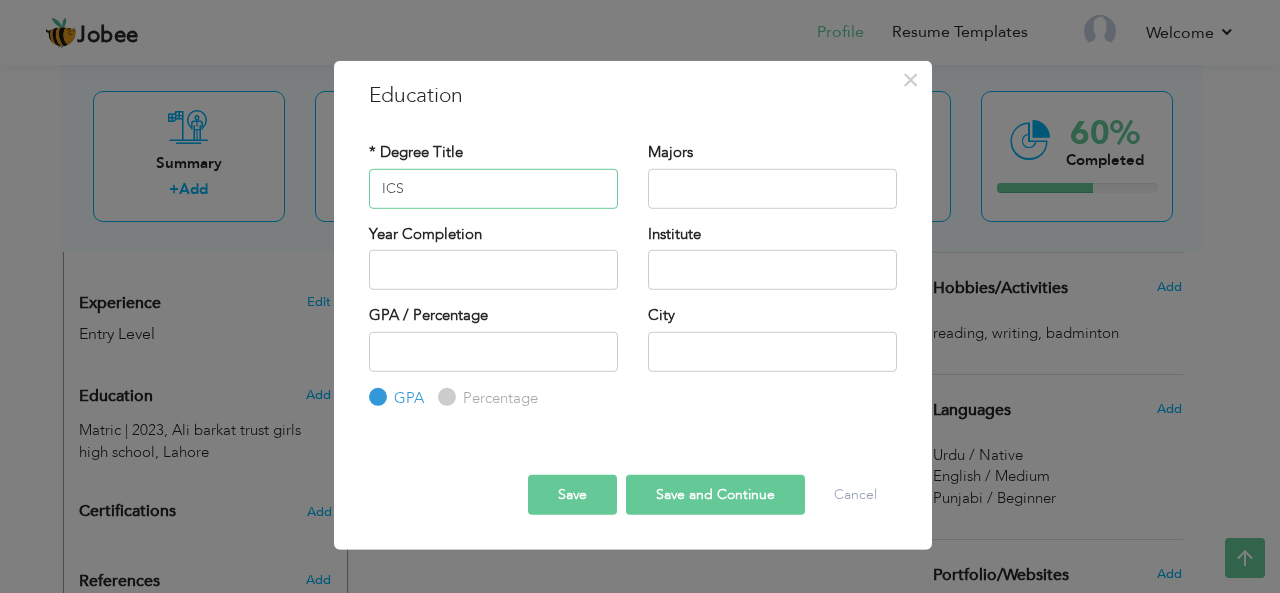 type on "ICS" 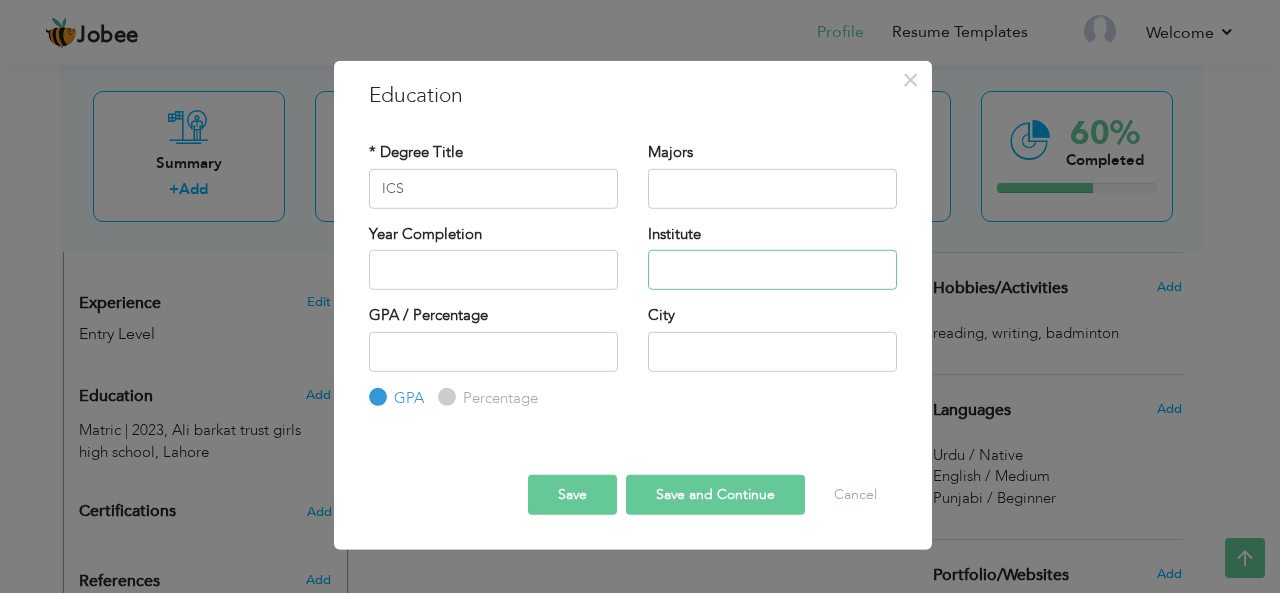 click at bounding box center (772, 270) 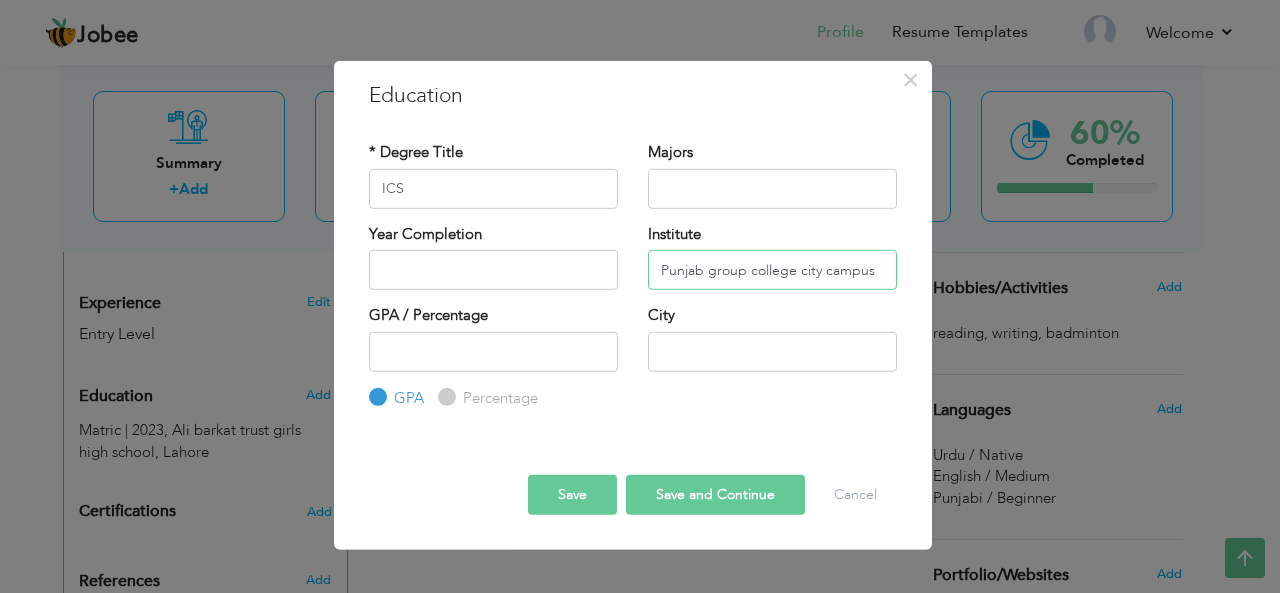 type on "Punjab group college city campus" 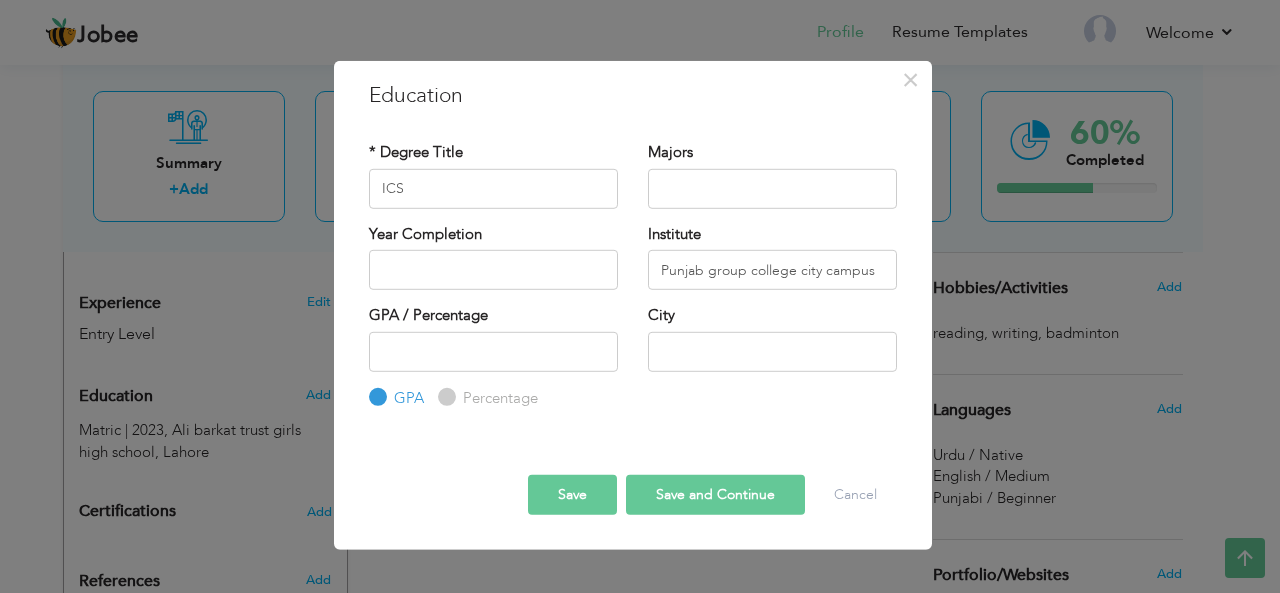 click on "GPA / Percentage
GPA
Percentage" at bounding box center [493, 357] 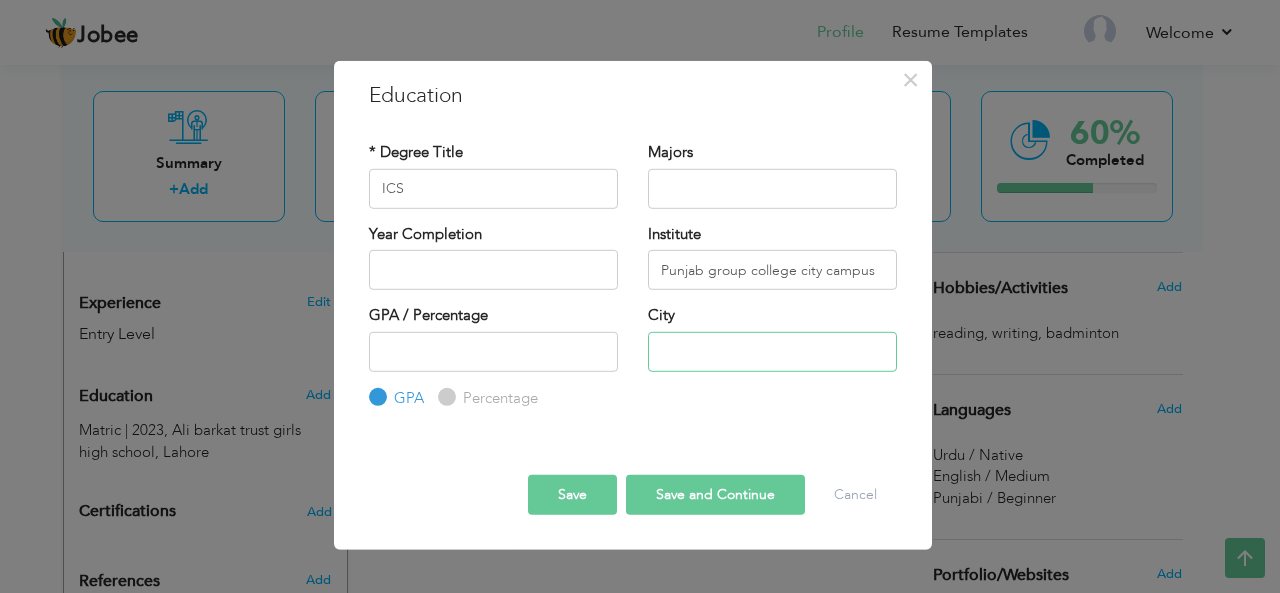 click at bounding box center [772, 351] 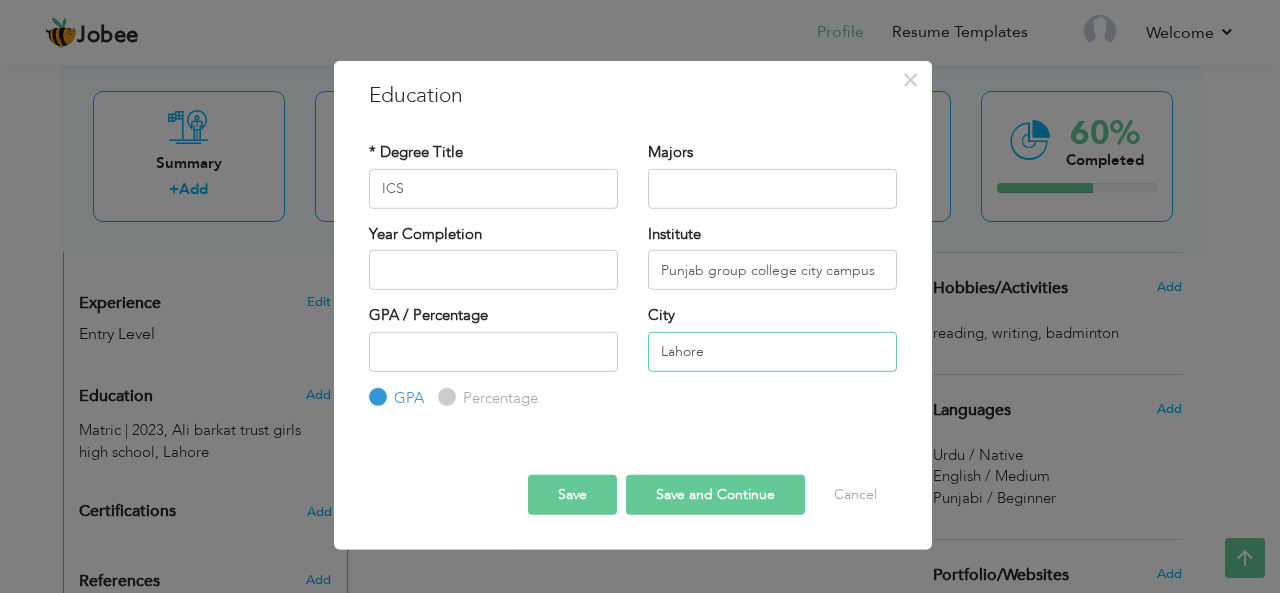 type on "Lahore" 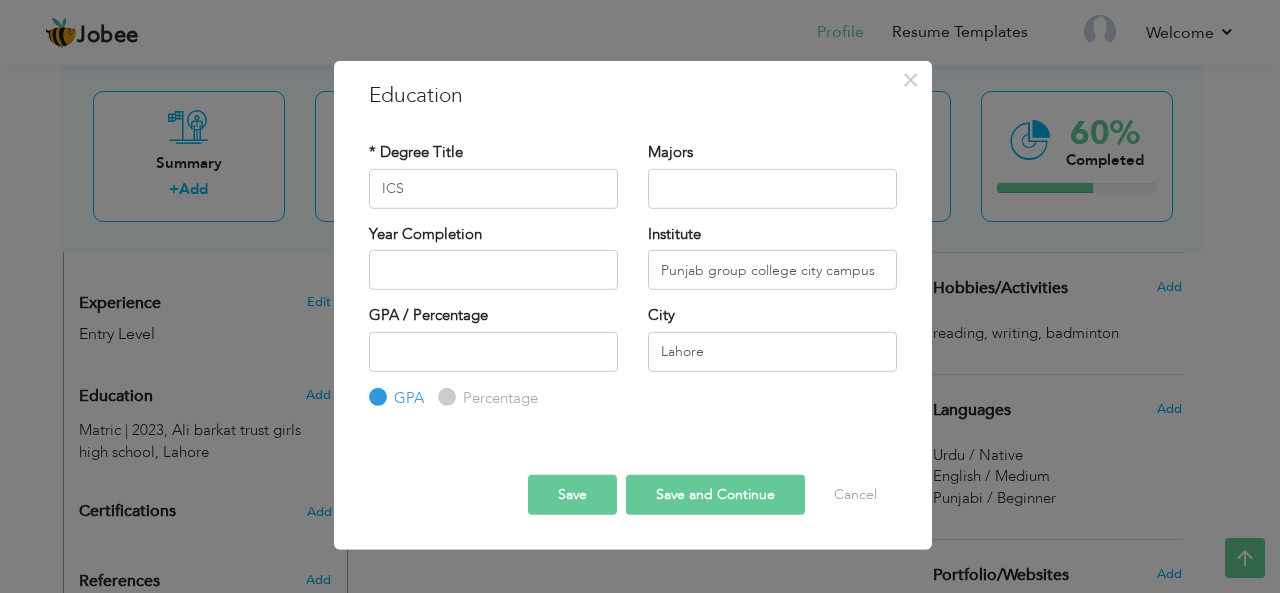 click on "GPA / Percentage
GPA
Percentage
City" at bounding box center (633, 357) 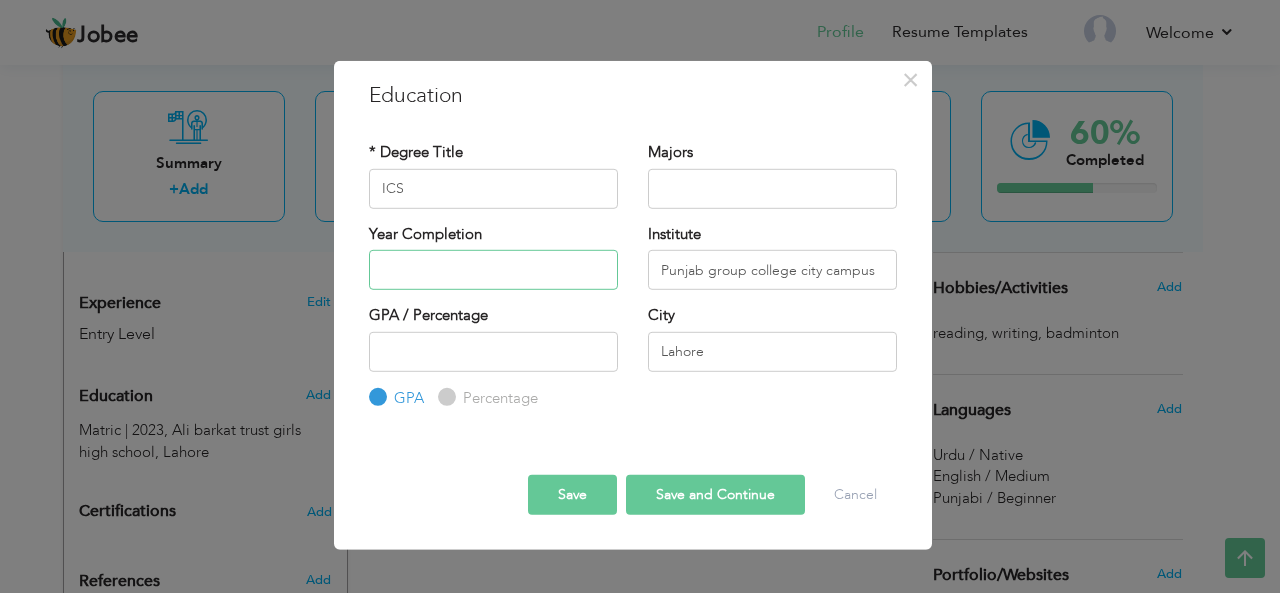 click at bounding box center [493, 270] 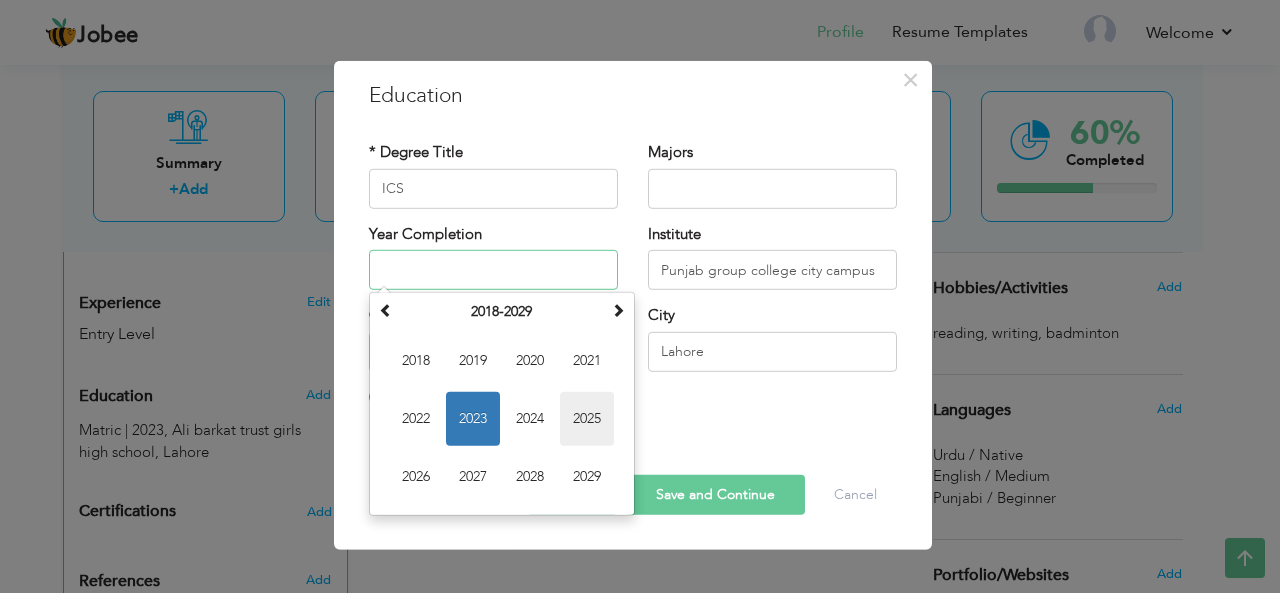 click on "2025" at bounding box center (587, 419) 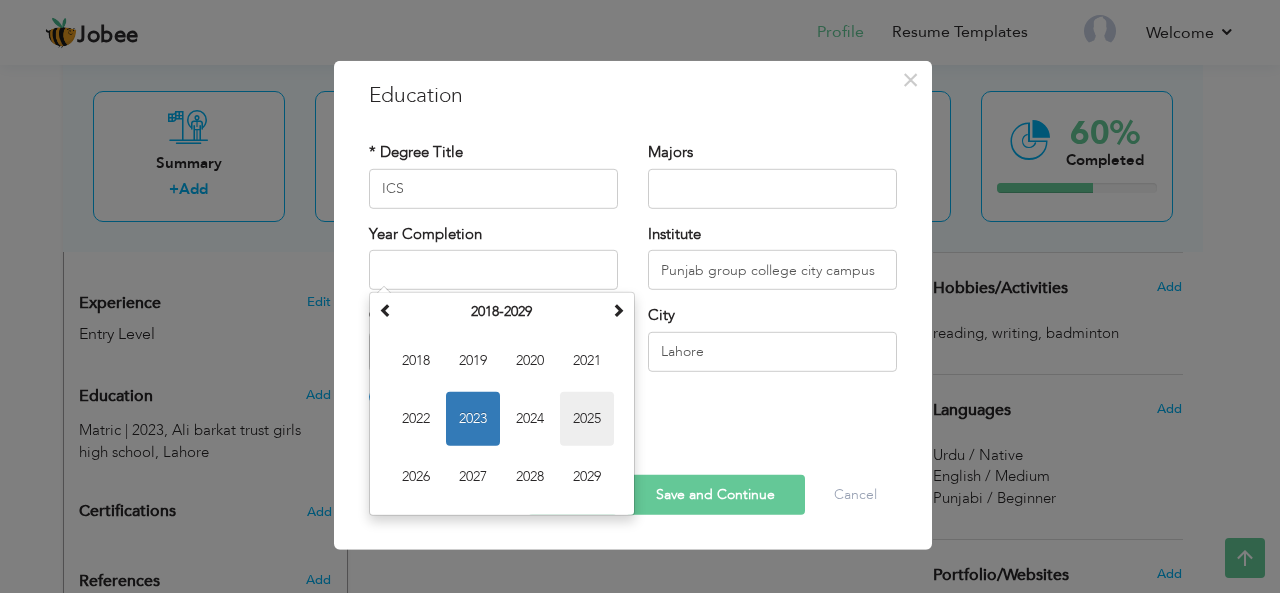 type on "2025" 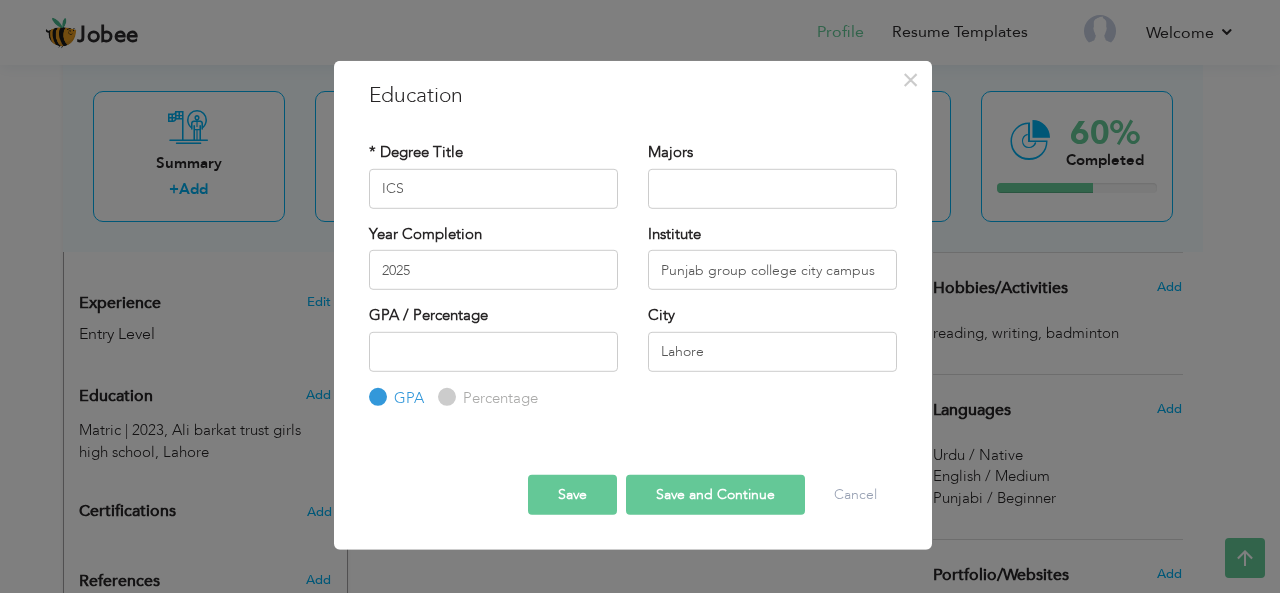 click on "Save" at bounding box center (572, 495) 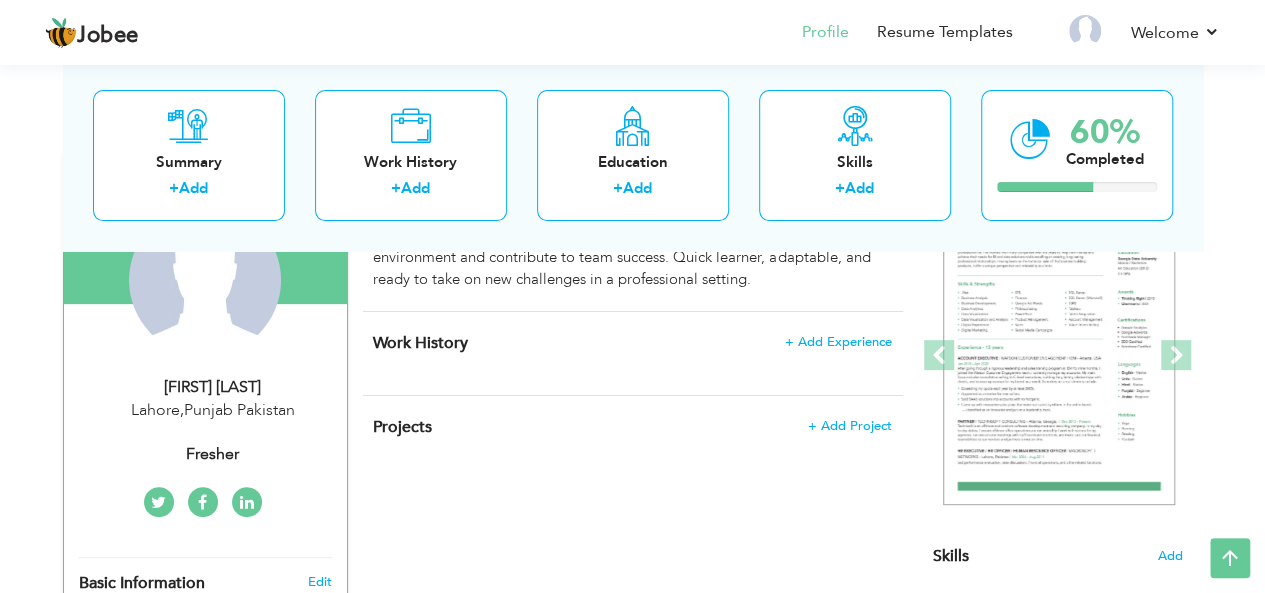 scroll, scrollTop: 100, scrollLeft: 0, axis: vertical 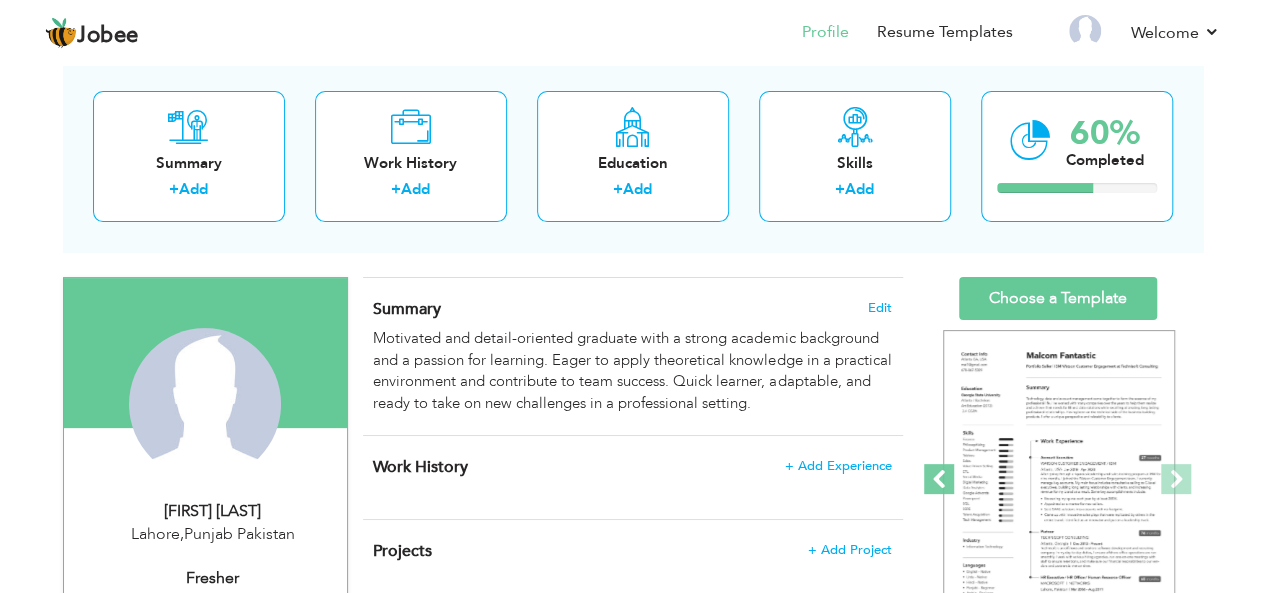 click at bounding box center (939, 479) 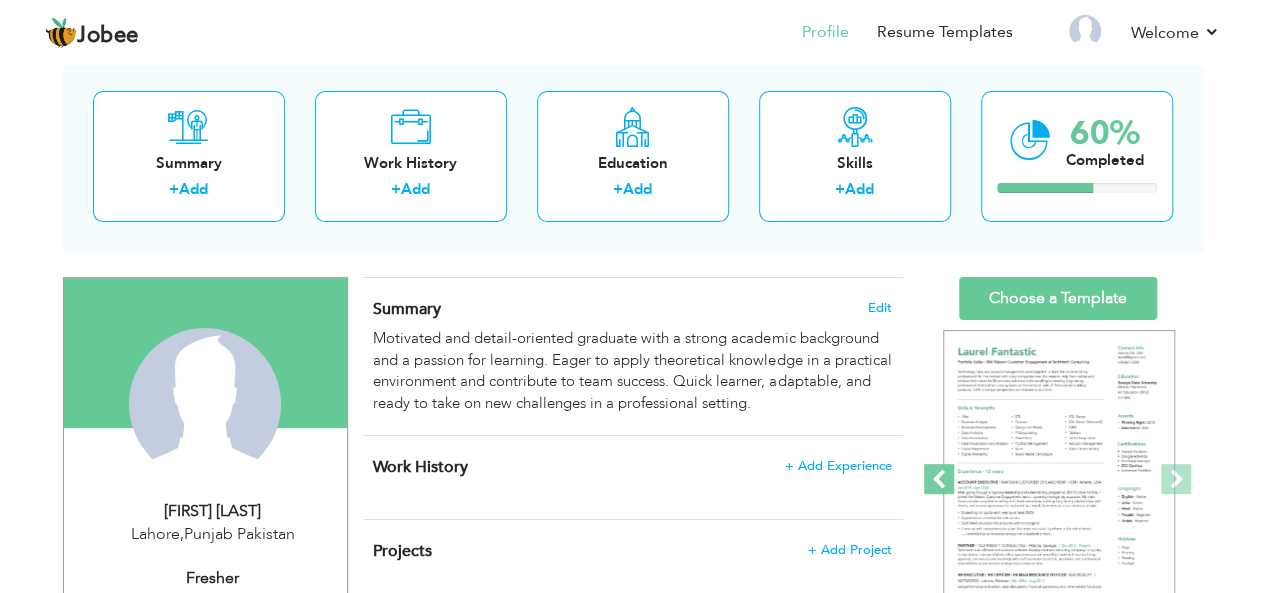 click at bounding box center [939, 479] 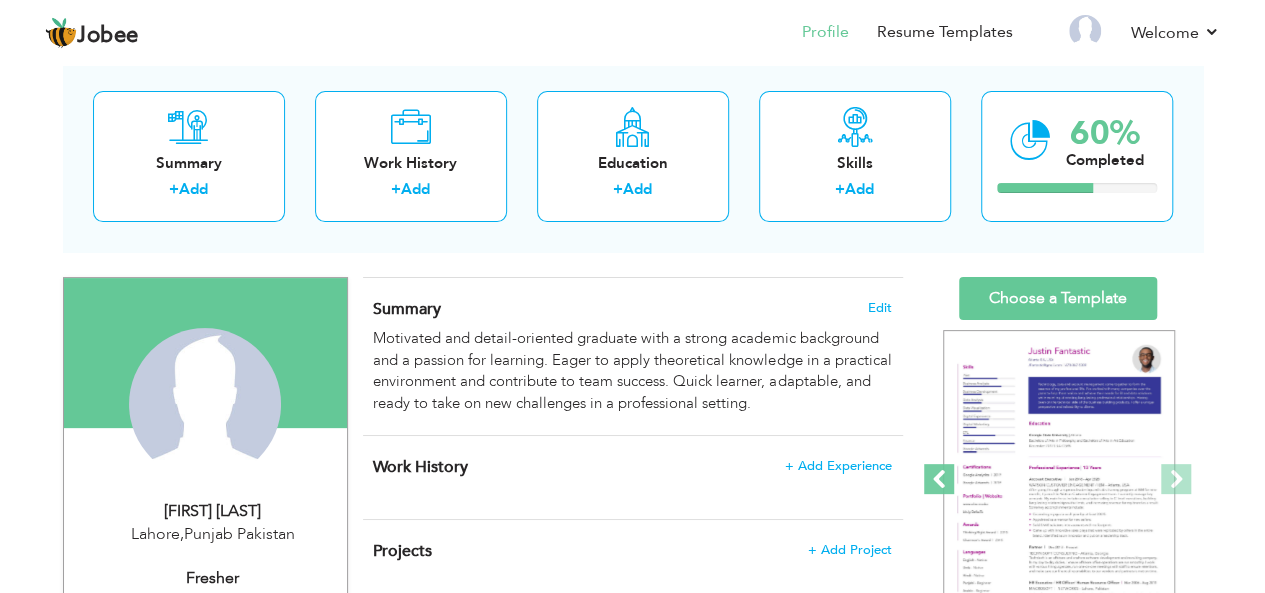 click at bounding box center (939, 479) 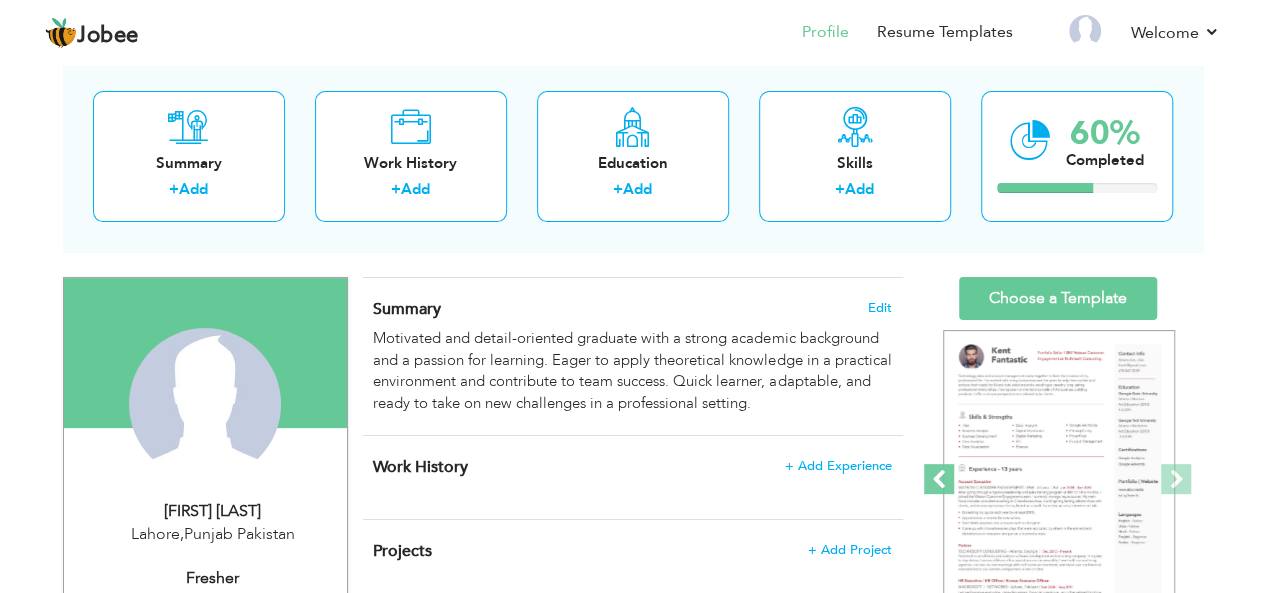 click at bounding box center (939, 479) 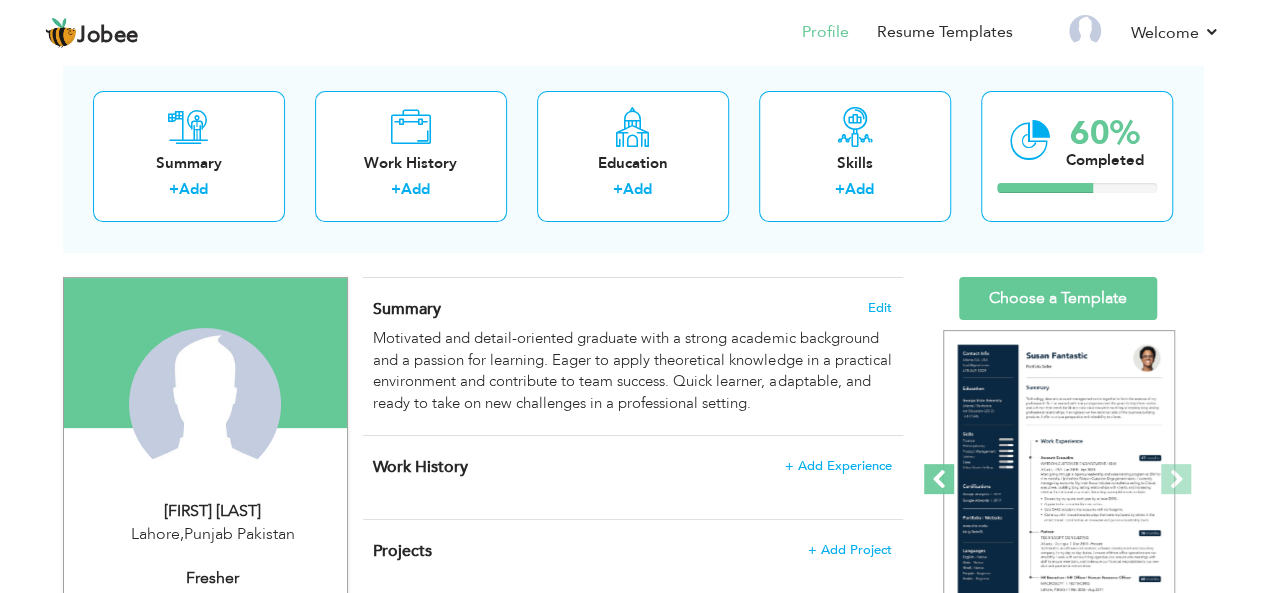 click at bounding box center [939, 479] 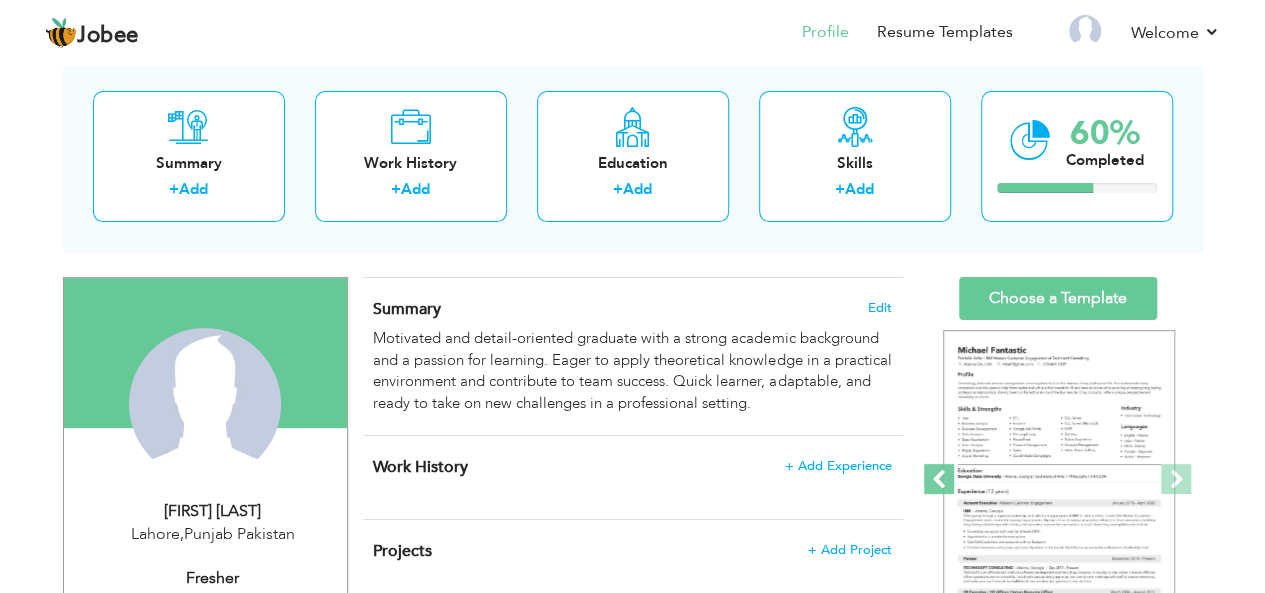 click at bounding box center (939, 479) 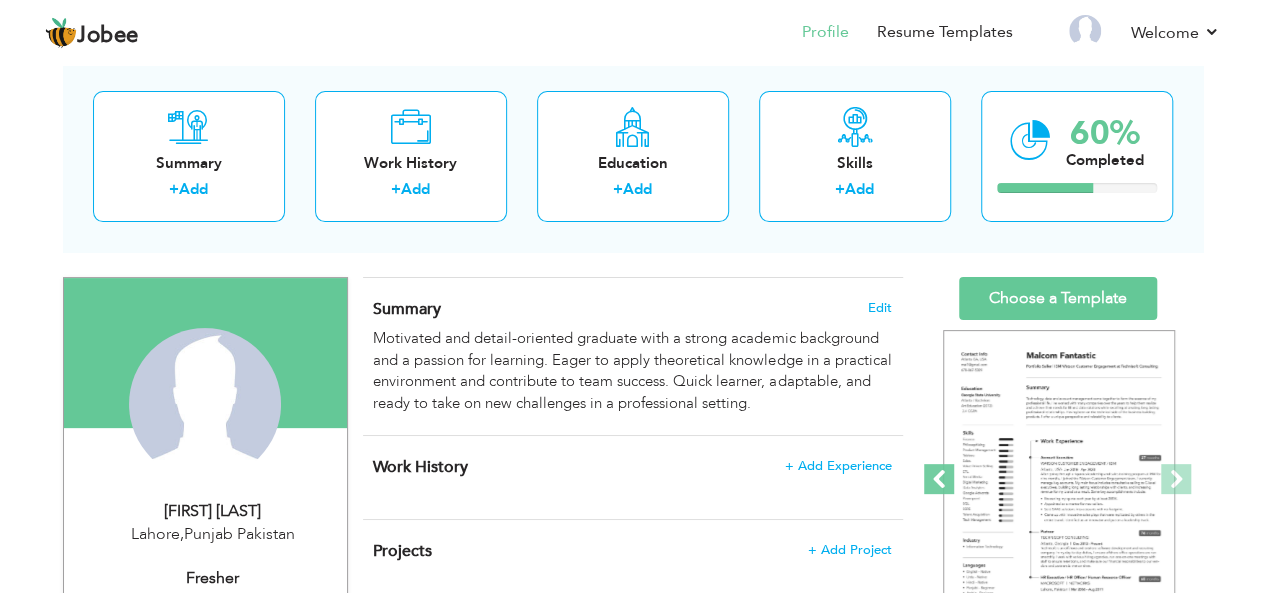 click at bounding box center [939, 479] 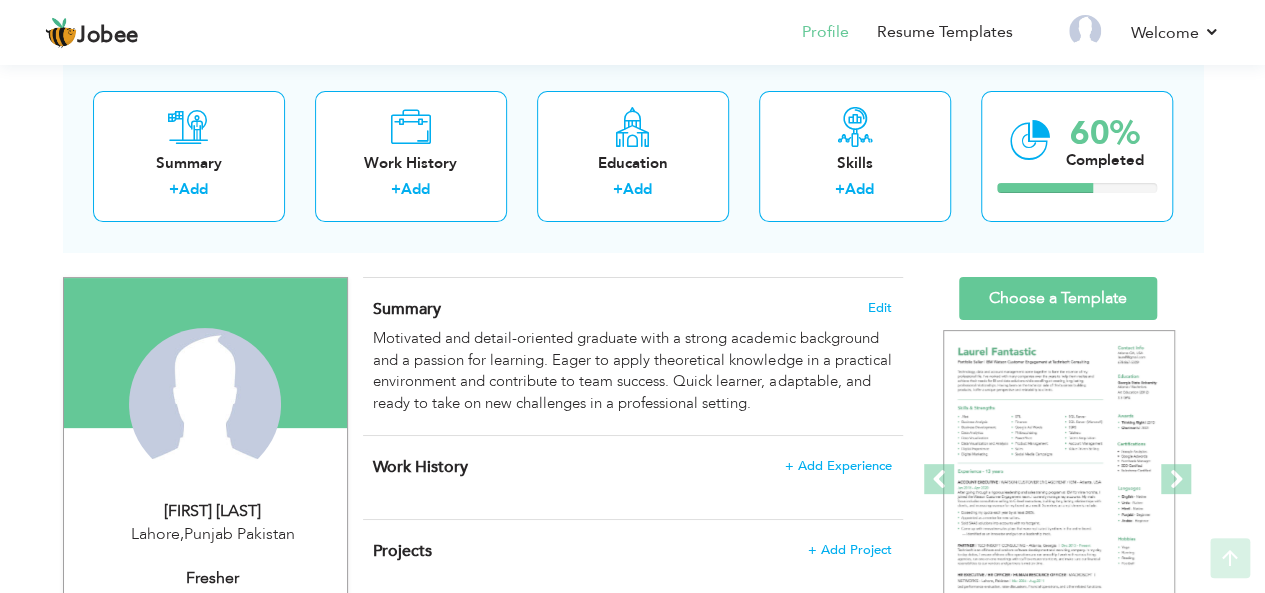 scroll, scrollTop: 200, scrollLeft: 0, axis: vertical 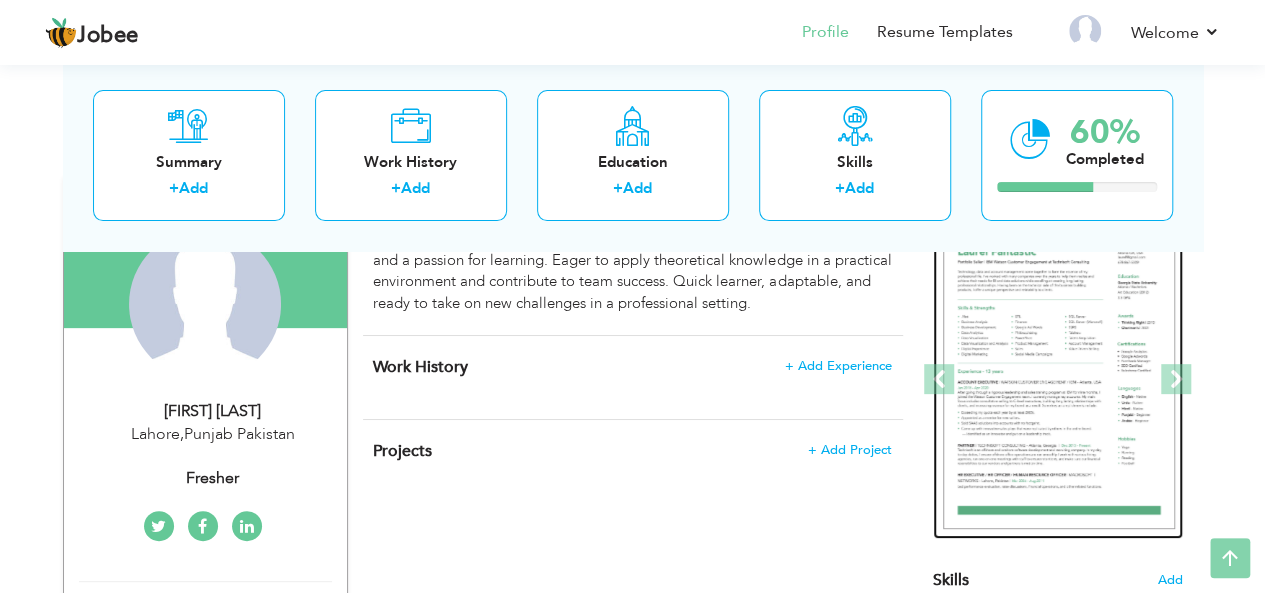 click at bounding box center [1059, 380] 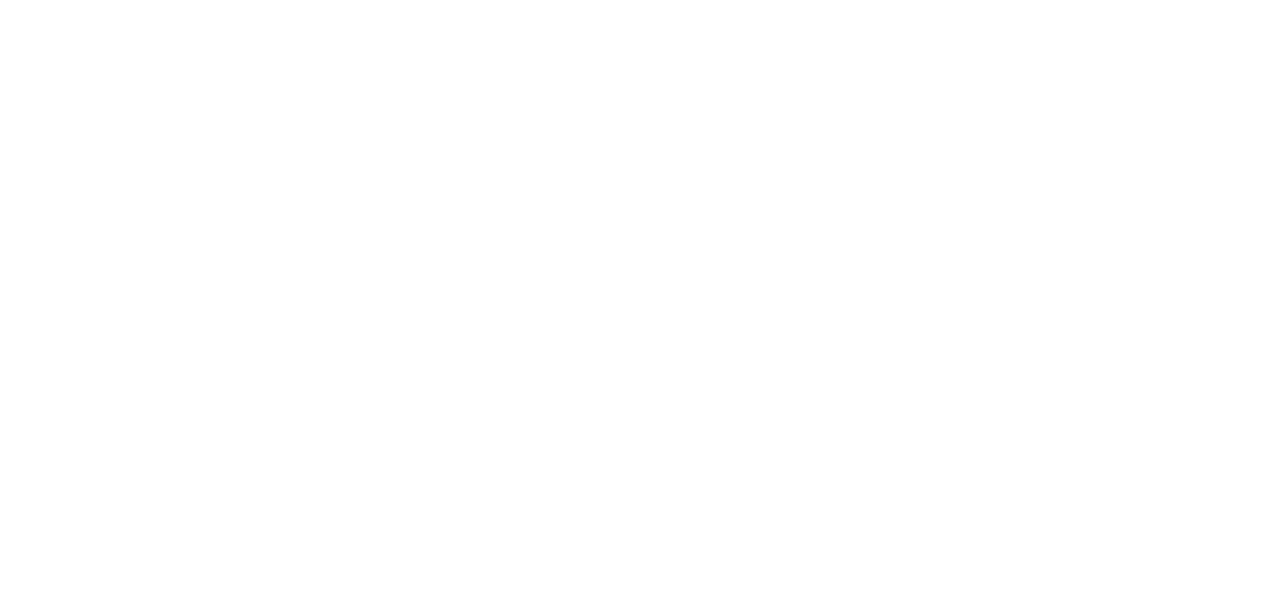 scroll, scrollTop: 0, scrollLeft: 0, axis: both 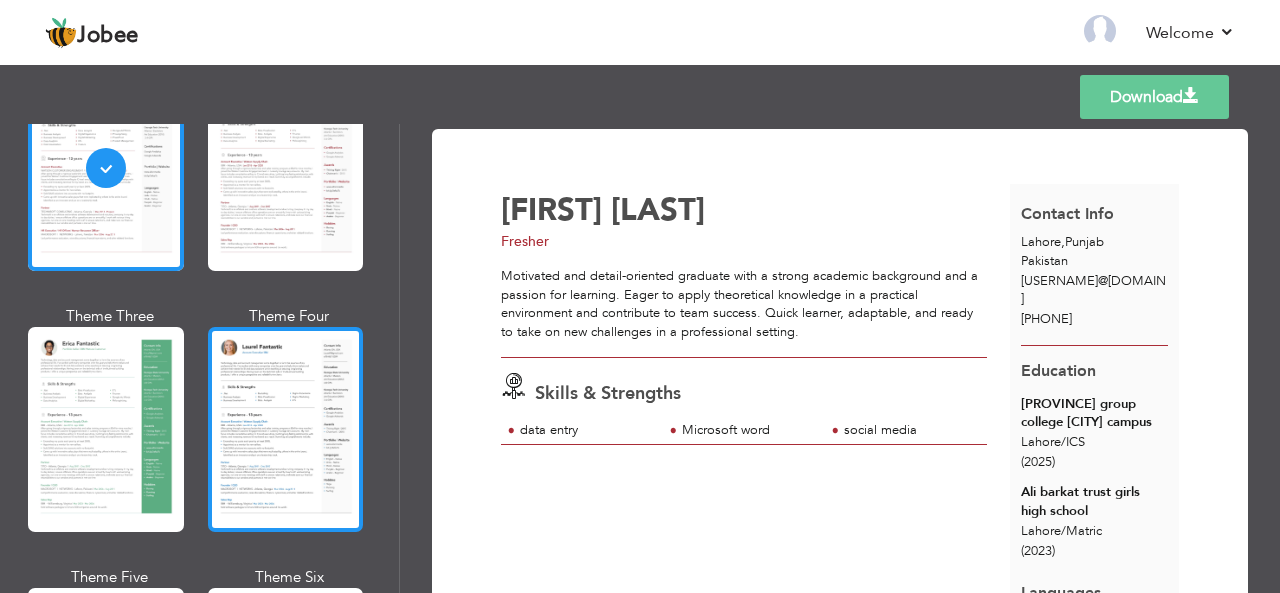 click at bounding box center (286, 429) 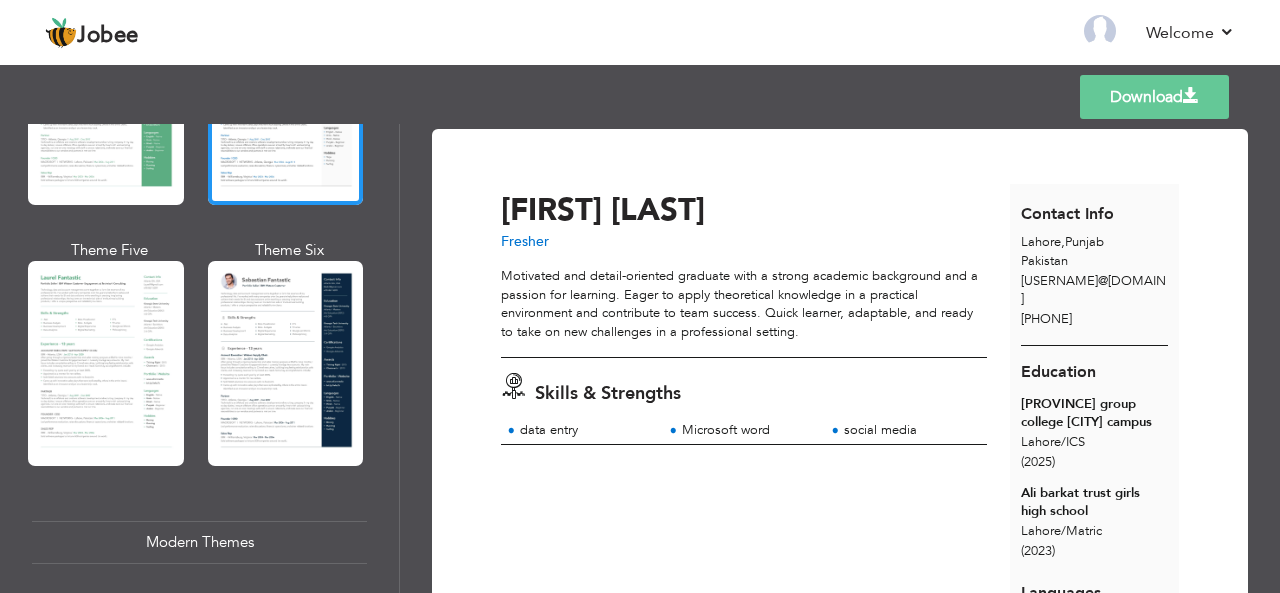 scroll, scrollTop: 600, scrollLeft: 0, axis: vertical 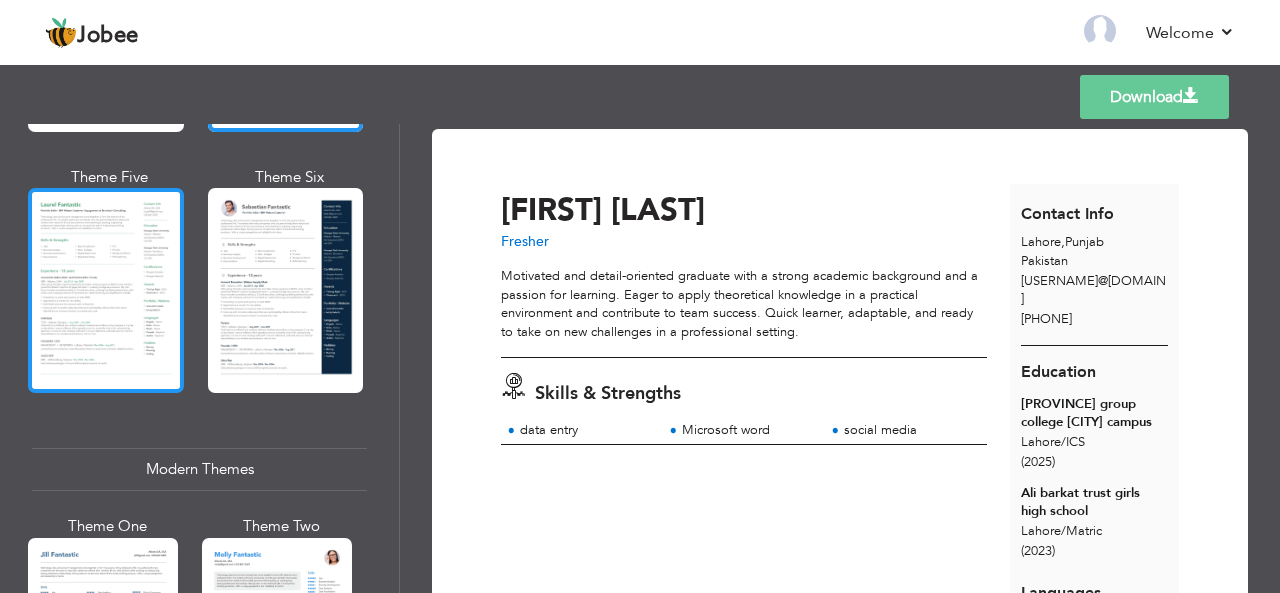 click at bounding box center (106, 290) 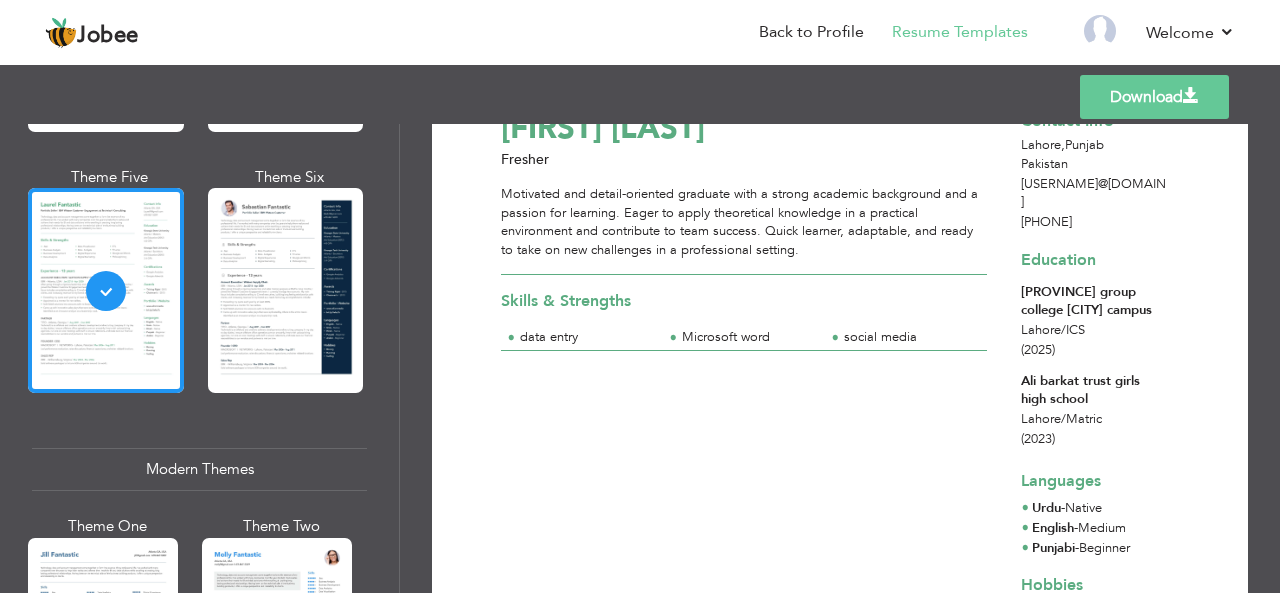 scroll, scrollTop: 0, scrollLeft: 0, axis: both 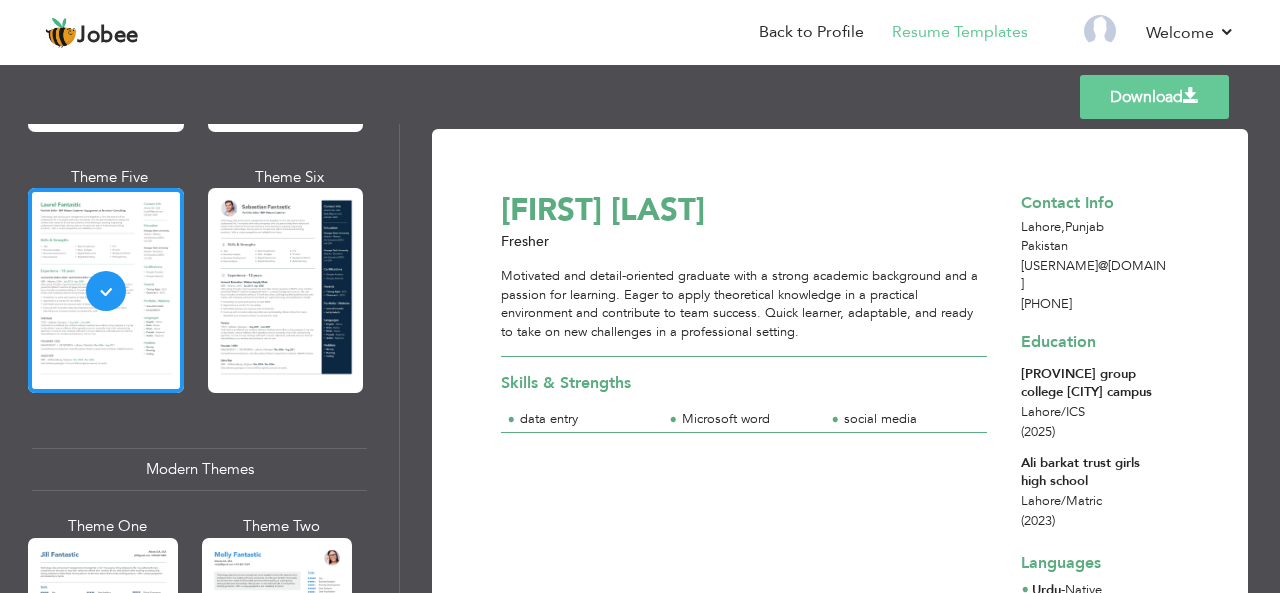 click on "Download" at bounding box center [1154, 97] 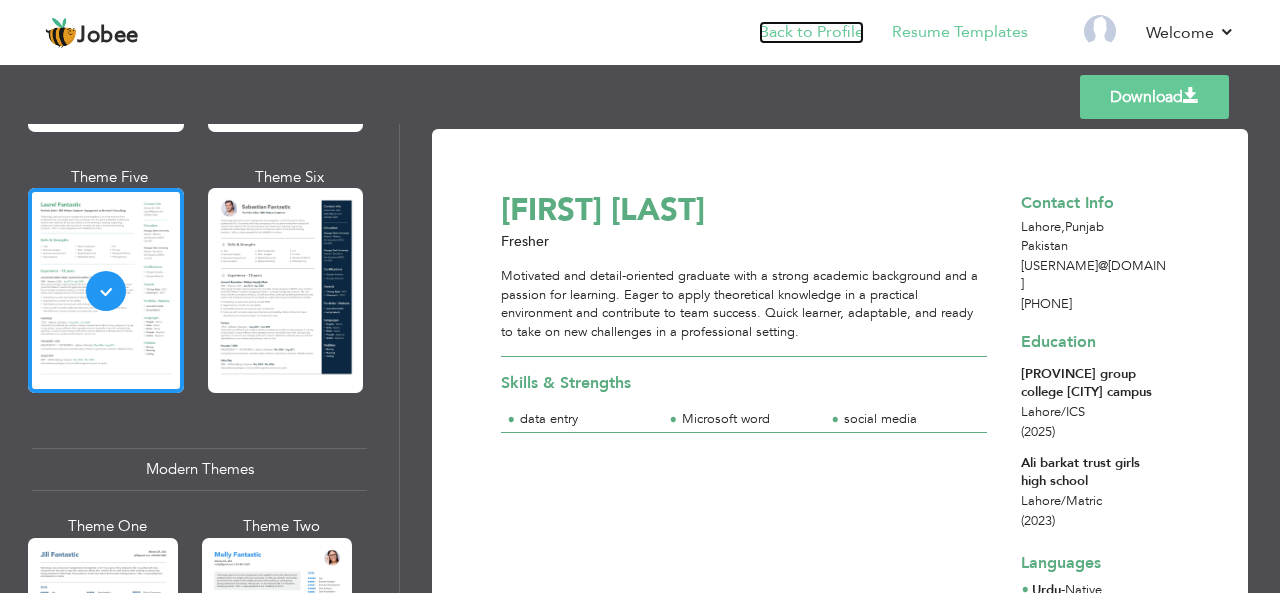 click on "Back to Profile" at bounding box center (811, 32) 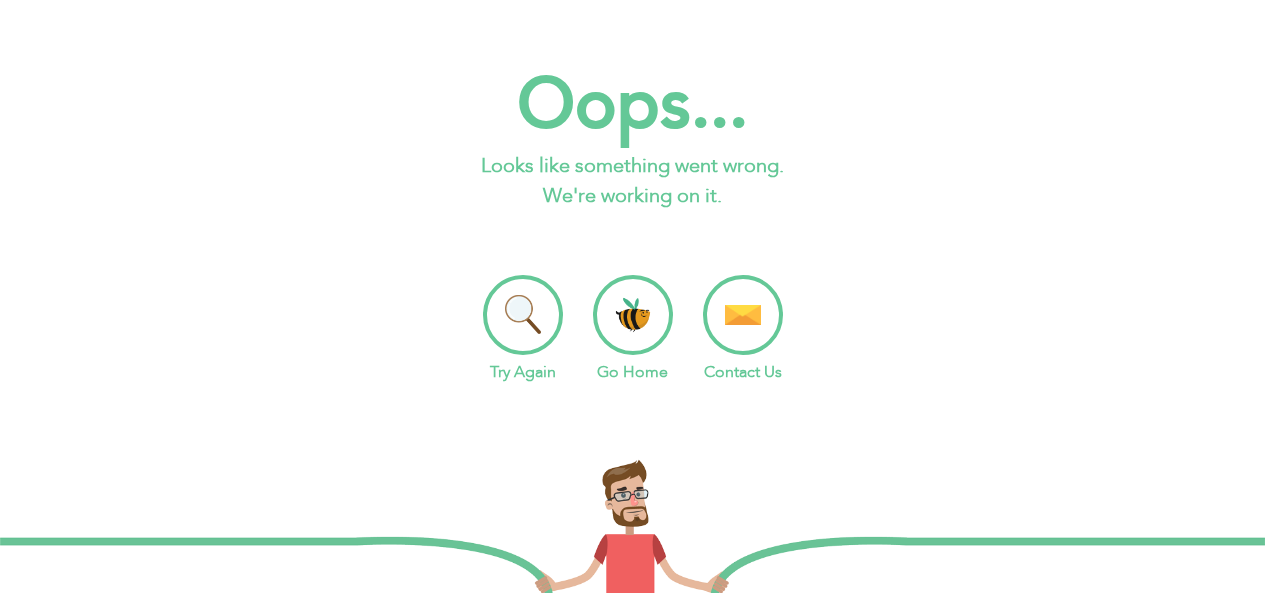 scroll, scrollTop: 0, scrollLeft: 0, axis: both 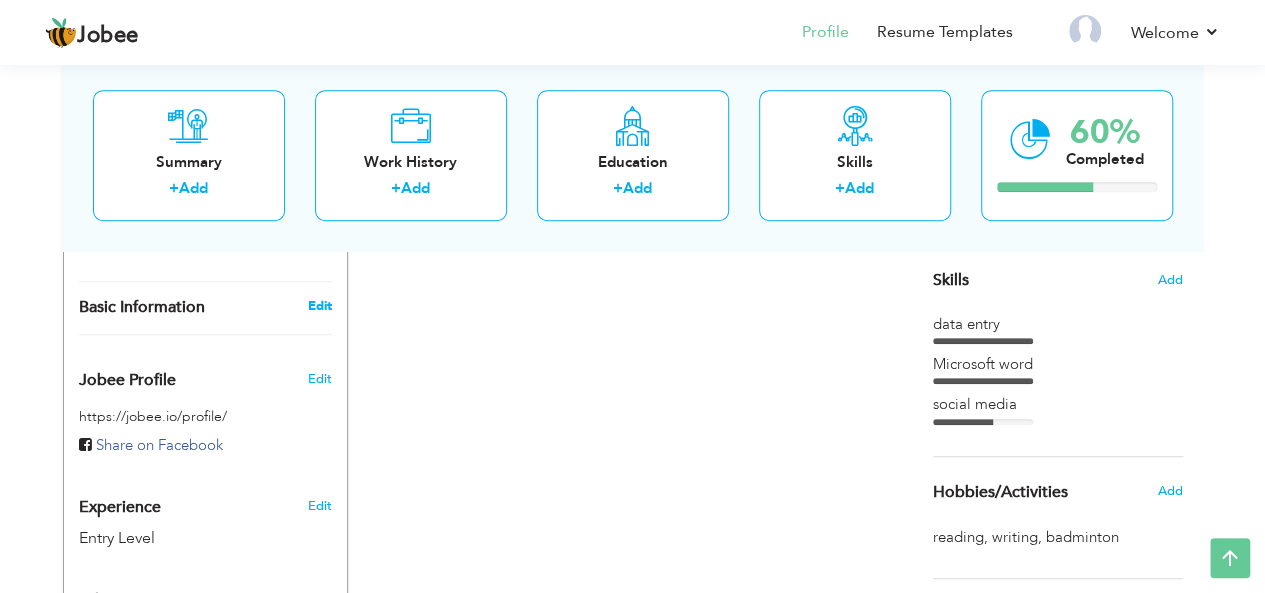 click on "Edit" at bounding box center [319, 306] 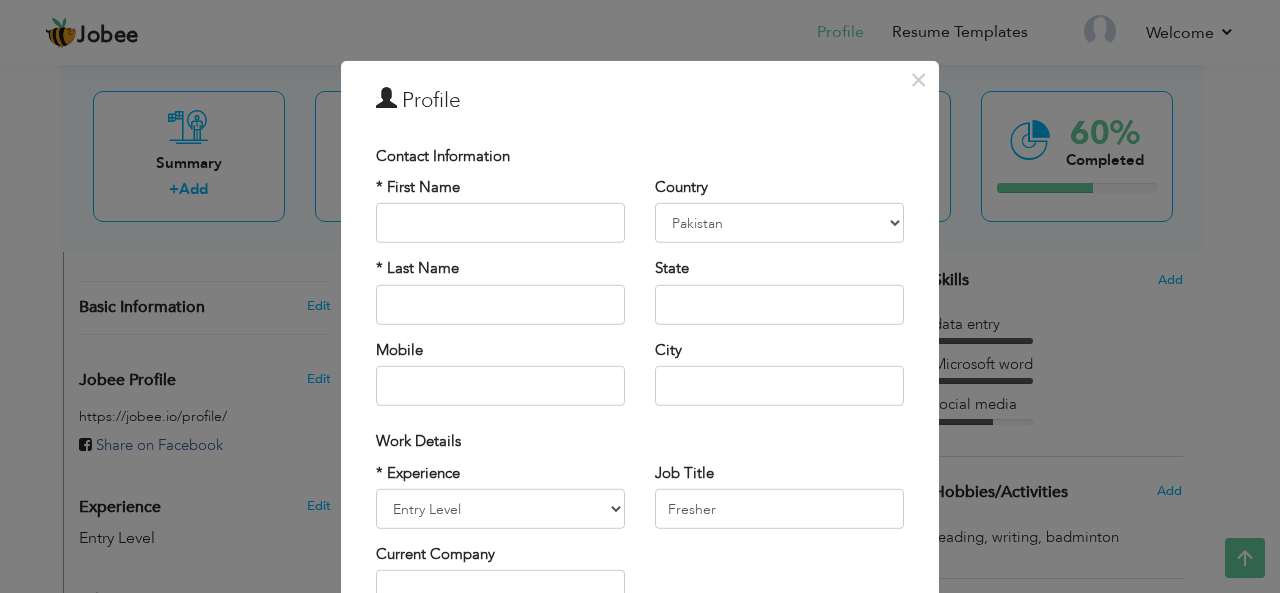 click on "Country
Afghanistan Albania Algeria American Samoa Andorra Angola Anguilla Antarctica Antigua and Barbuda Argentina Armenia Aruba Australia Austria Azerbaijan Bahamas Bahrain Bangladesh Barbados Belarus Belgium Belize Benin Bermuda Bhutan Bolivia Bosnia-Herzegovina Botswana Bouvet Island Brazil British Indian Ocean Territory Brunei Darussalam Bulgaria Burkina Faso Burundi Cambodia Cameroon Canada Cape Verde Cayman Islands Central African Republic Chad Chile China Christmas Island Cocos (Keeling) Islands Colombia Comoros Congo Congo, Dem. Republic Cook Islands Costa Rica Croatia Cuba Cyprus Czech Rep Denmark Djibouti Dominica Dominican Republic Ecuador Egypt El Salvador Equatorial Guinea Eritrea Estonia Ethiopia European Union Falkland Islands (Malvinas) Faroe Islands Fiji Finland France French Guiana French Southern Territories Gabon Gambia Georgia Germany Ghana" at bounding box center [779, 299] 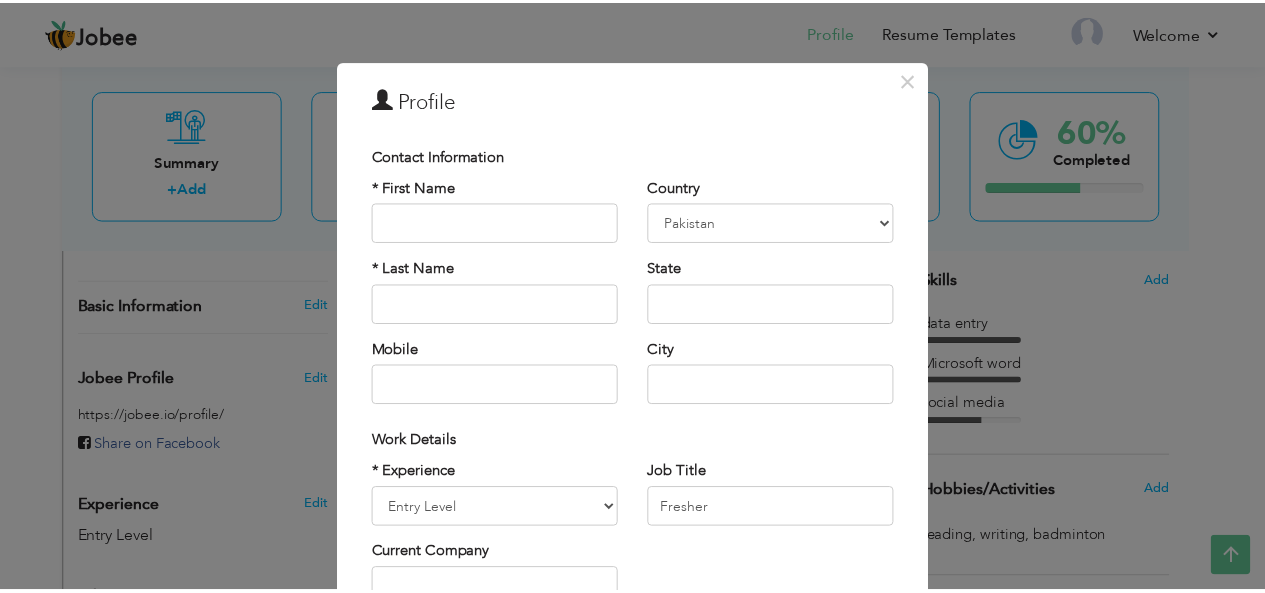 scroll, scrollTop: 304, scrollLeft: 0, axis: vertical 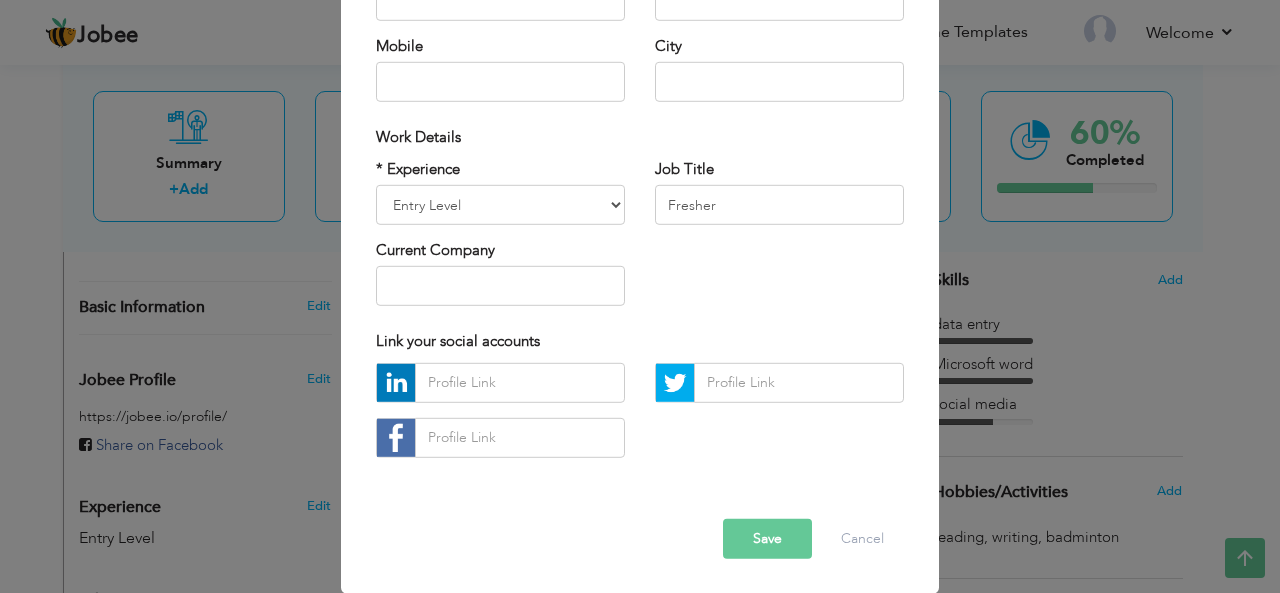click on "Save" at bounding box center [767, 539] 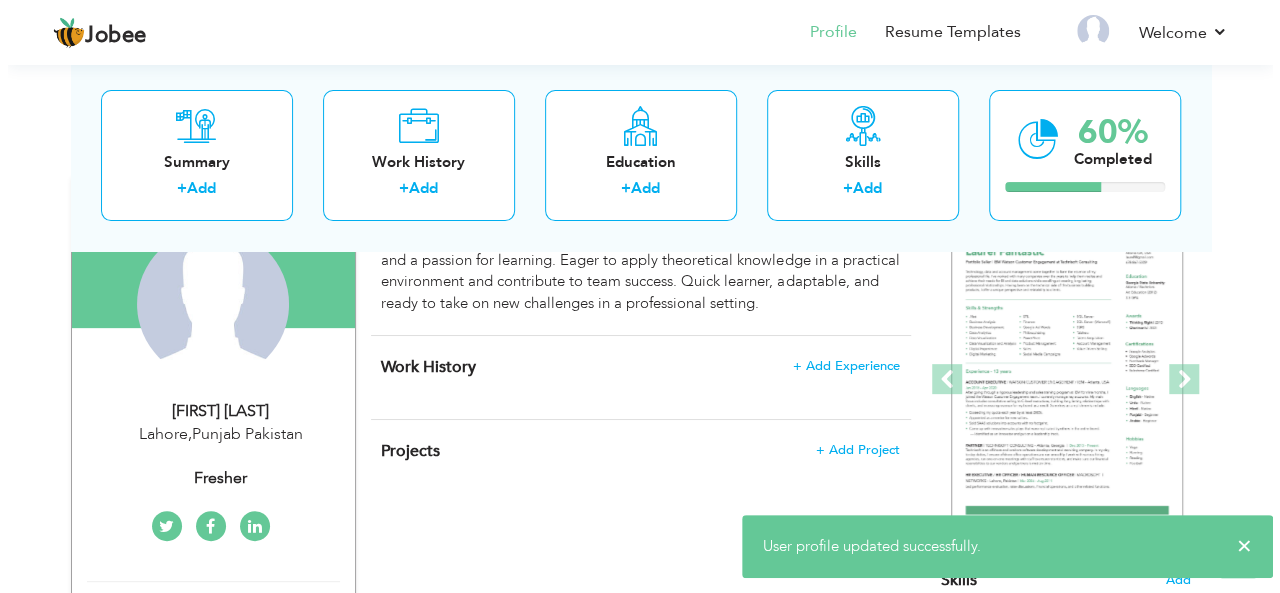 scroll, scrollTop: 100, scrollLeft: 0, axis: vertical 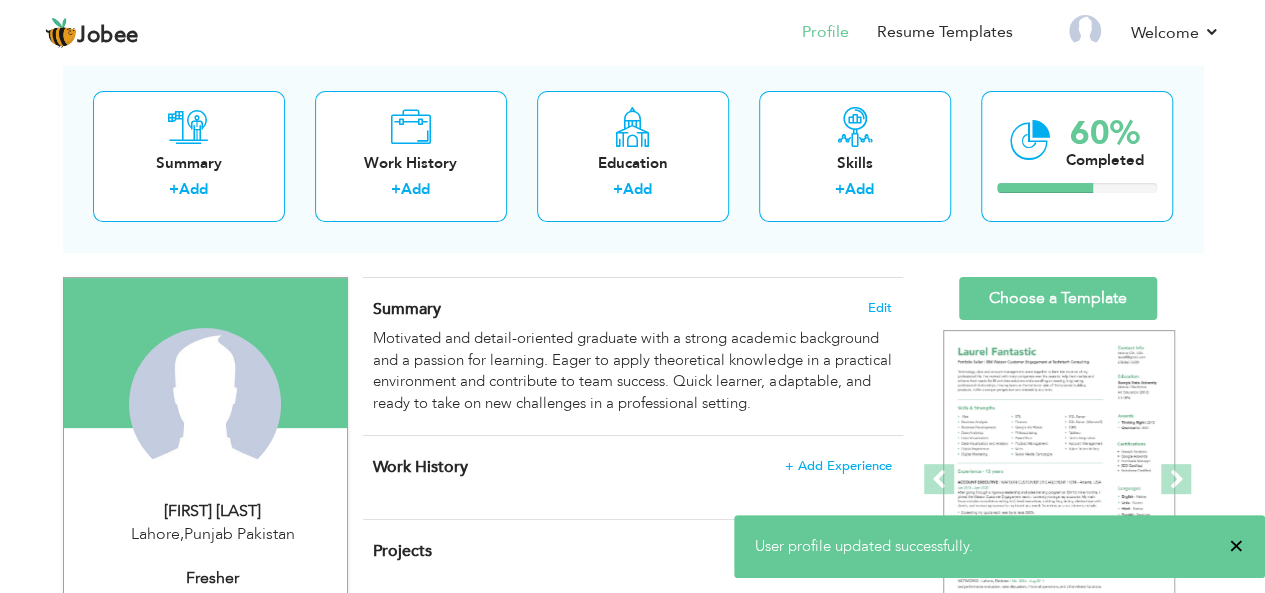 click on "×" at bounding box center [1236, 546] 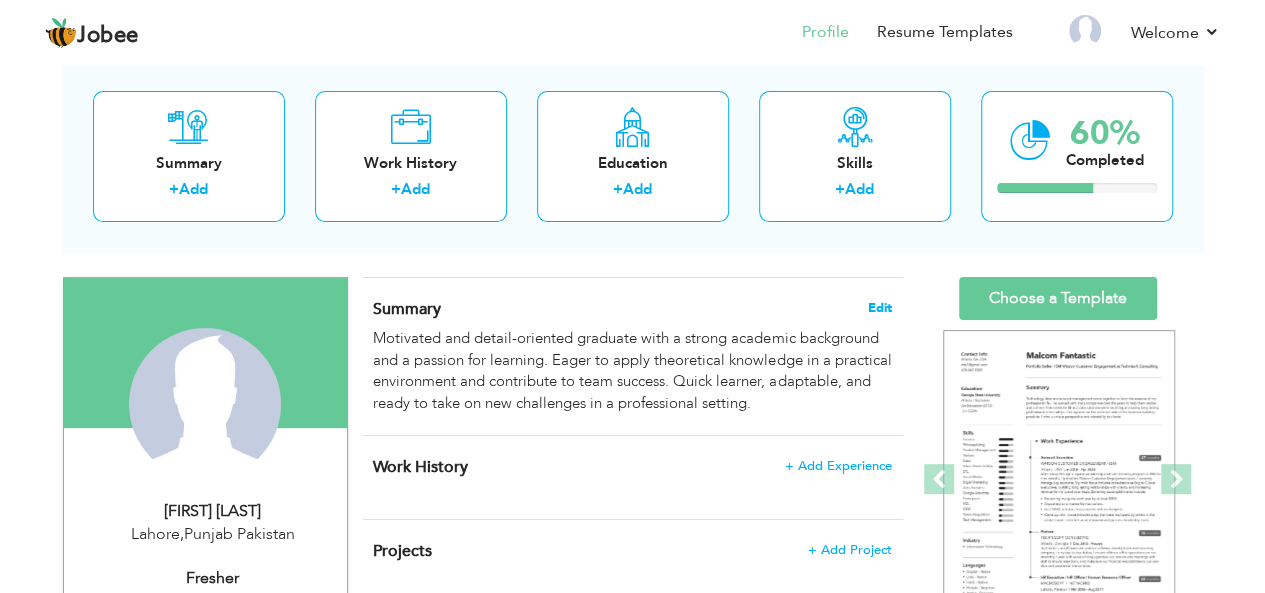 click on "Edit" at bounding box center [880, 308] 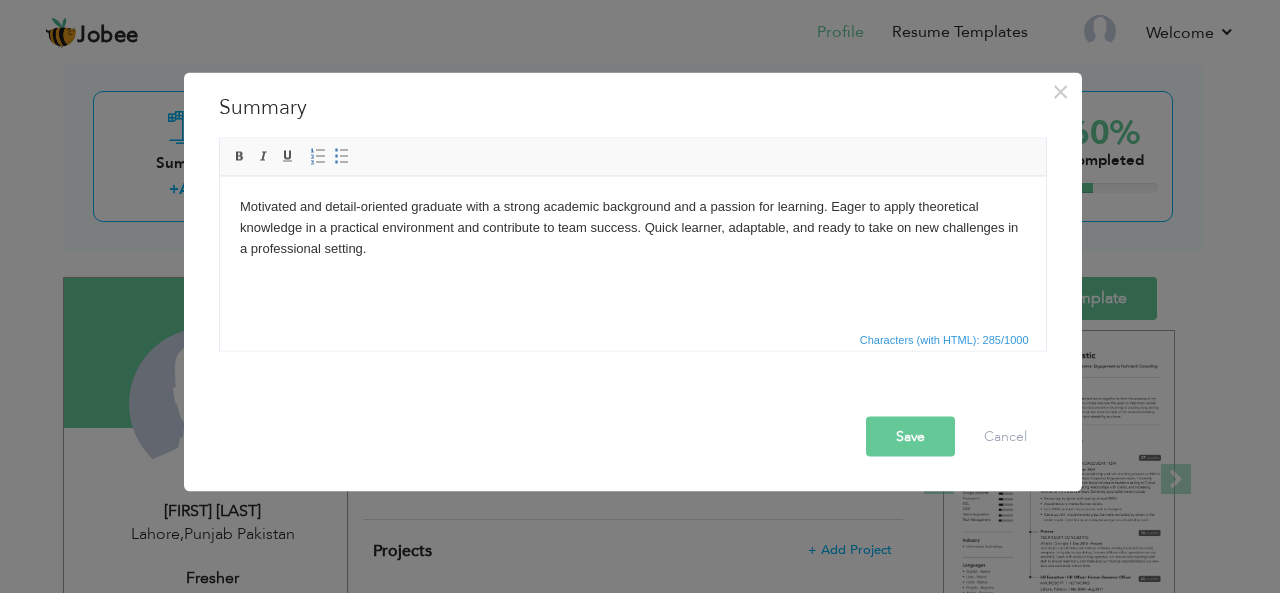 click on "Motivated and detail-oriented graduate with a strong academic background and a passion for learning. Eager to apply theoretical knowledge in a practical environment and contribute to team success. Quick learner, adaptable, and ready to take on new challenges in a professional setting." at bounding box center [632, 227] 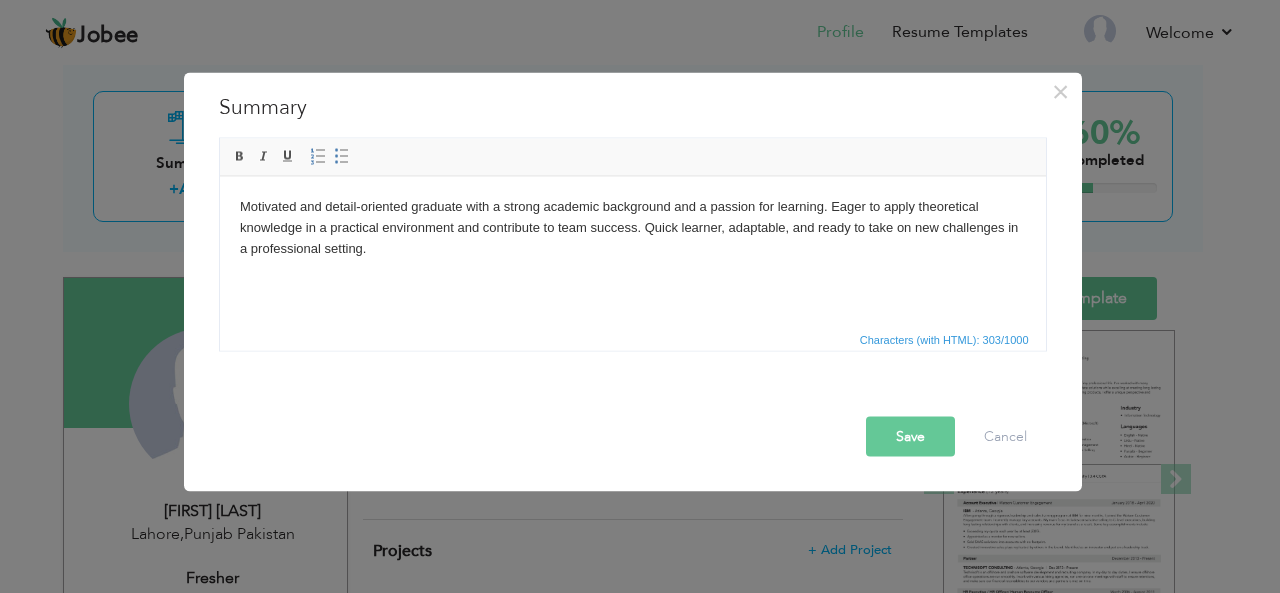 type 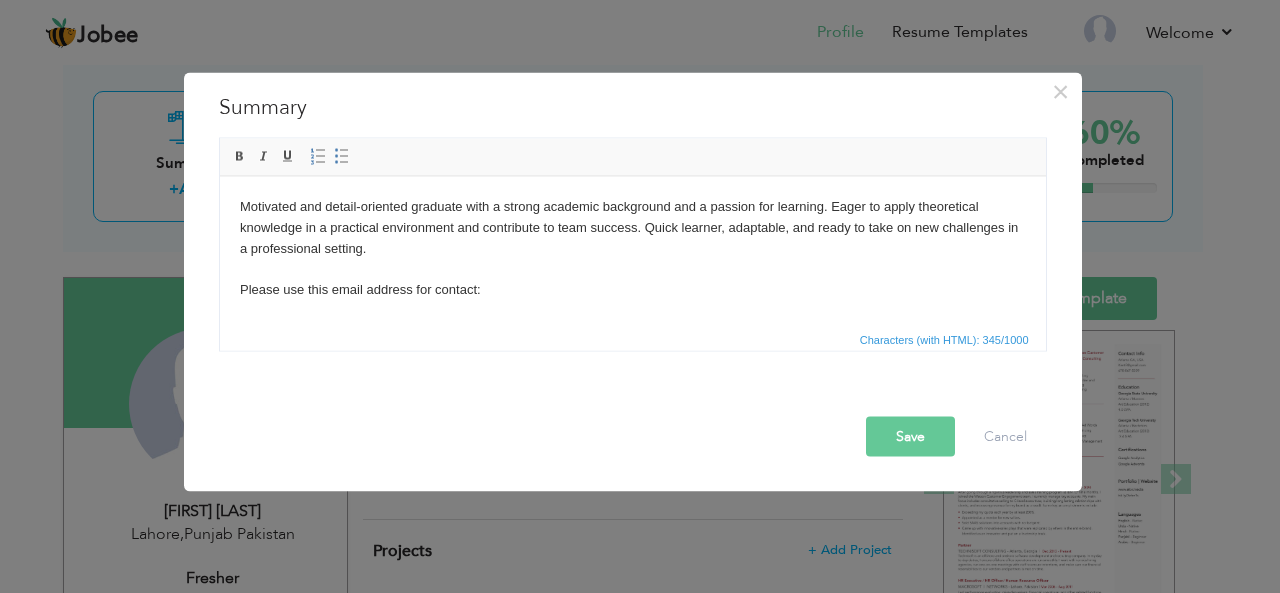 scroll, scrollTop: 4, scrollLeft: 0, axis: vertical 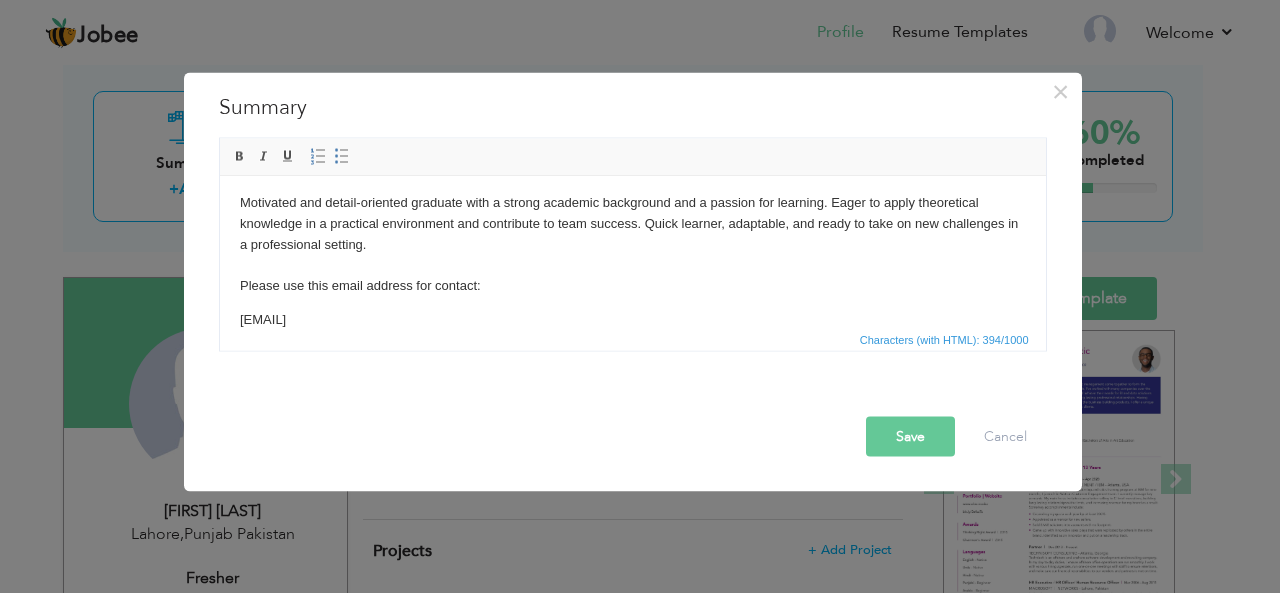 click on "[EMAIL]" at bounding box center [632, 319] 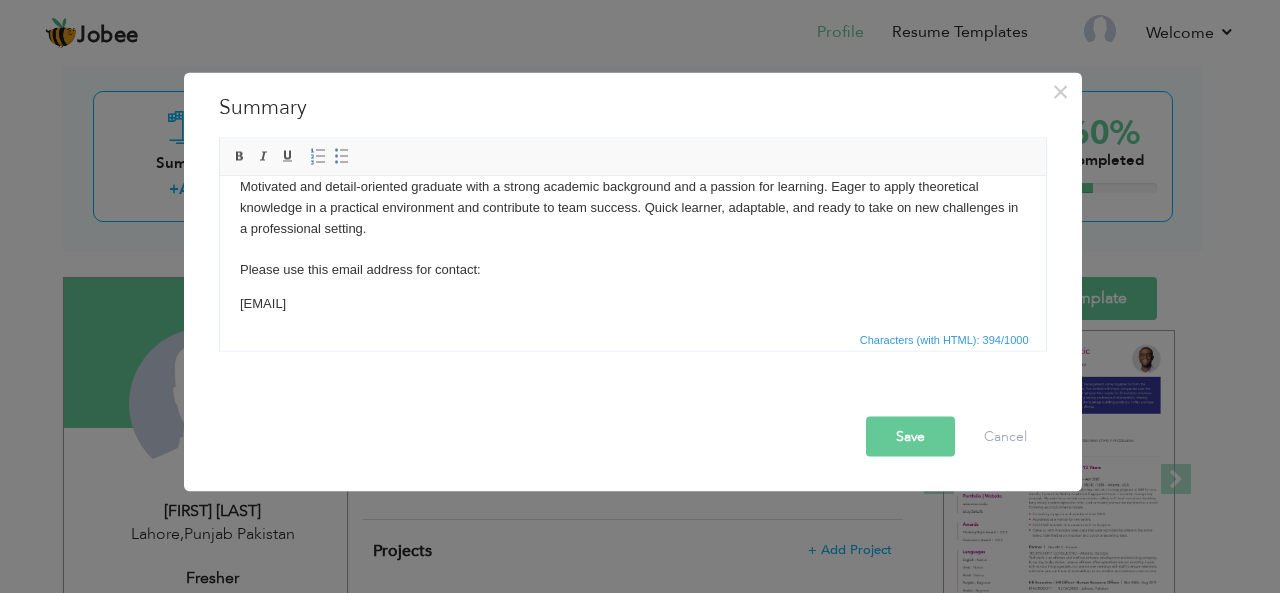 scroll, scrollTop: 28, scrollLeft: 0, axis: vertical 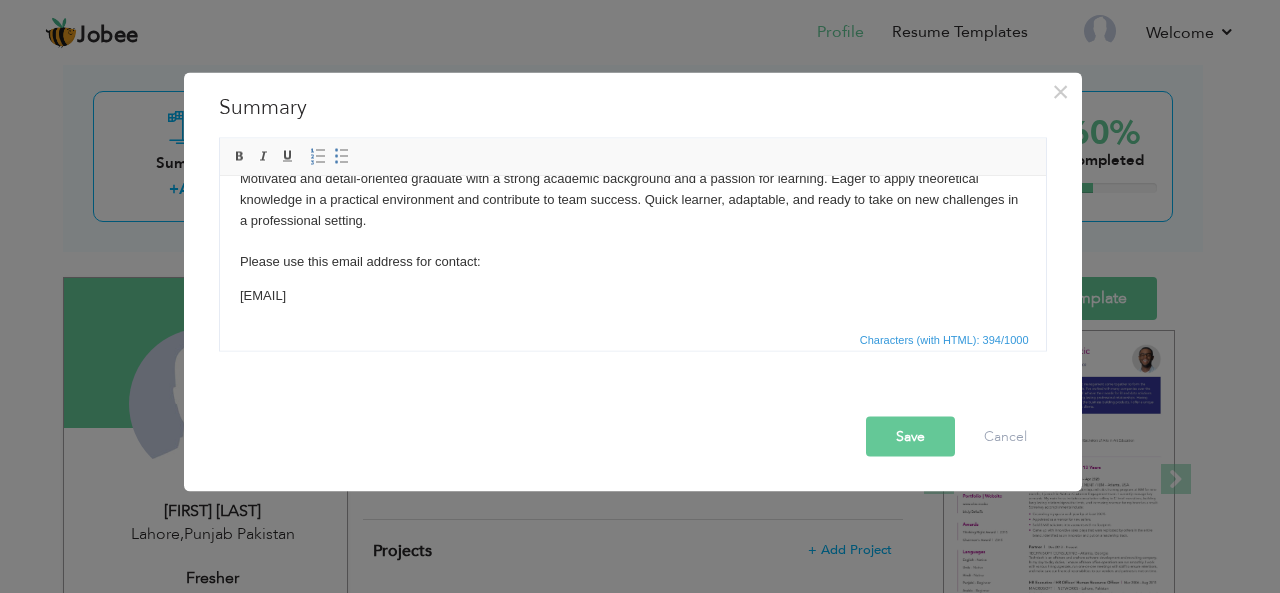 drag, startPoint x: 286, startPoint y: 307, endPoint x: 425, endPoint y: 297, distance: 139.35925 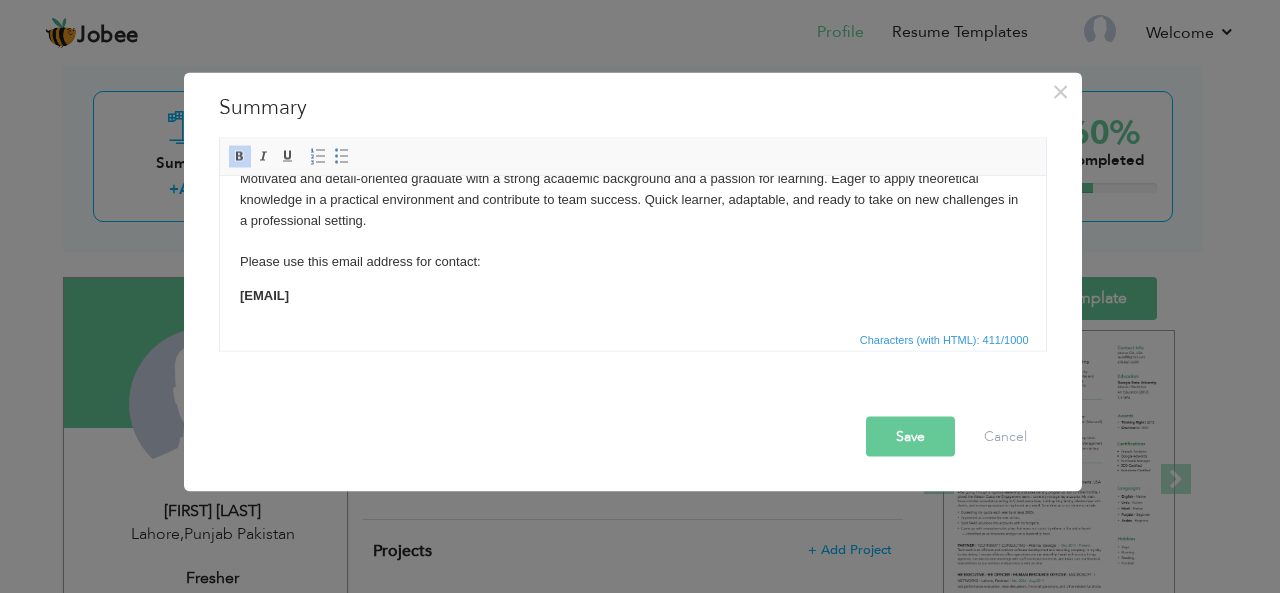 click on "[EMAIL]" at bounding box center [263, 294] 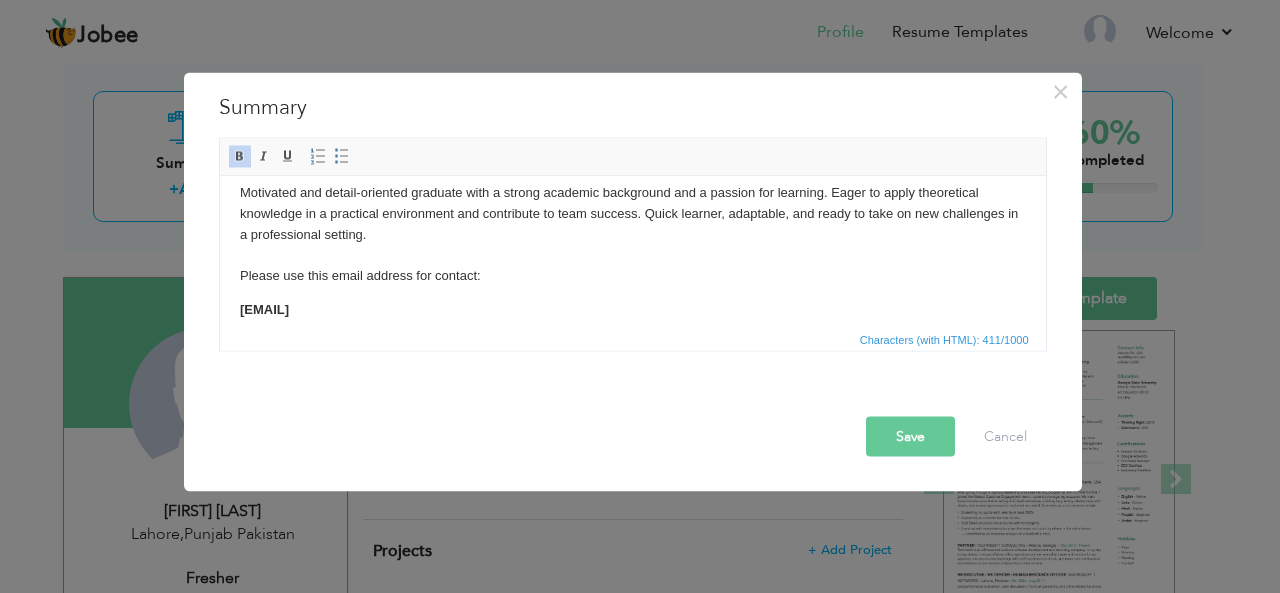 scroll, scrollTop: 28, scrollLeft: 0, axis: vertical 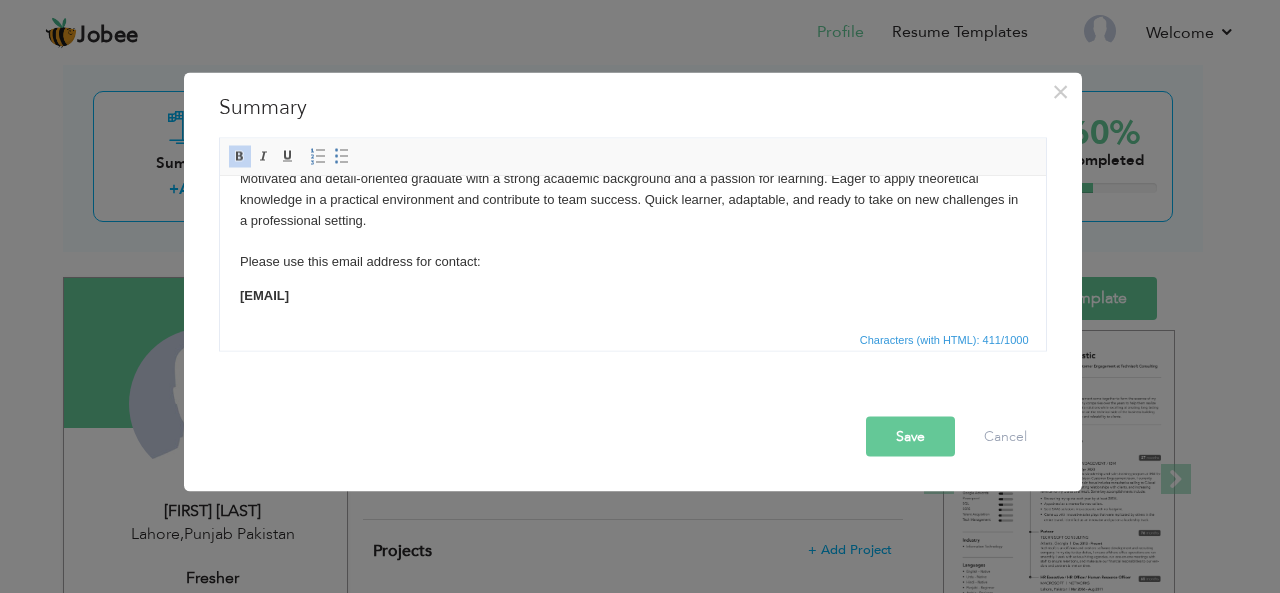 click on "Save" at bounding box center [910, 436] 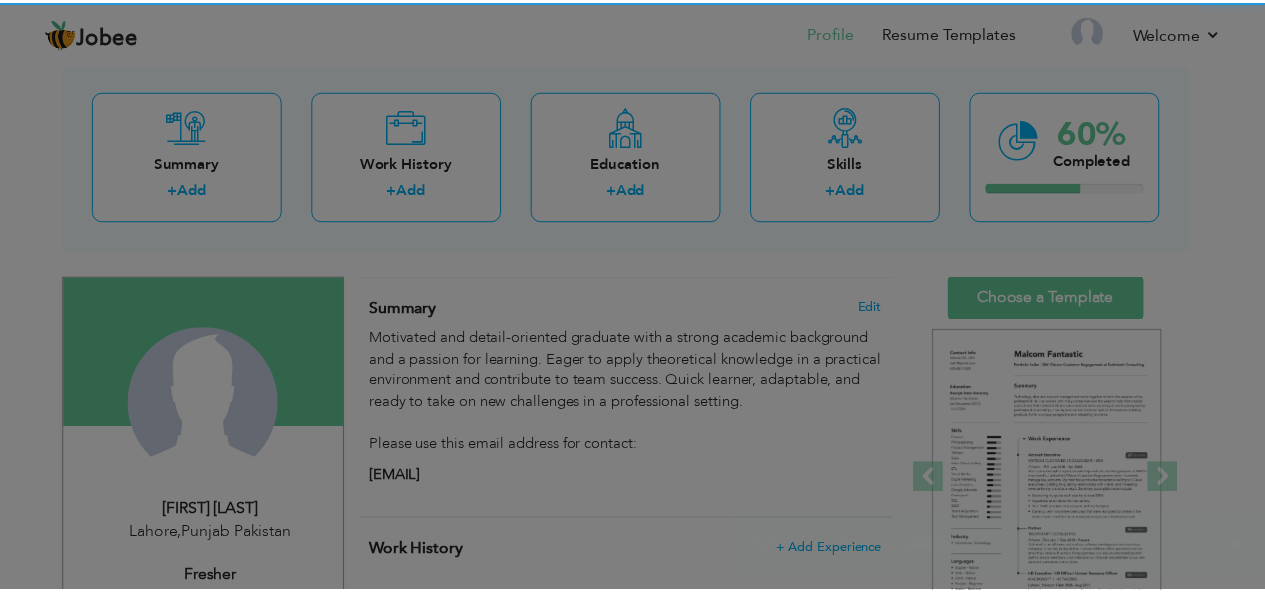 scroll, scrollTop: 0, scrollLeft: 0, axis: both 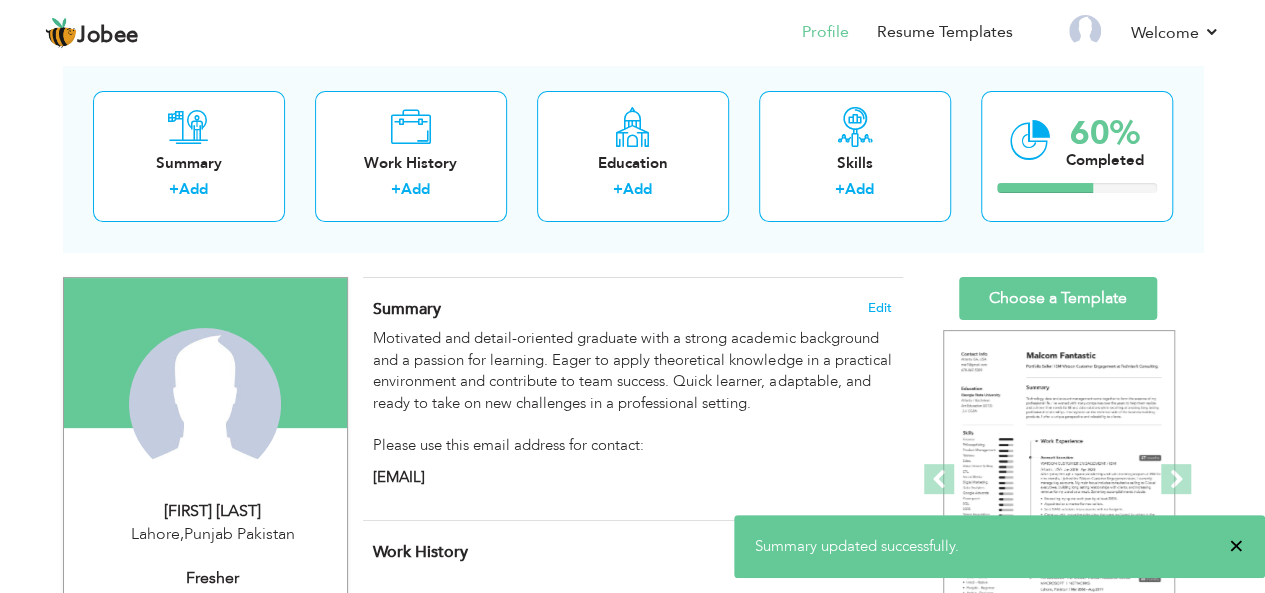 click on "×" at bounding box center [1236, 546] 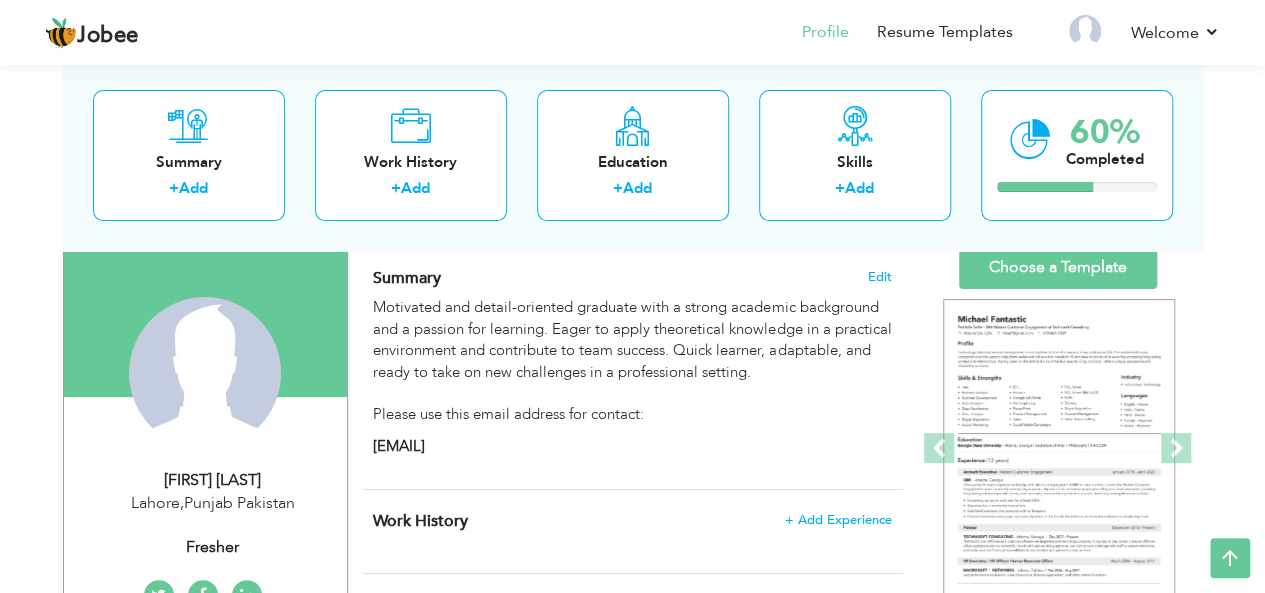 scroll, scrollTop: 100, scrollLeft: 0, axis: vertical 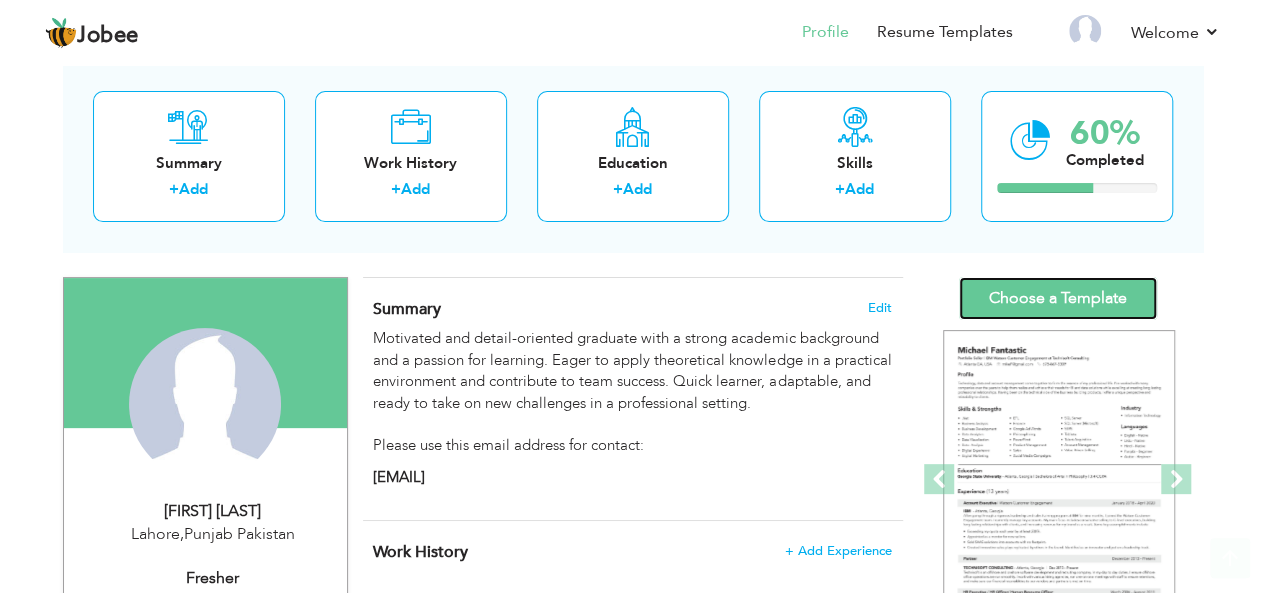 click on "Choose a Template" at bounding box center (1058, 298) 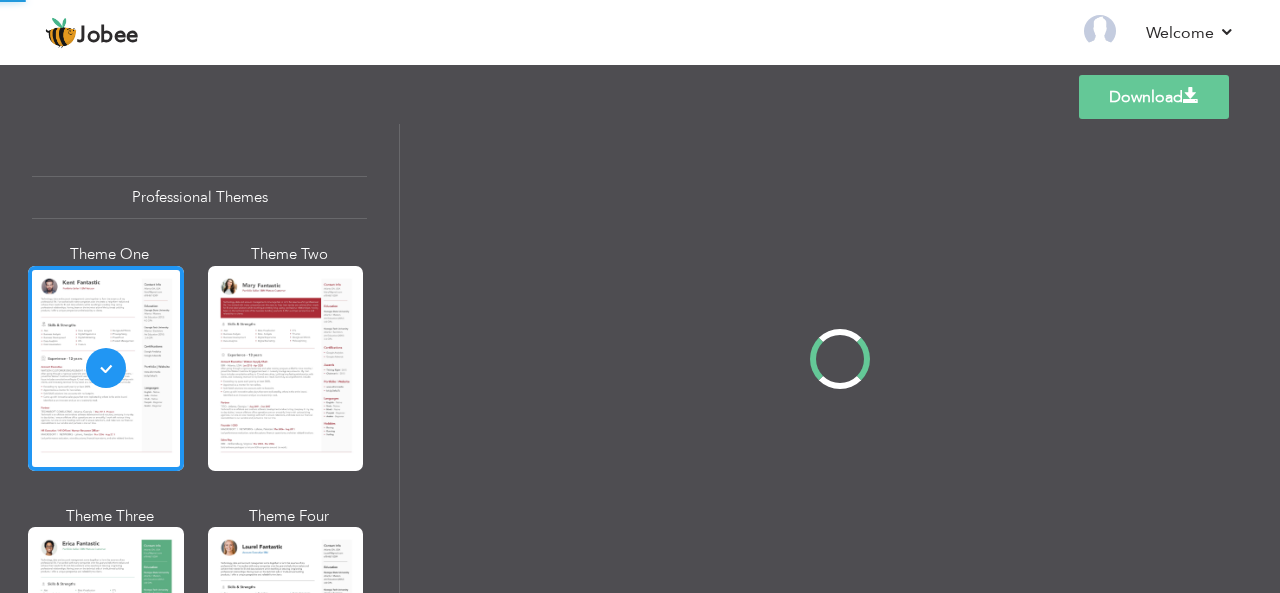 scroll, scrollTop: 0, scrollLeft: 0, axis: both 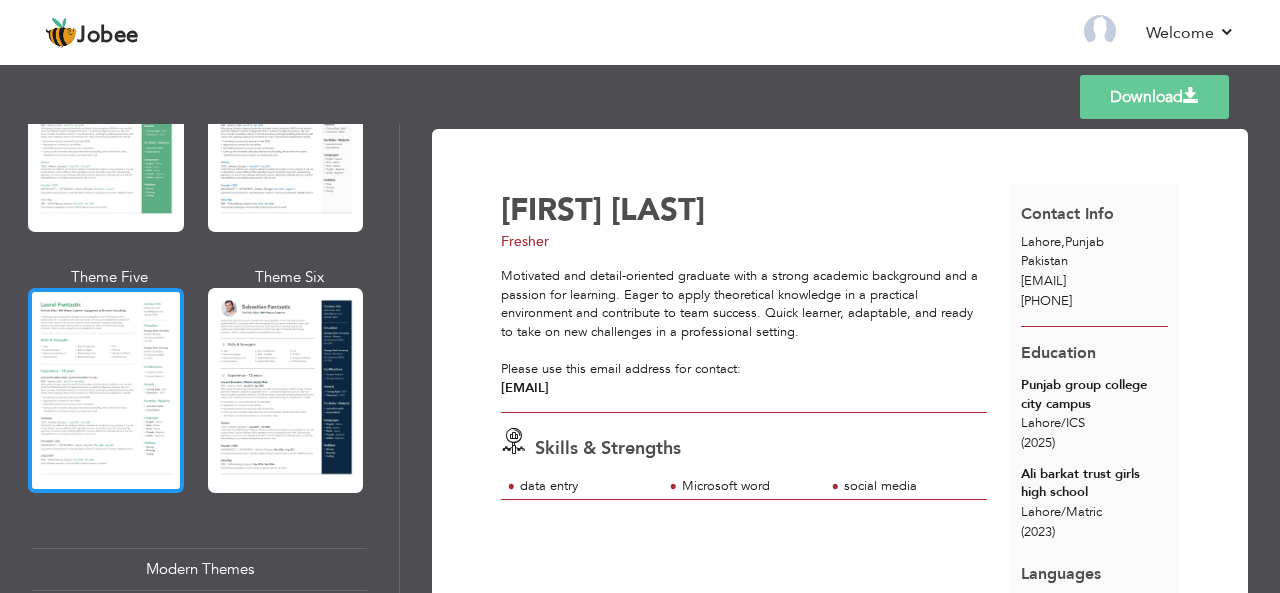 click at bounding box center (106, 390) 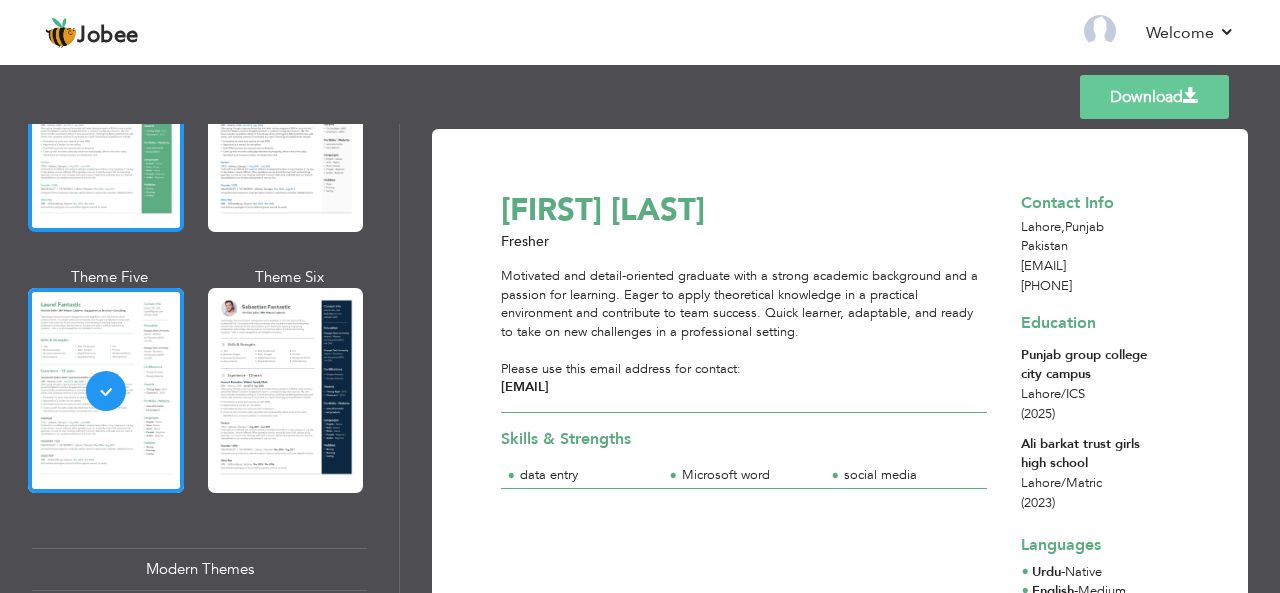 click at bounding box center [106, 129] 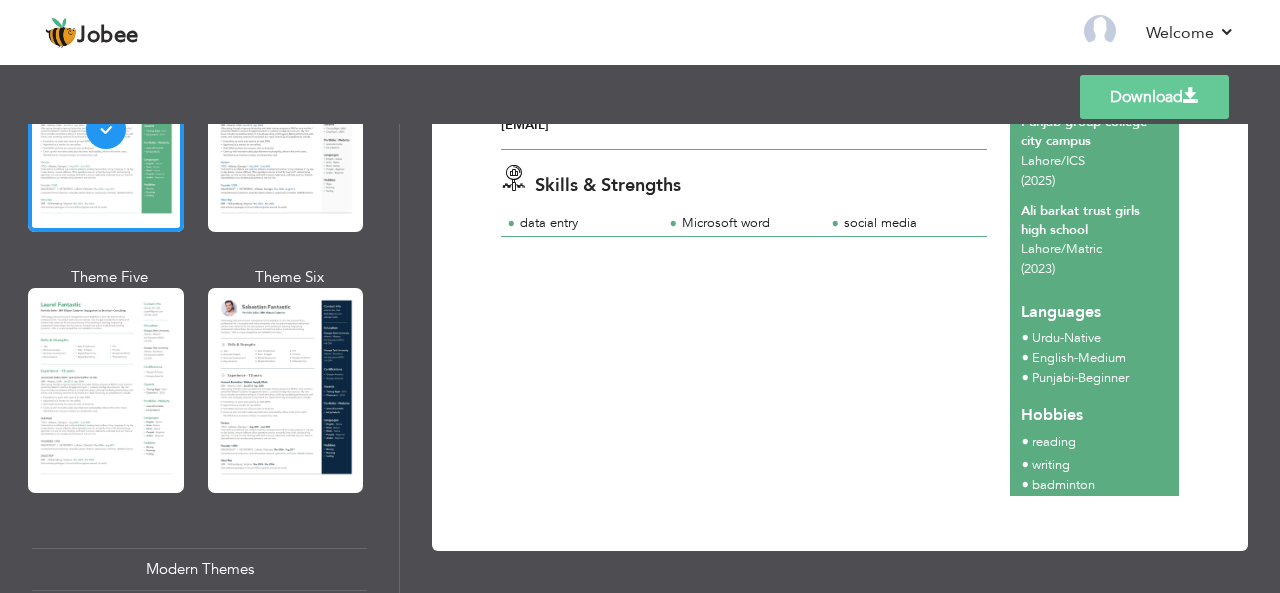 scroll, scrollTop: 0, scrollLeft: 0, axis: both 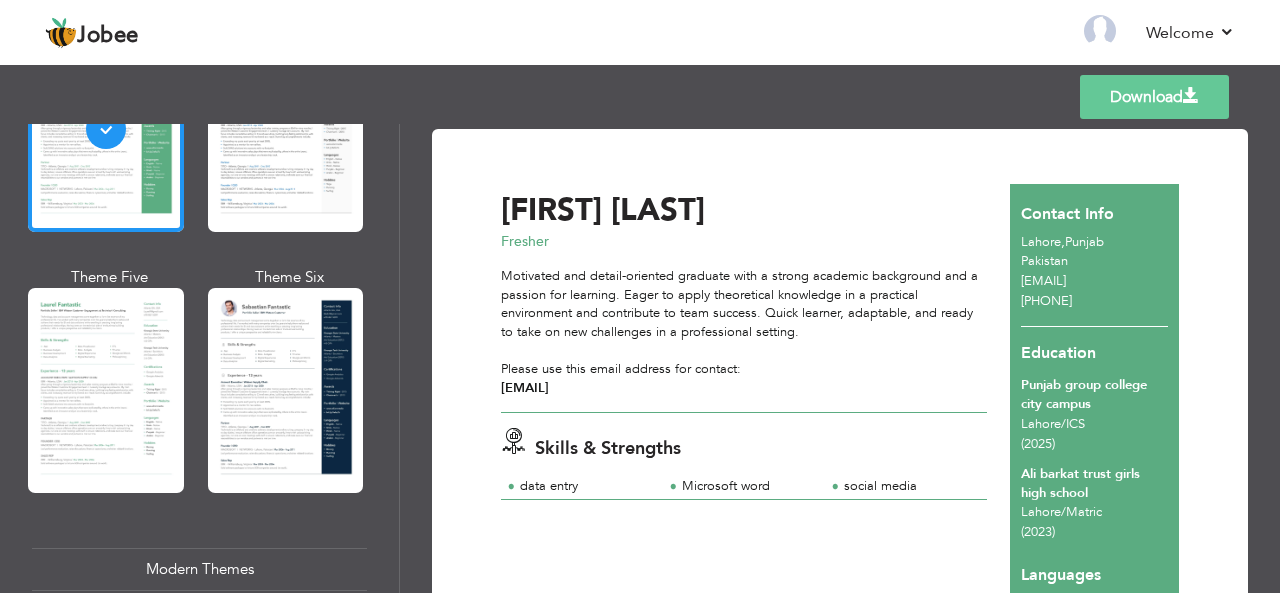 click on "Download" at bounding box center [1154, 97] 